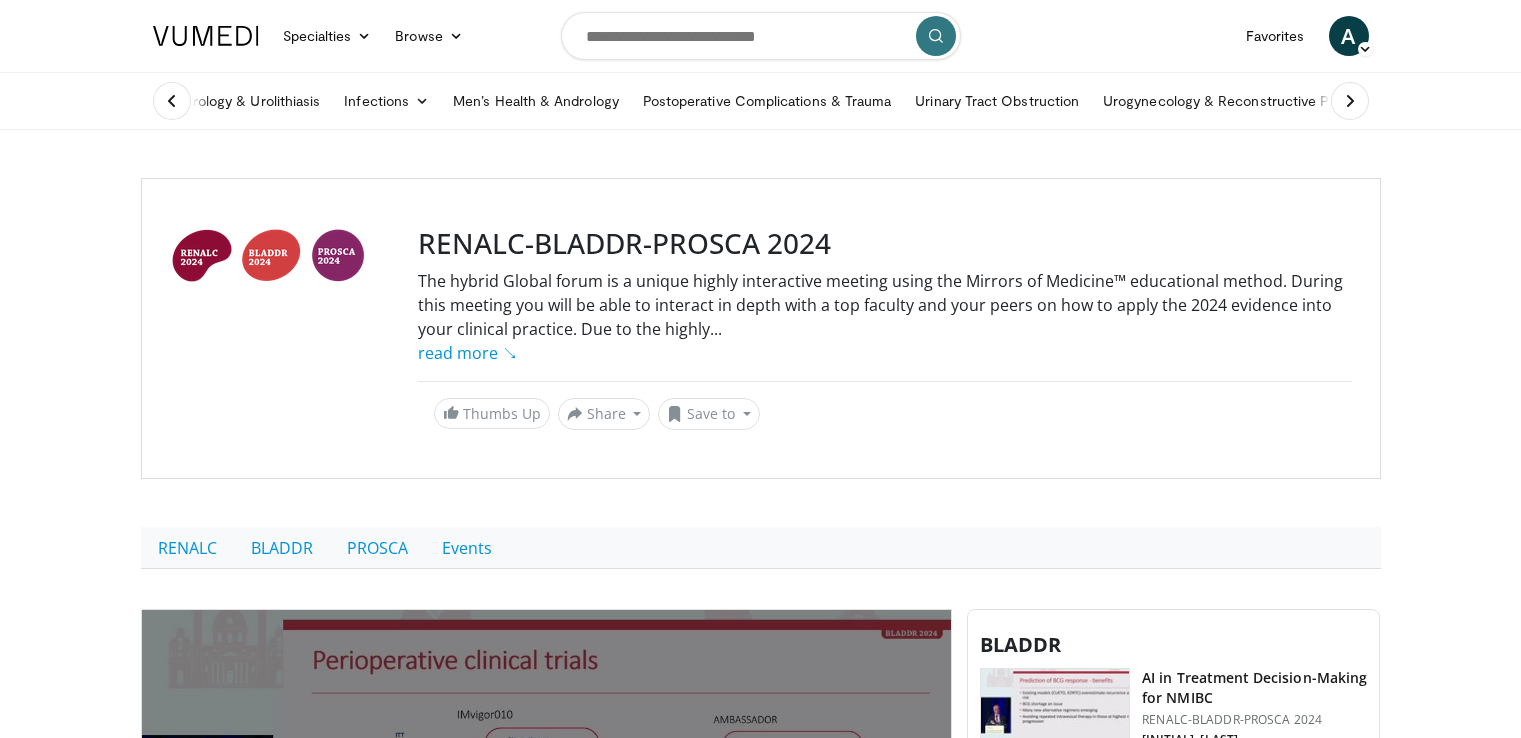 scroll, scrollTop: 371, scrollLeft: 0, axis: vertical 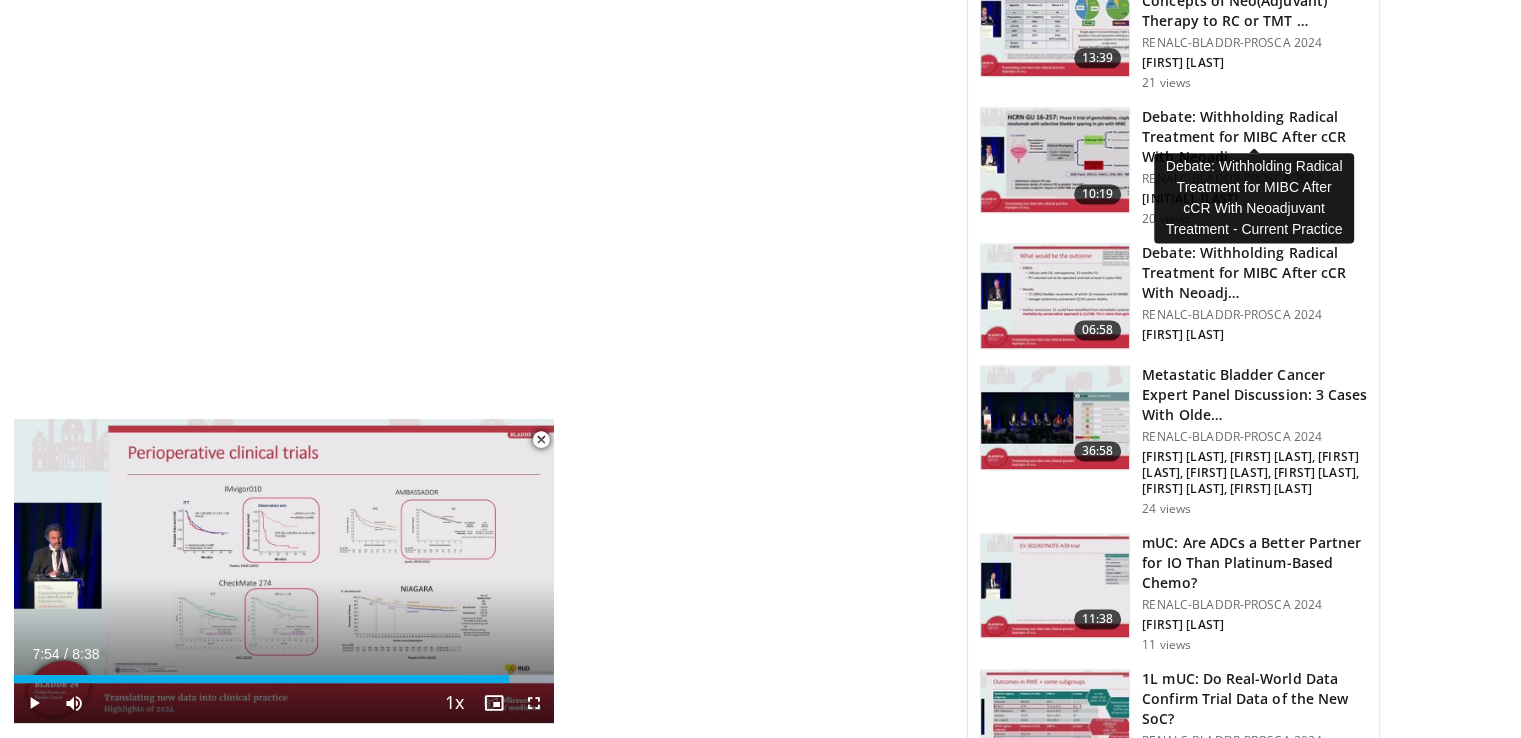 click on "Debate: Withholding Radical Treatment for MIBC After cCR With Neoadj…" at bounding box center [1254, 137] 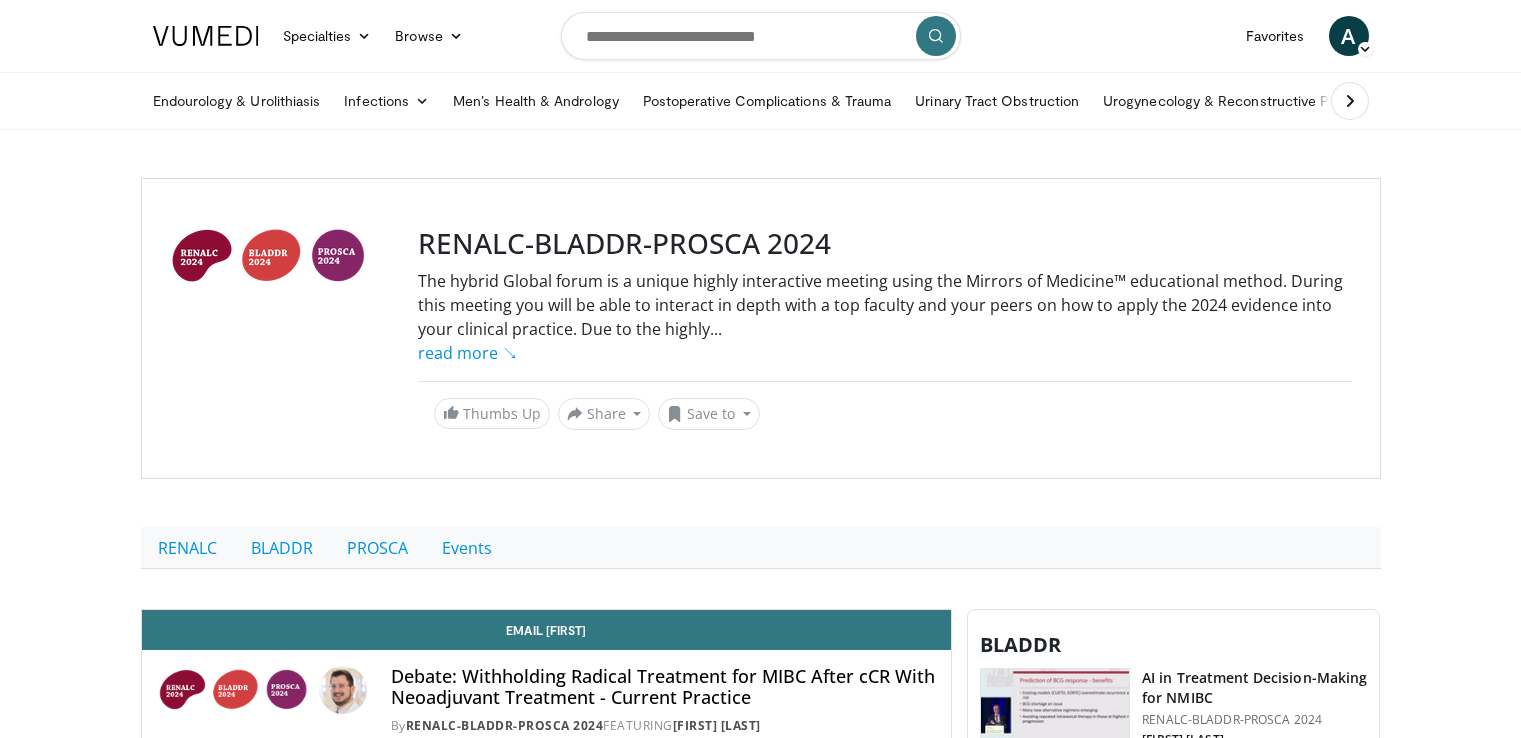scroll, scrollTop: 0, scrollLeft: 0, axis: both 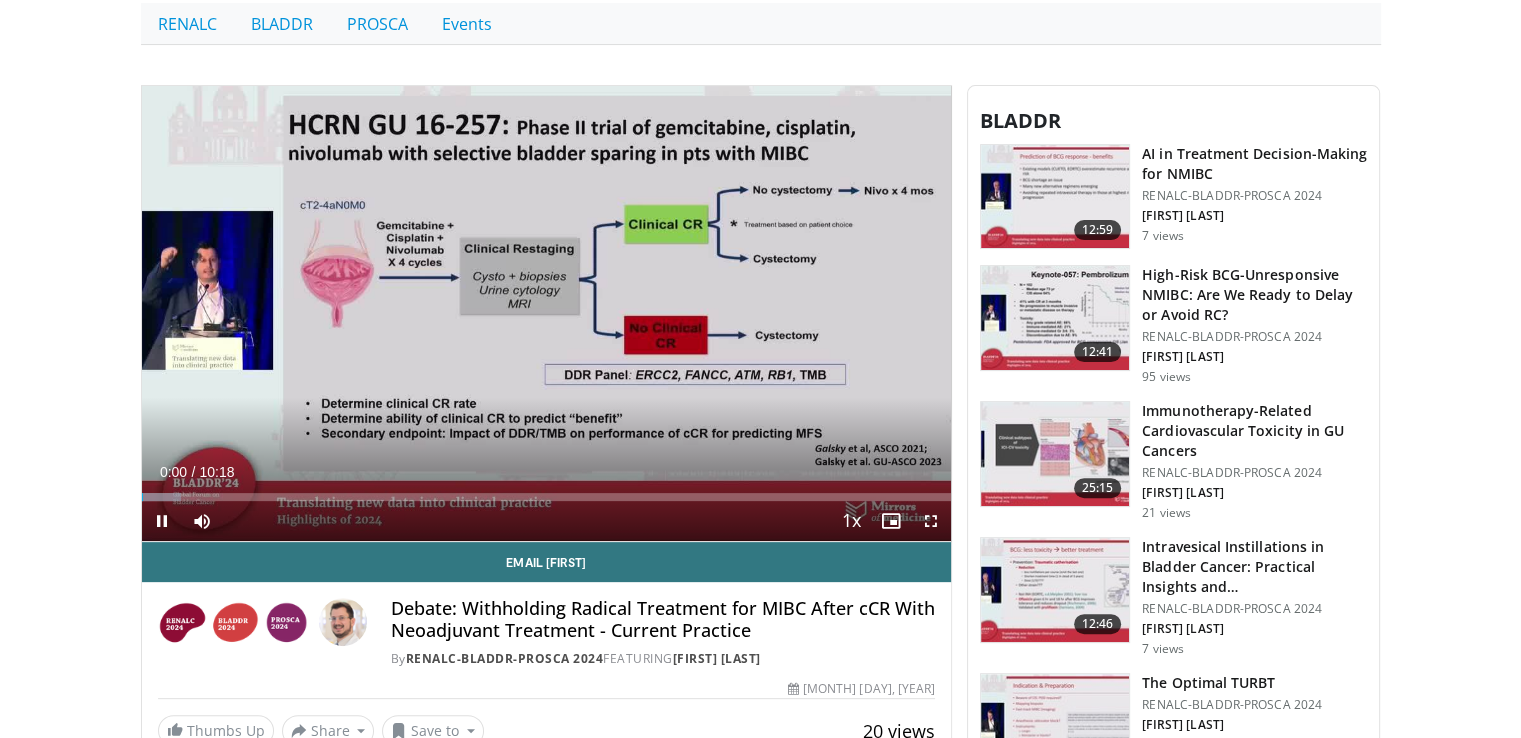 drag, startPoint x: 1535, startPoint y: 101, endPoint x: 1523, endPoint y: 175, distance: 74.96666 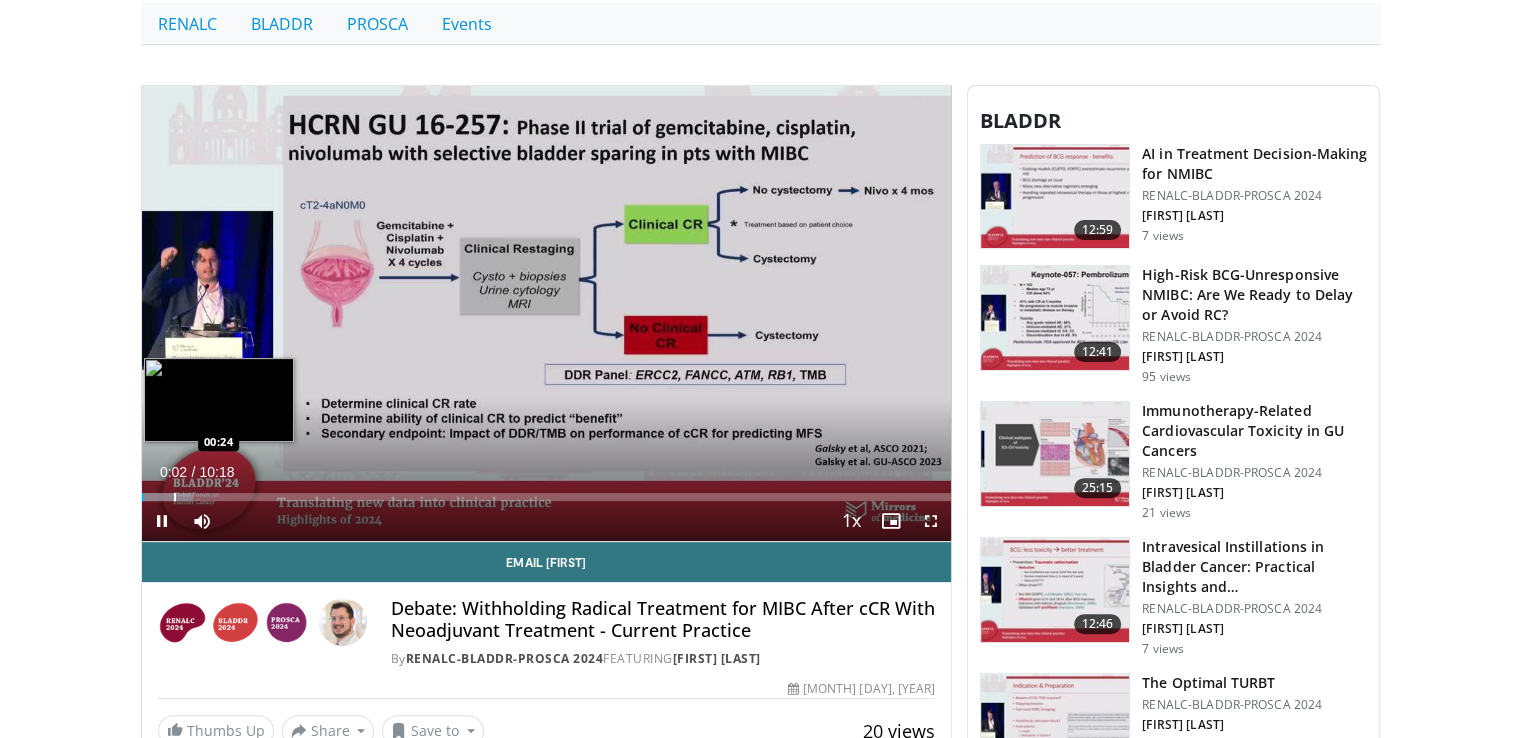click on "Loaded :  6.41% 00:02 00:24" at bounding box center [547, 491] 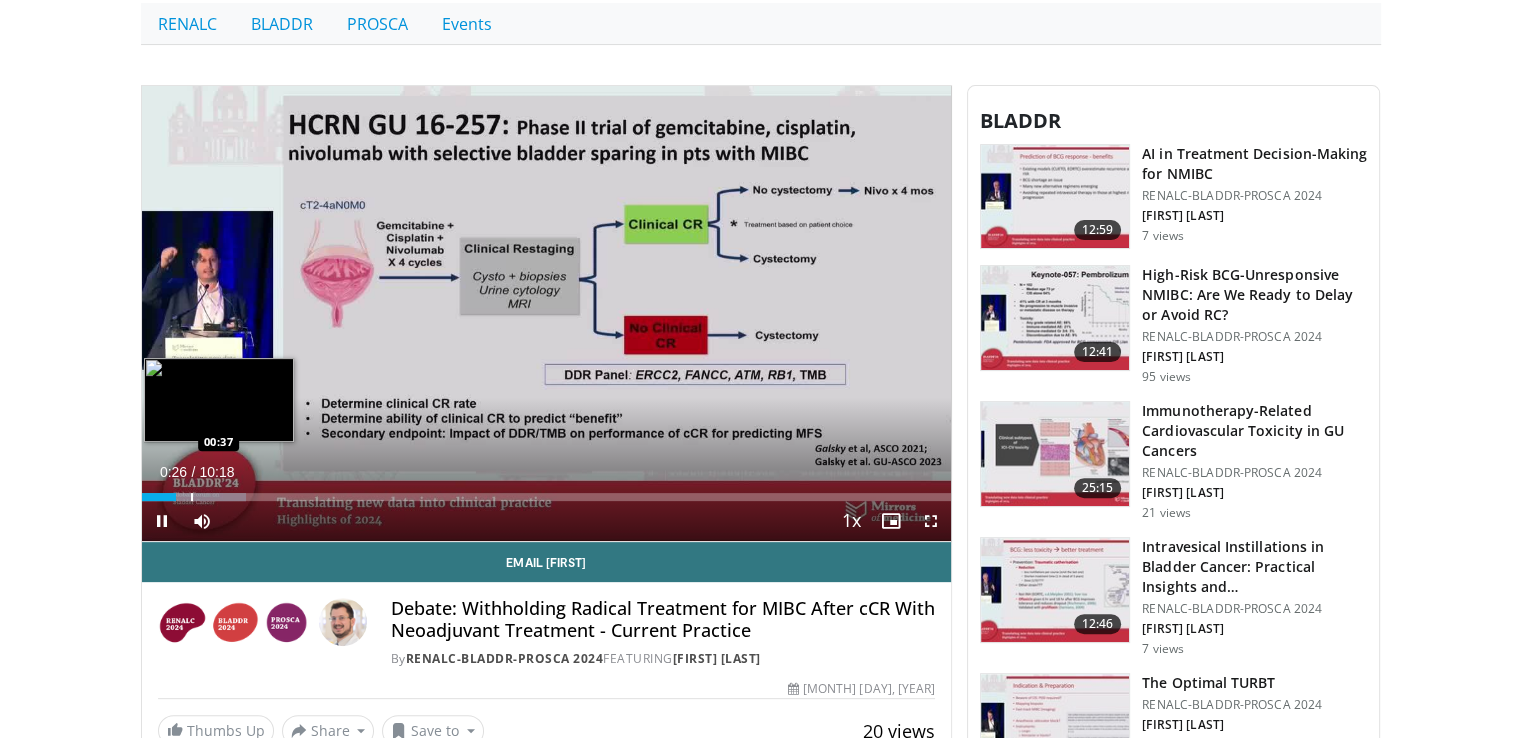 click at bounding box center [192, 497] 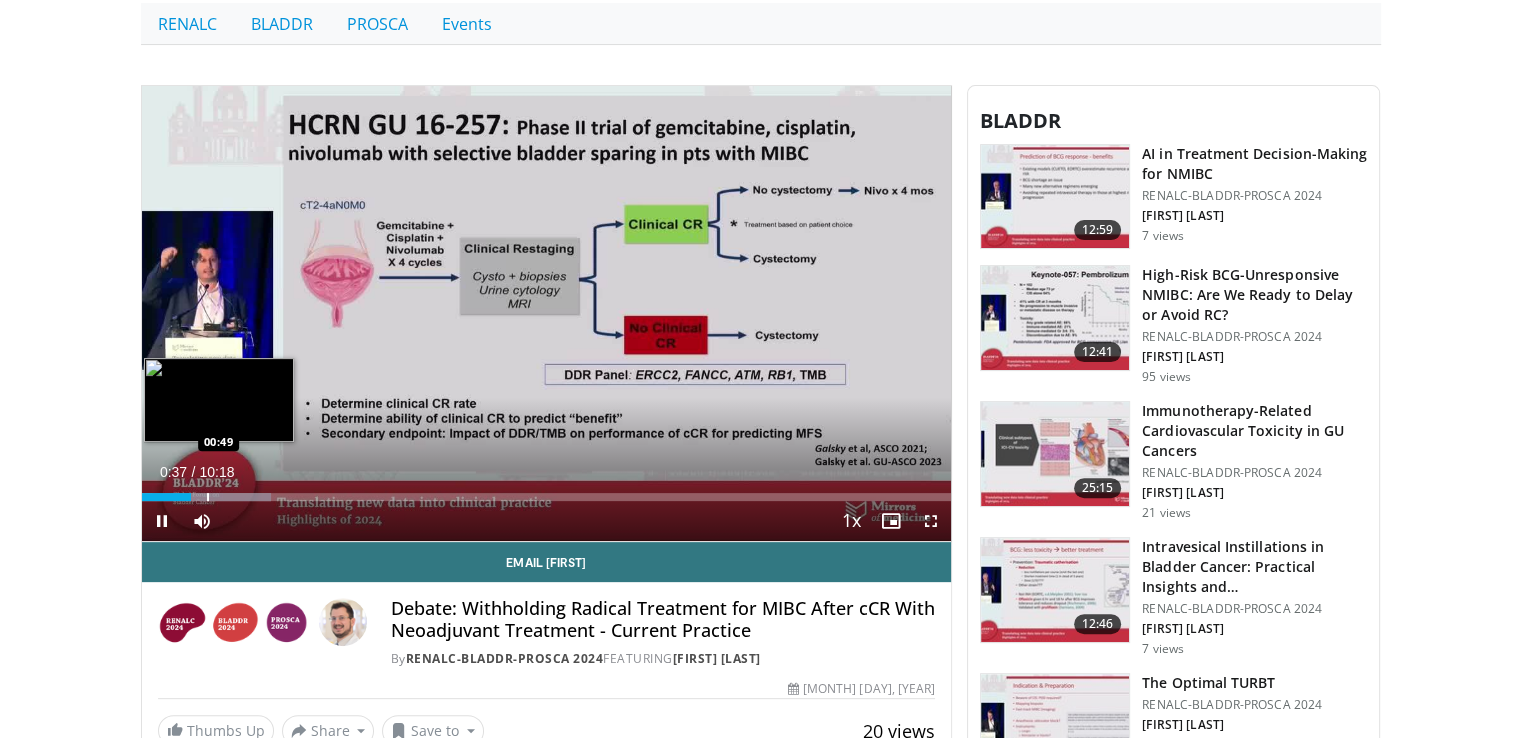 click at bounding box center (208, 497) 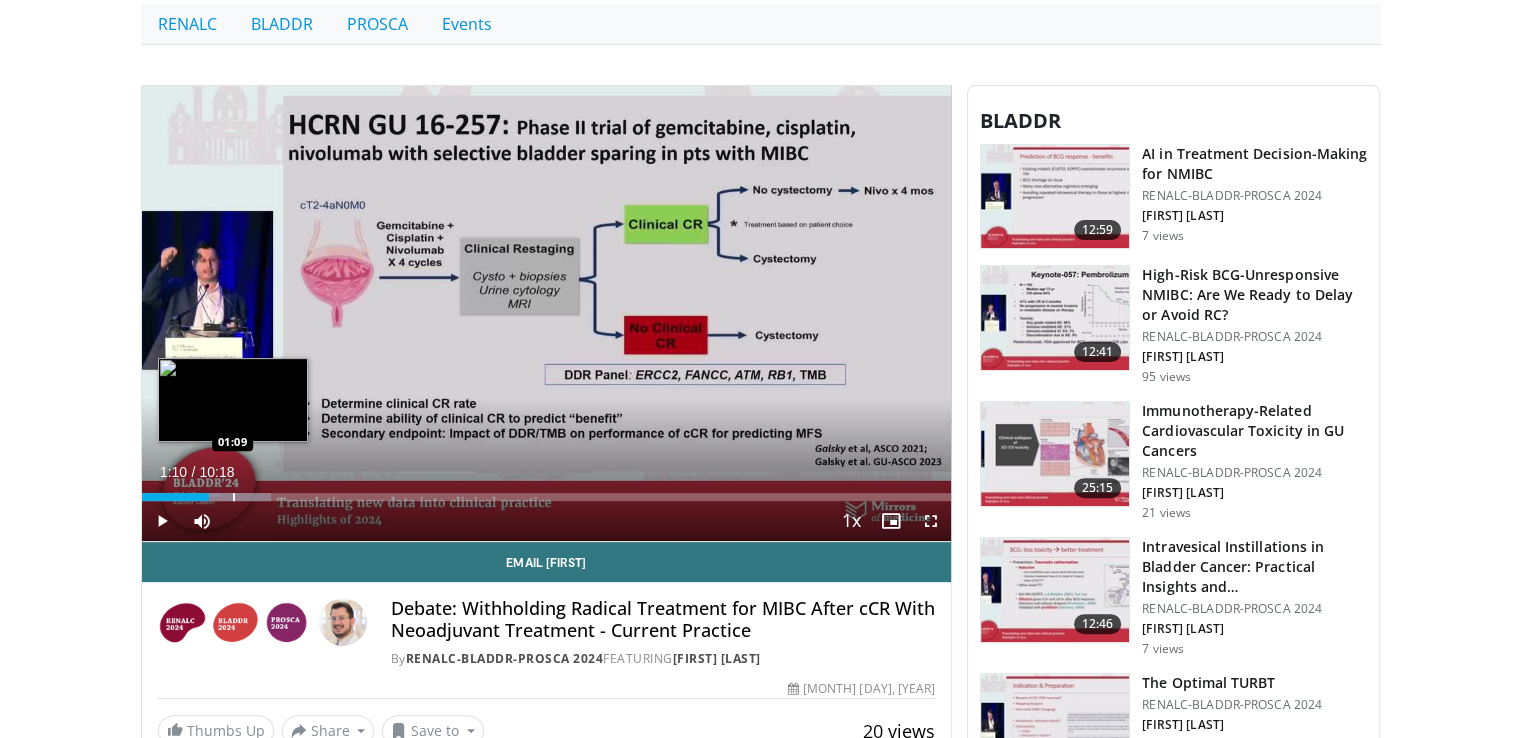 click at bounding box center (234, 497) 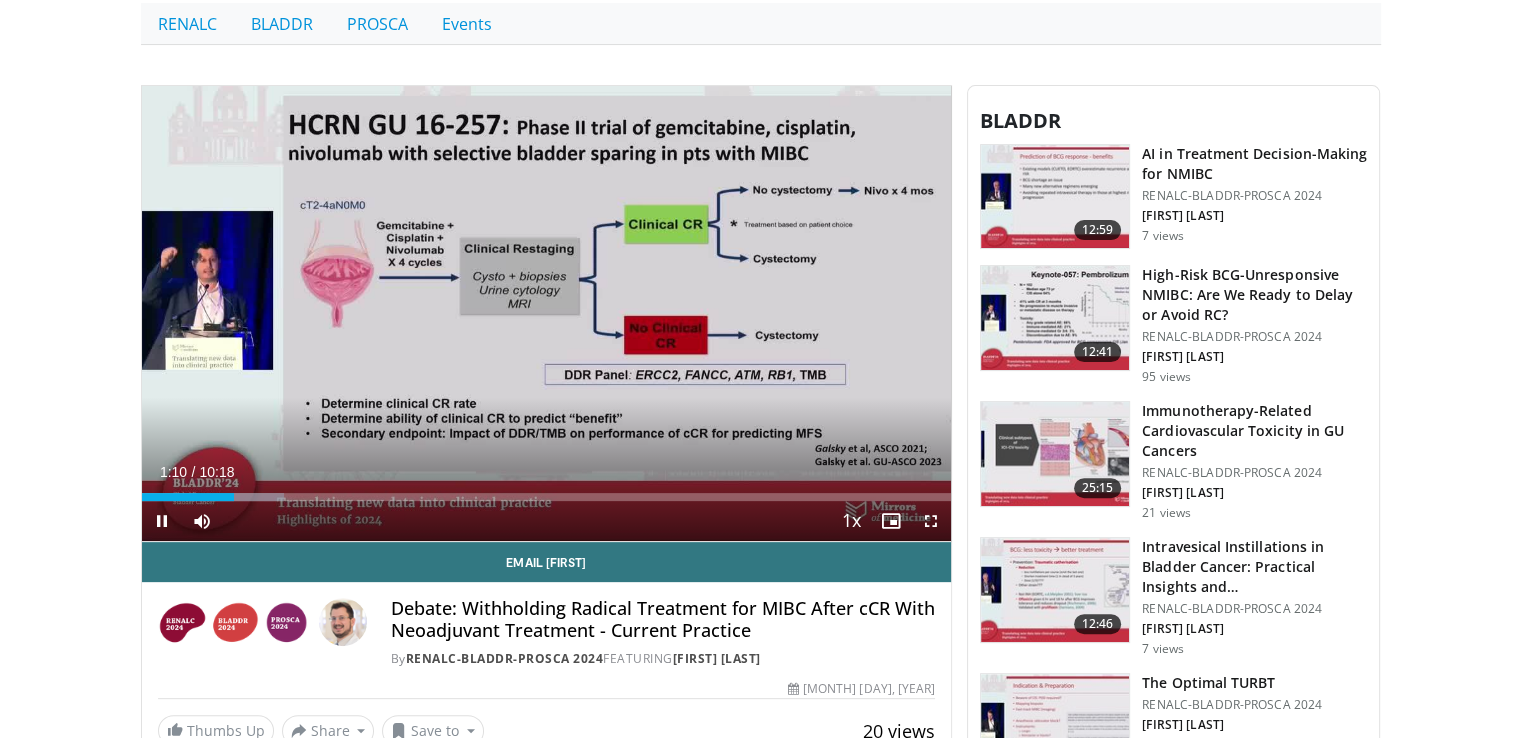 click on "Current Time  1:10 / Duration  10:18 Pause Skip Backward Skip Forward Mute Loaded :  17.65% 01:10 02:20 Stream Type  LIVE Seek to live, currently behind live LIVE   1x Playback Rate 0.5x 0.75x 1x , selected 1.25x 1.5x 1.75x 2x Chapters Chapters Descriptions descriptions off , selected Captions captions settings , opens captions settings dialog captions off , selected Audio Track en (Main) , selected Fullscreen Enable picture-in-picture mode" at bounding box center [547, 521] 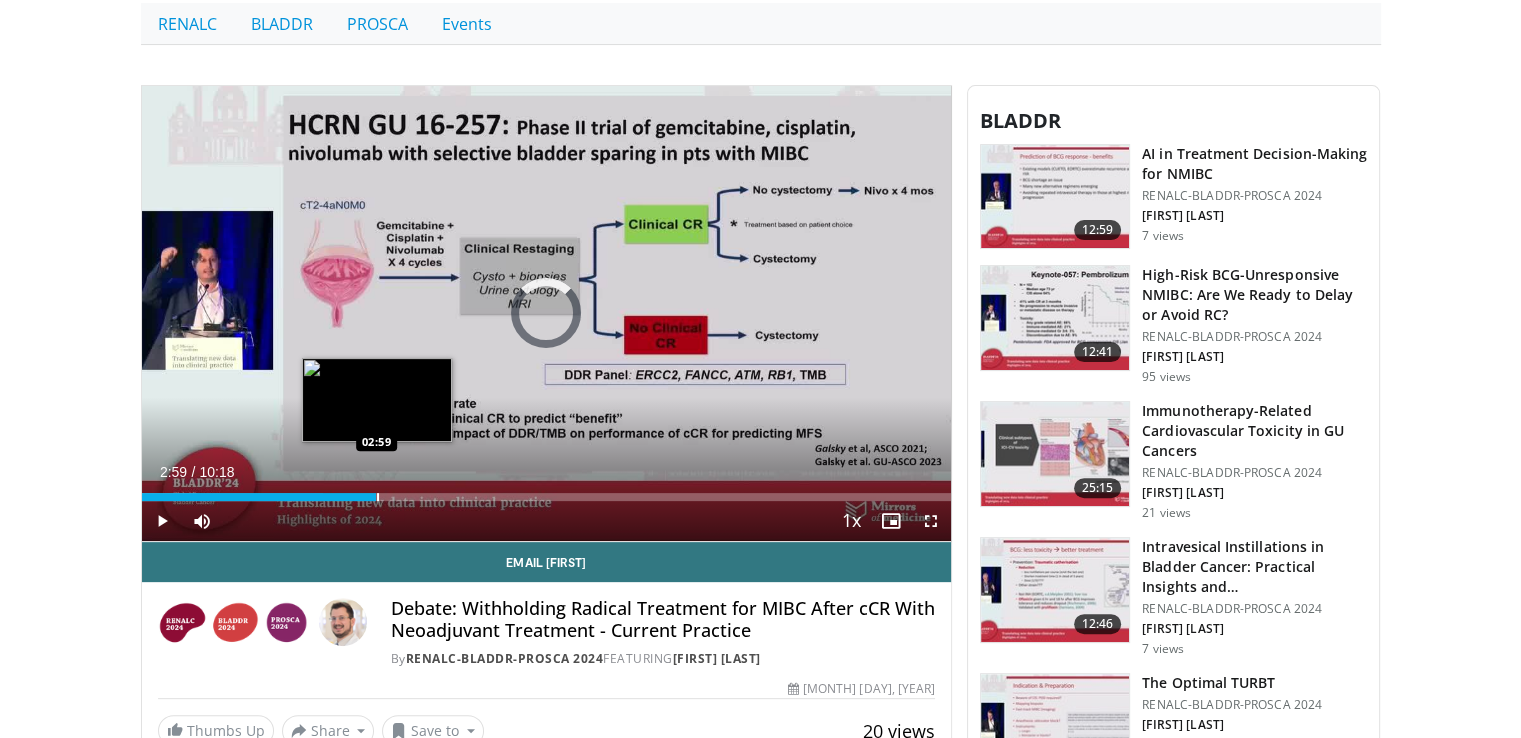 click at bounding box center (378, 497) 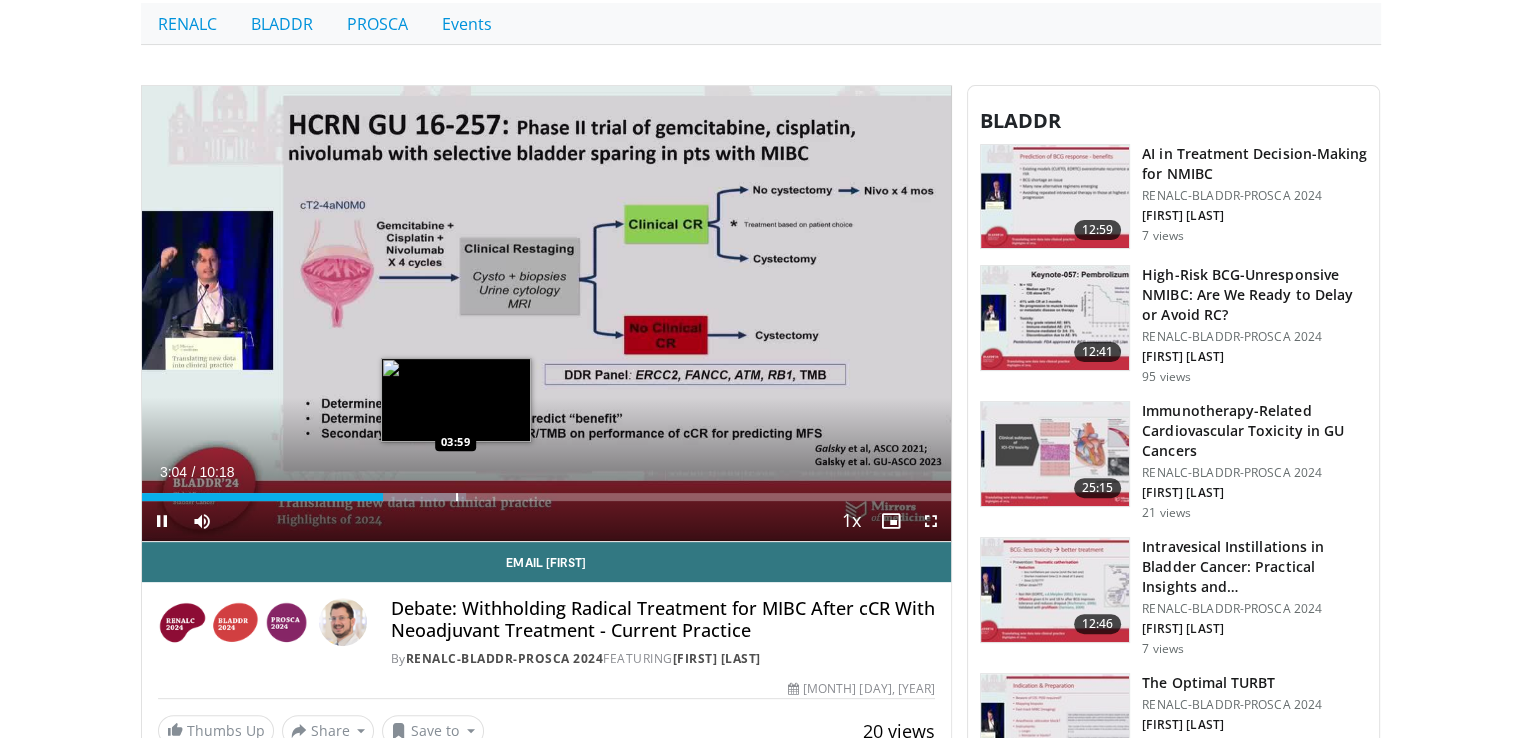 click on "10 seconds
Tap to unmute" at bounding box center (547, 314) 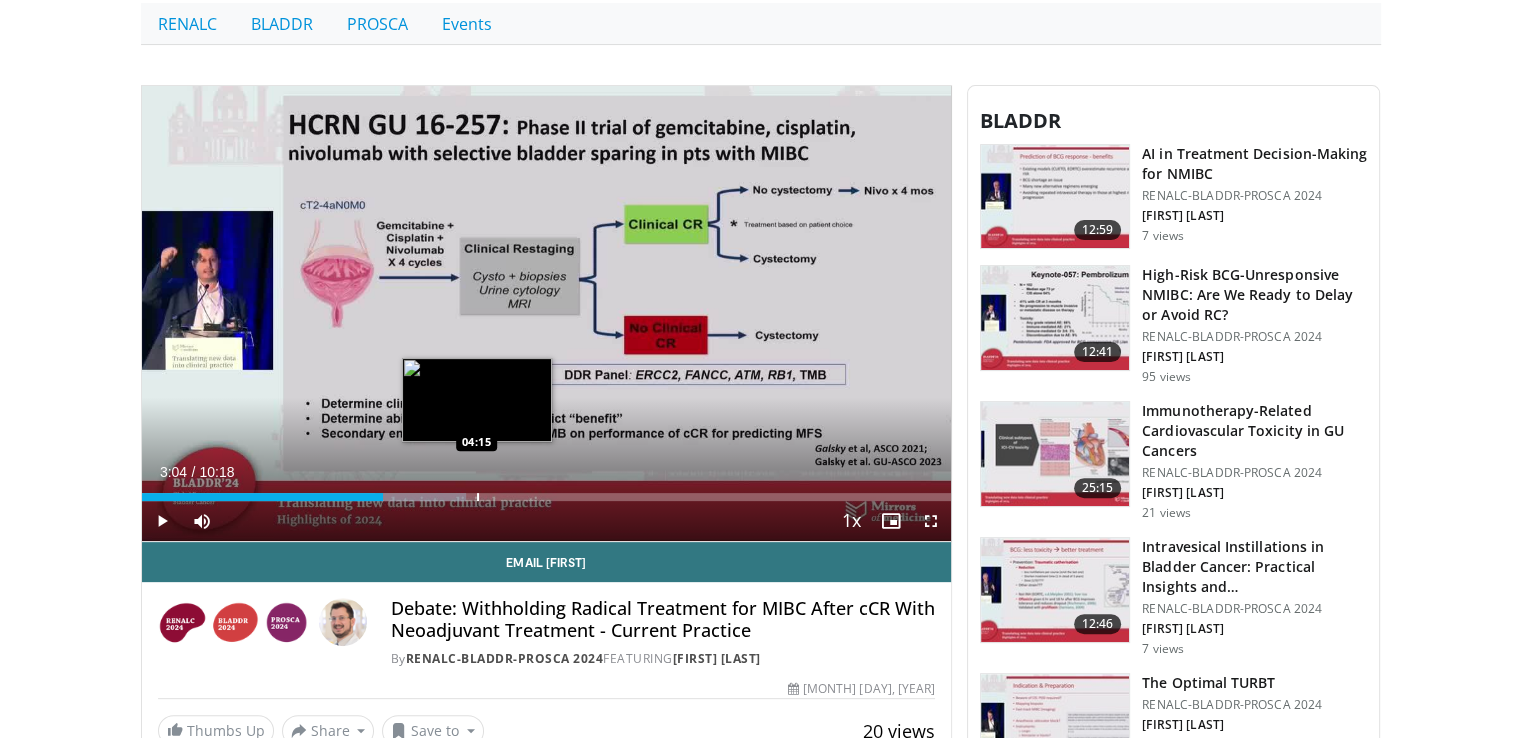 click at bounding box center (478, 497) 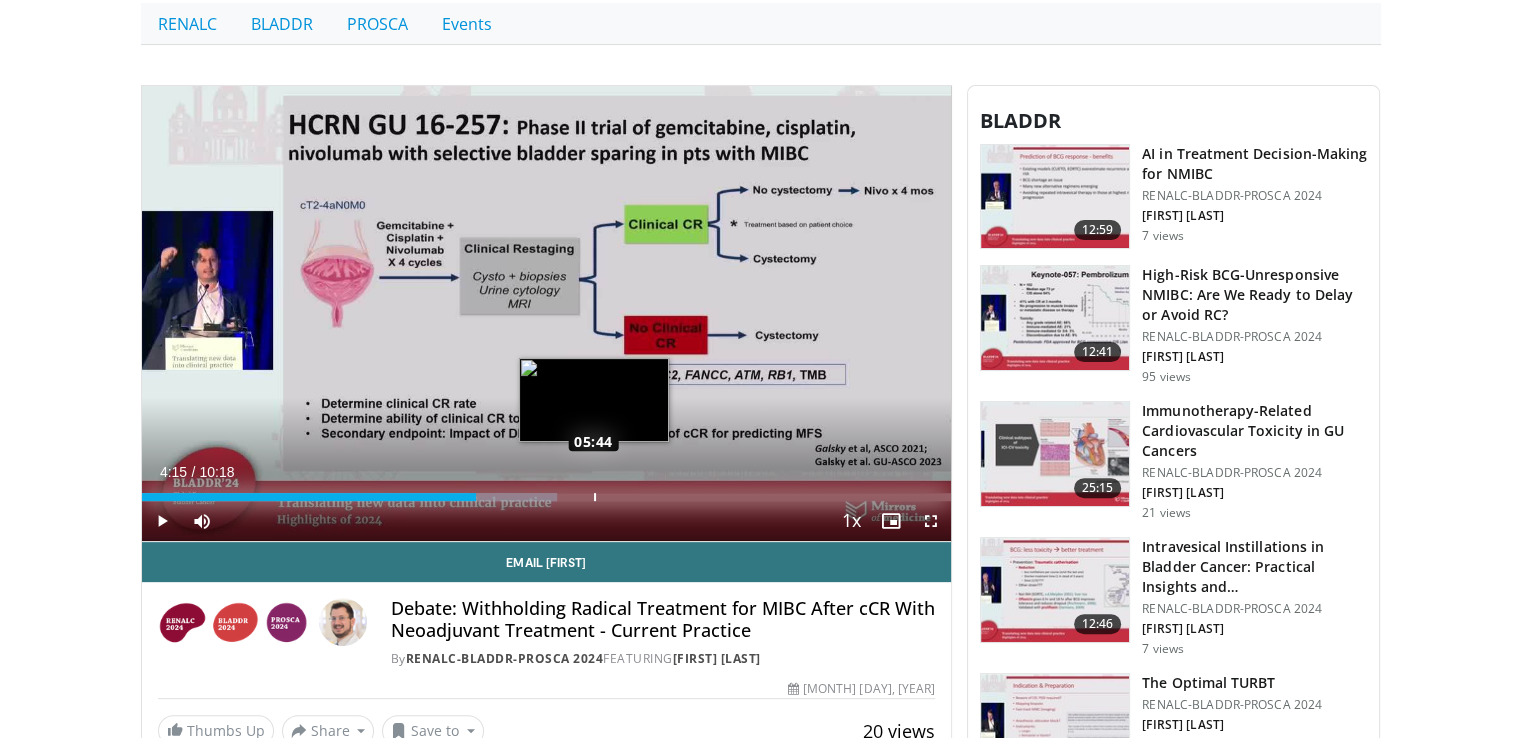 drag, startPoint x: 593, startPoint y: 494, endPoint x: 533, endPoint y: 492, distance: 60.033325 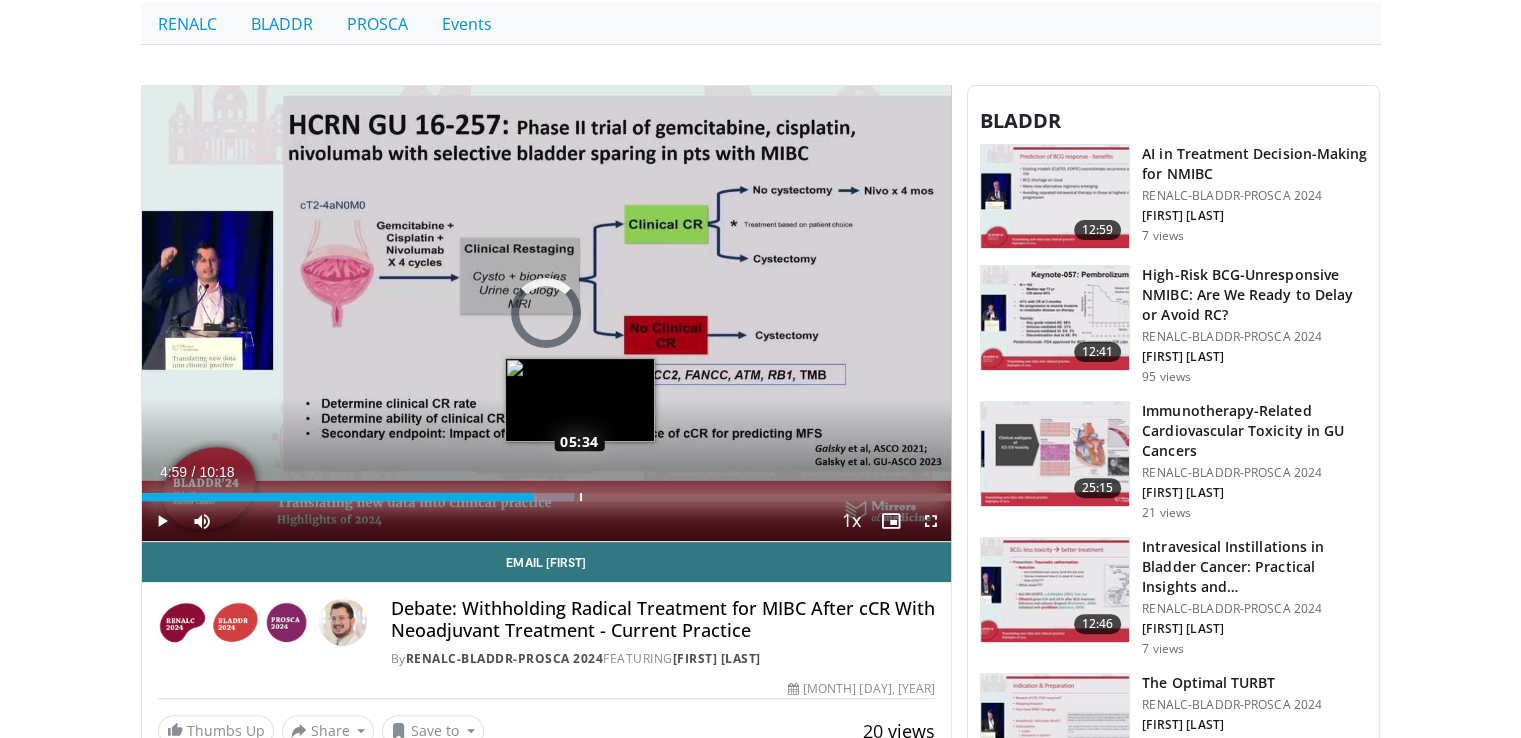 click on "Loaded :  53.45% 04:59 05:34" at bounding box center (547, 491) 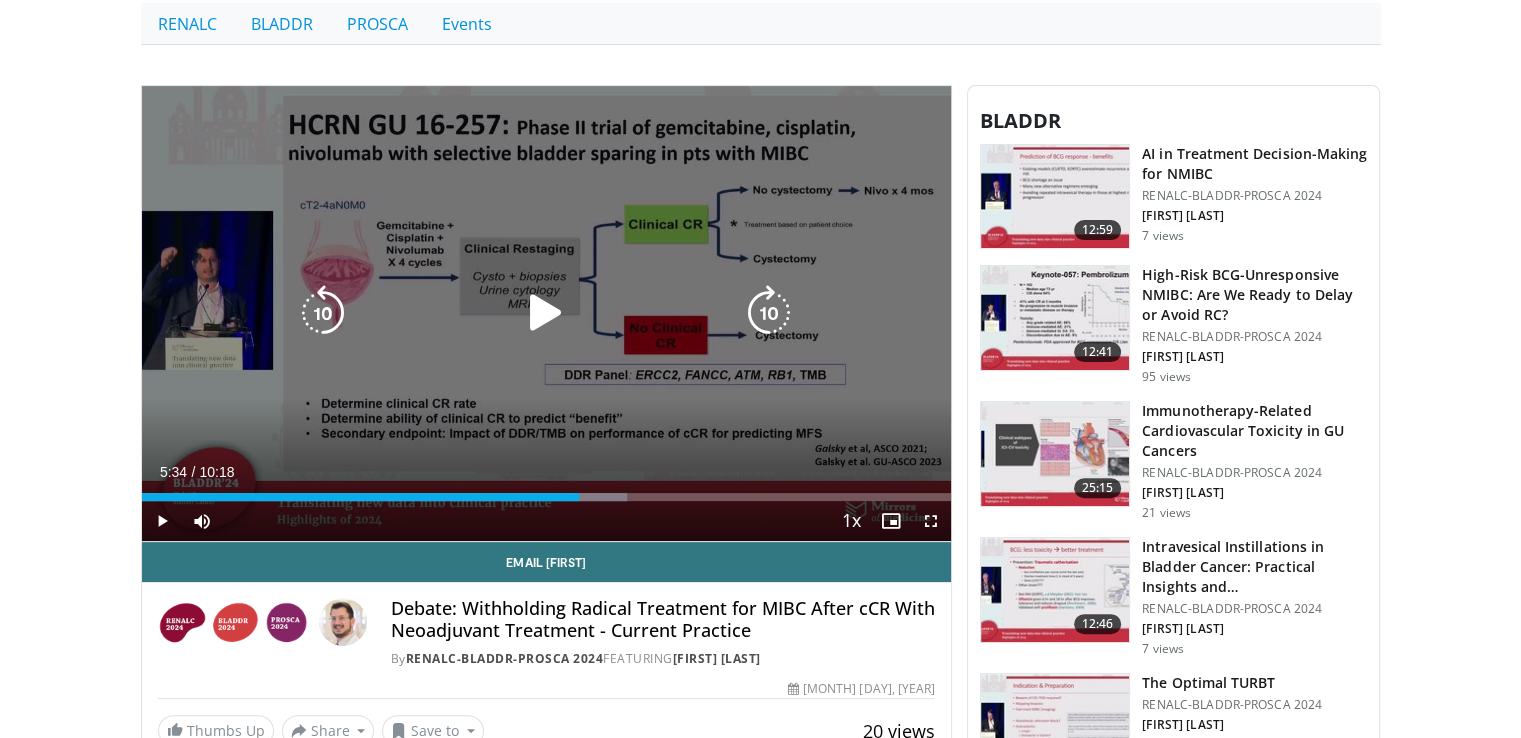 click on "10 seconds
Tap to unmute" at bounding box center [547, 314] 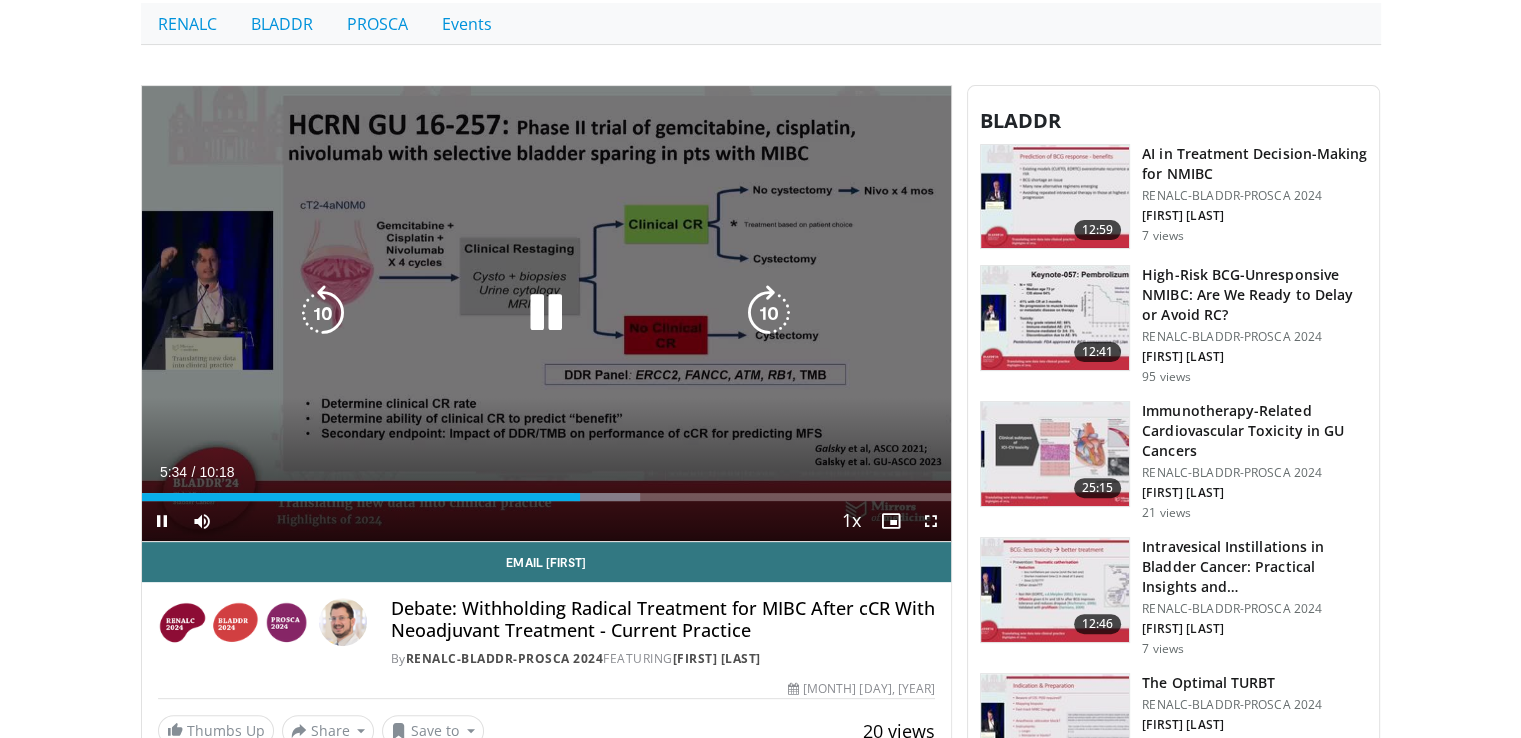 click on "10 seconds
Tap to unmute" at bounding box center [547, 314] 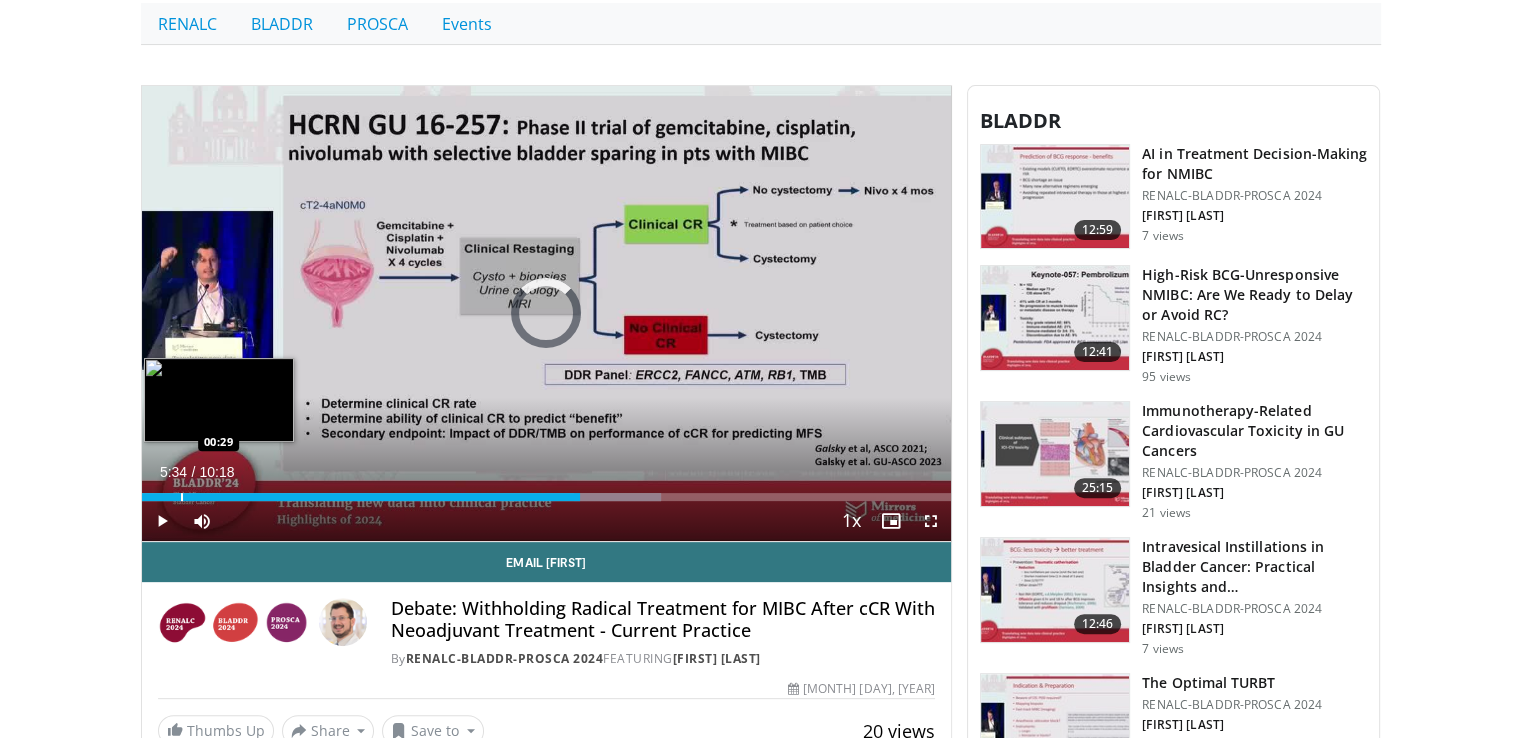 click at bounding box center [182, 497] 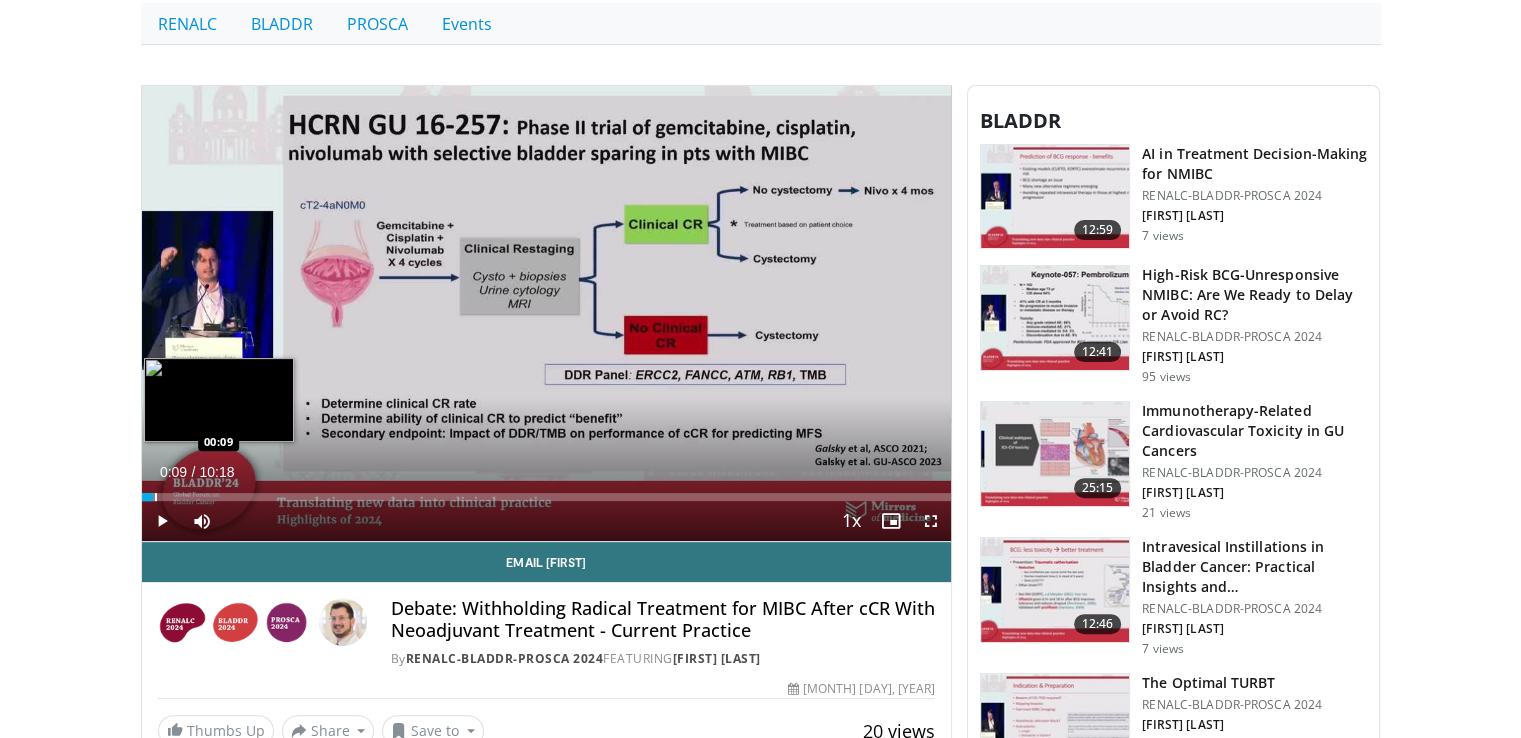 click at bounding box center [156, 497] 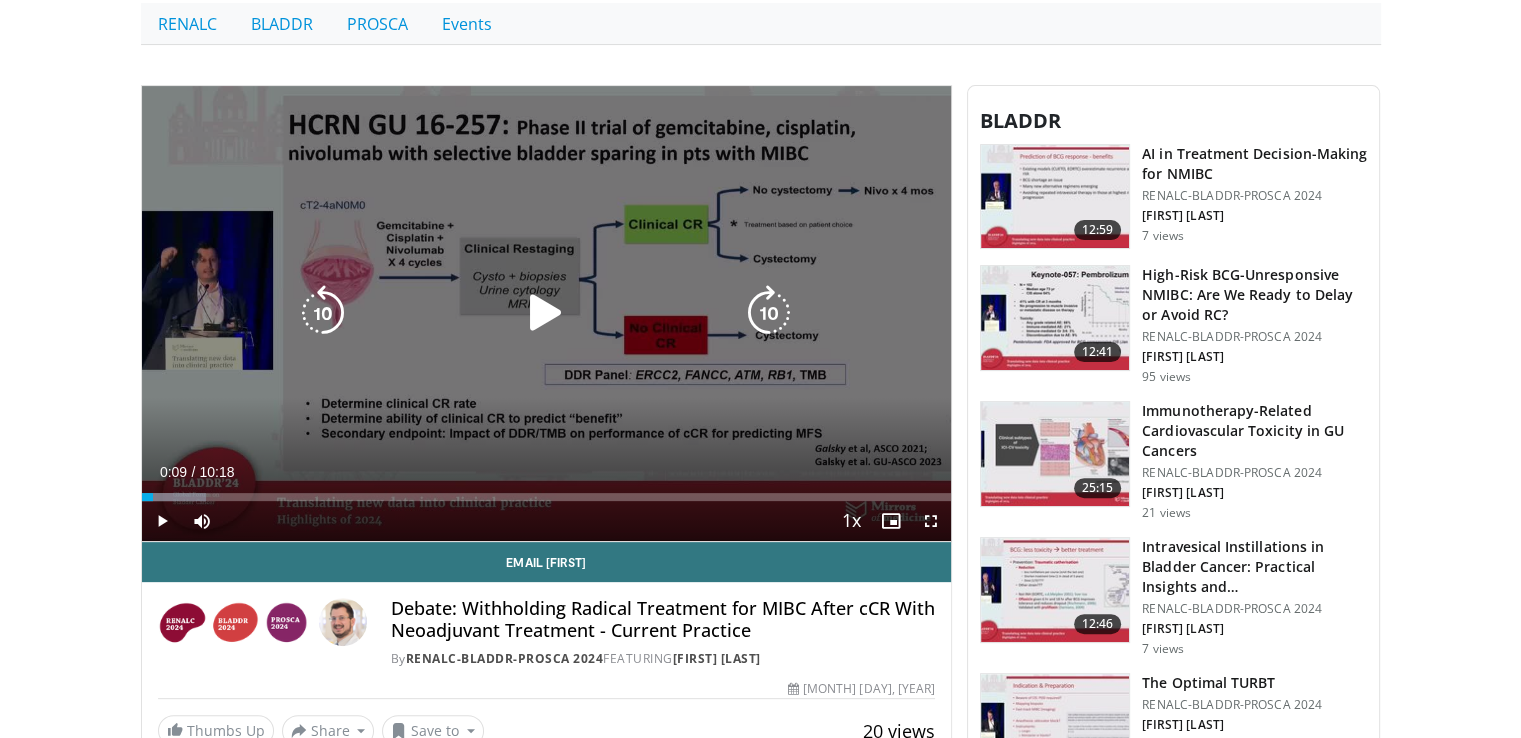 click on "10 seconds
Tap to unmute" at bounding box center (547, 314) 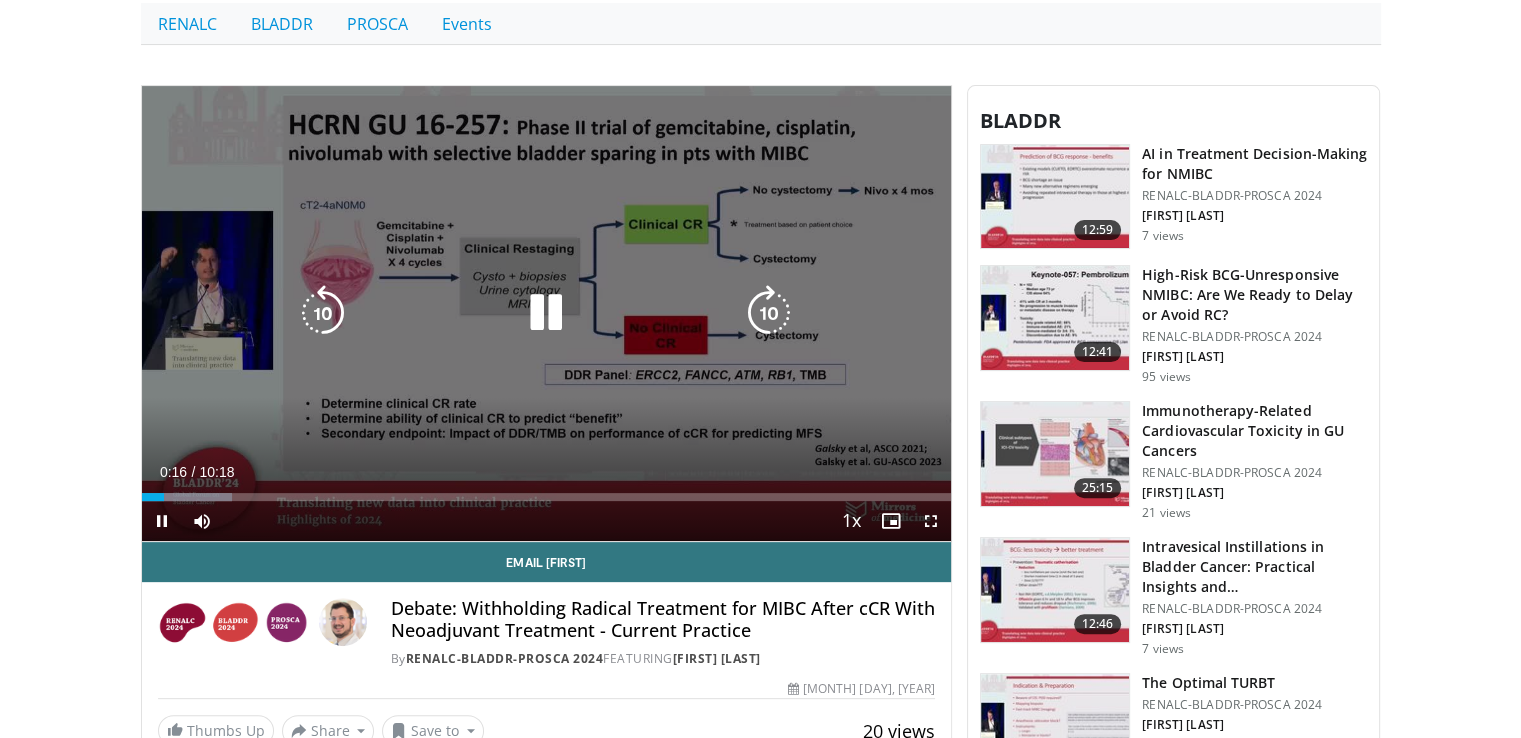 click at bounding box center [546, 313] 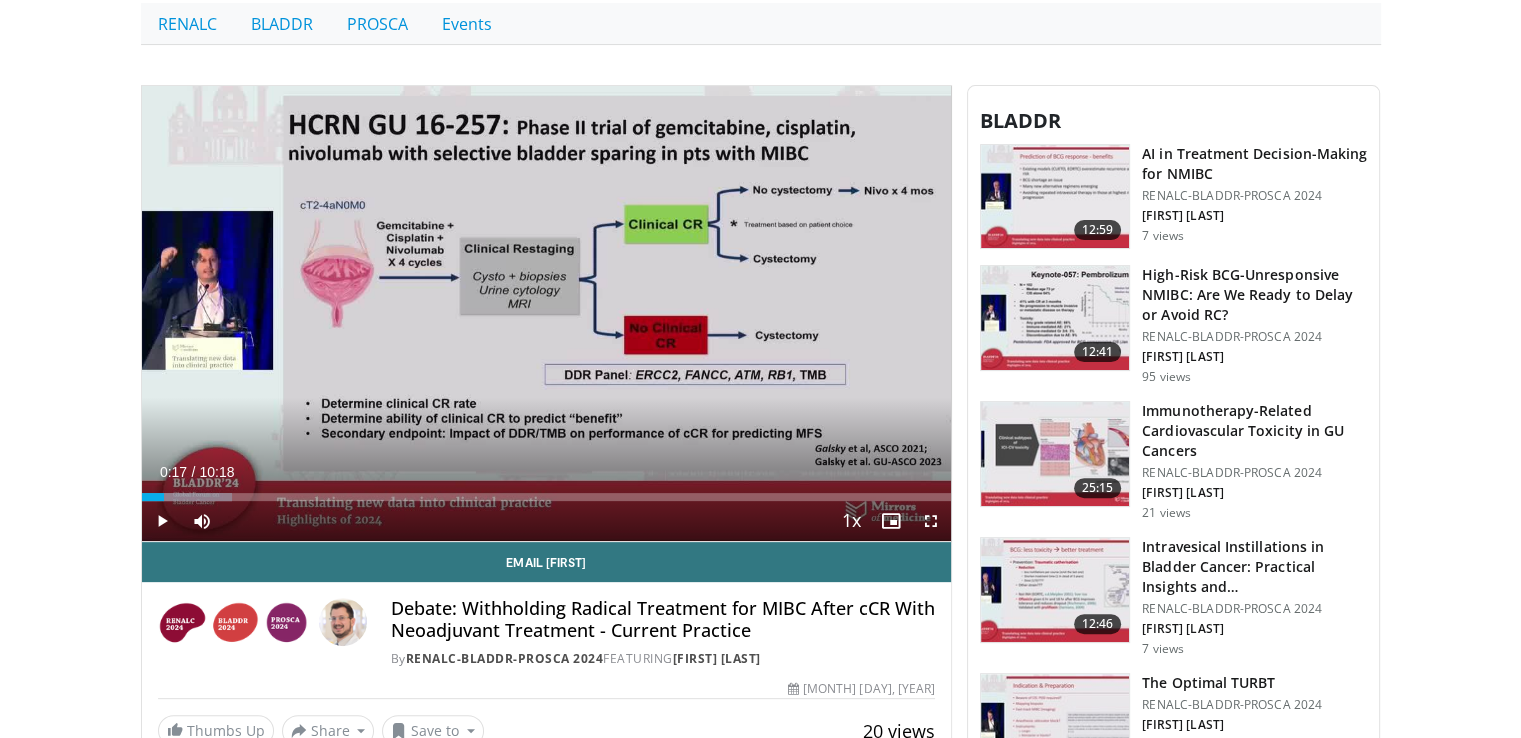 scroll, scrollTop: 1168, scrollLeft: 0, axis: vertical 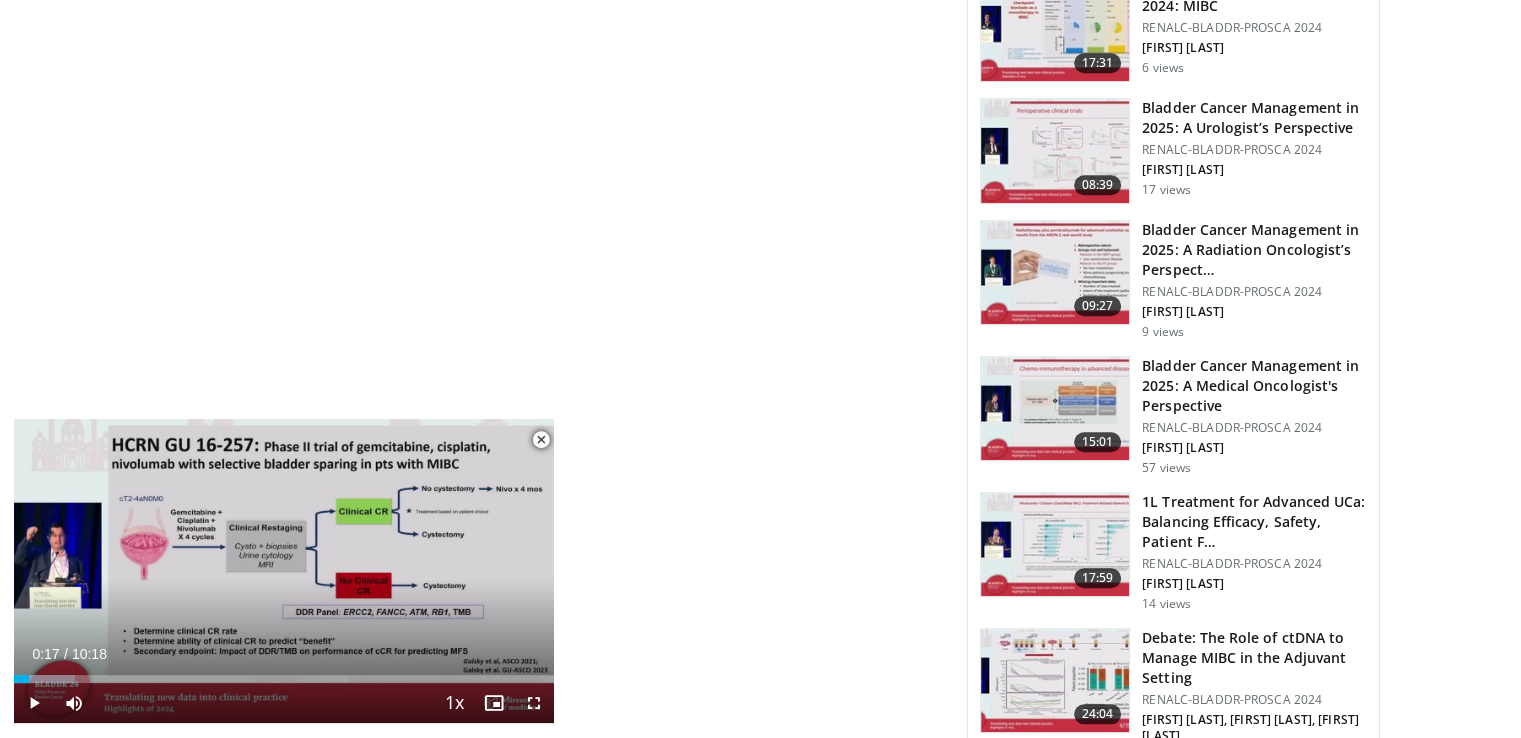 click on "Bladder Cancer Management in 2025: A Urologist’s Perspective" at bounding box center [1254, 118] 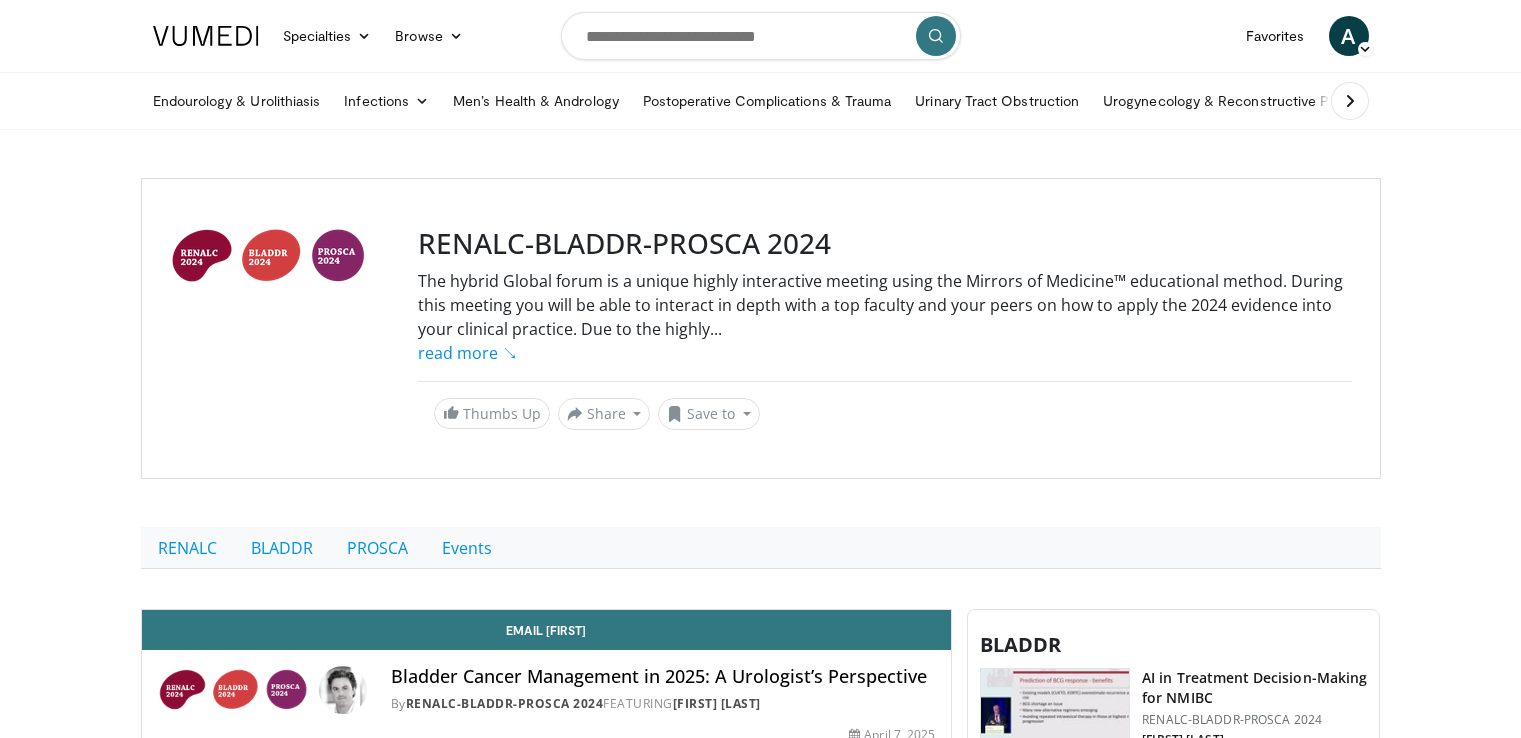 scroll, scrollTop: 0, scrollLeft: 0, axis: both 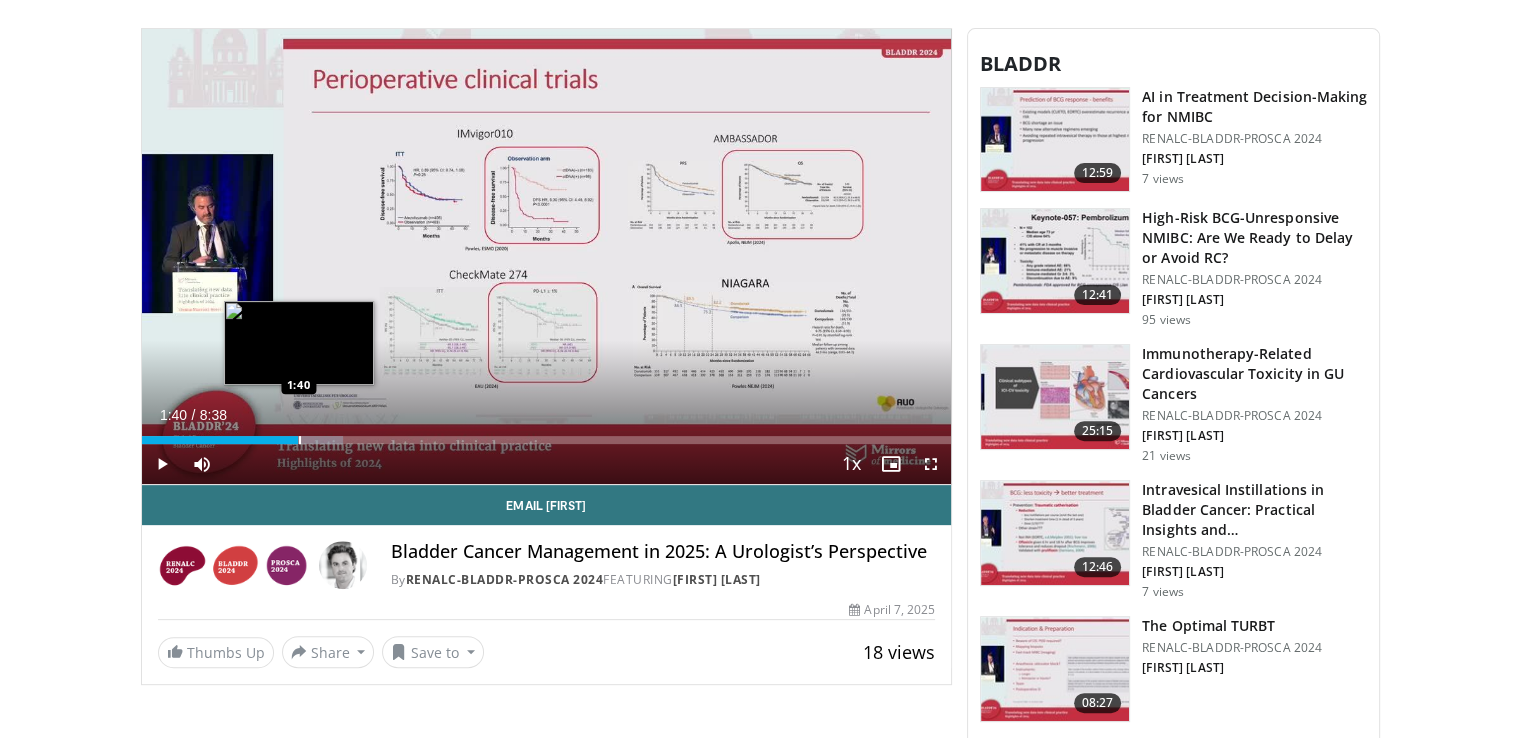 click at bounding box center [300, 440] 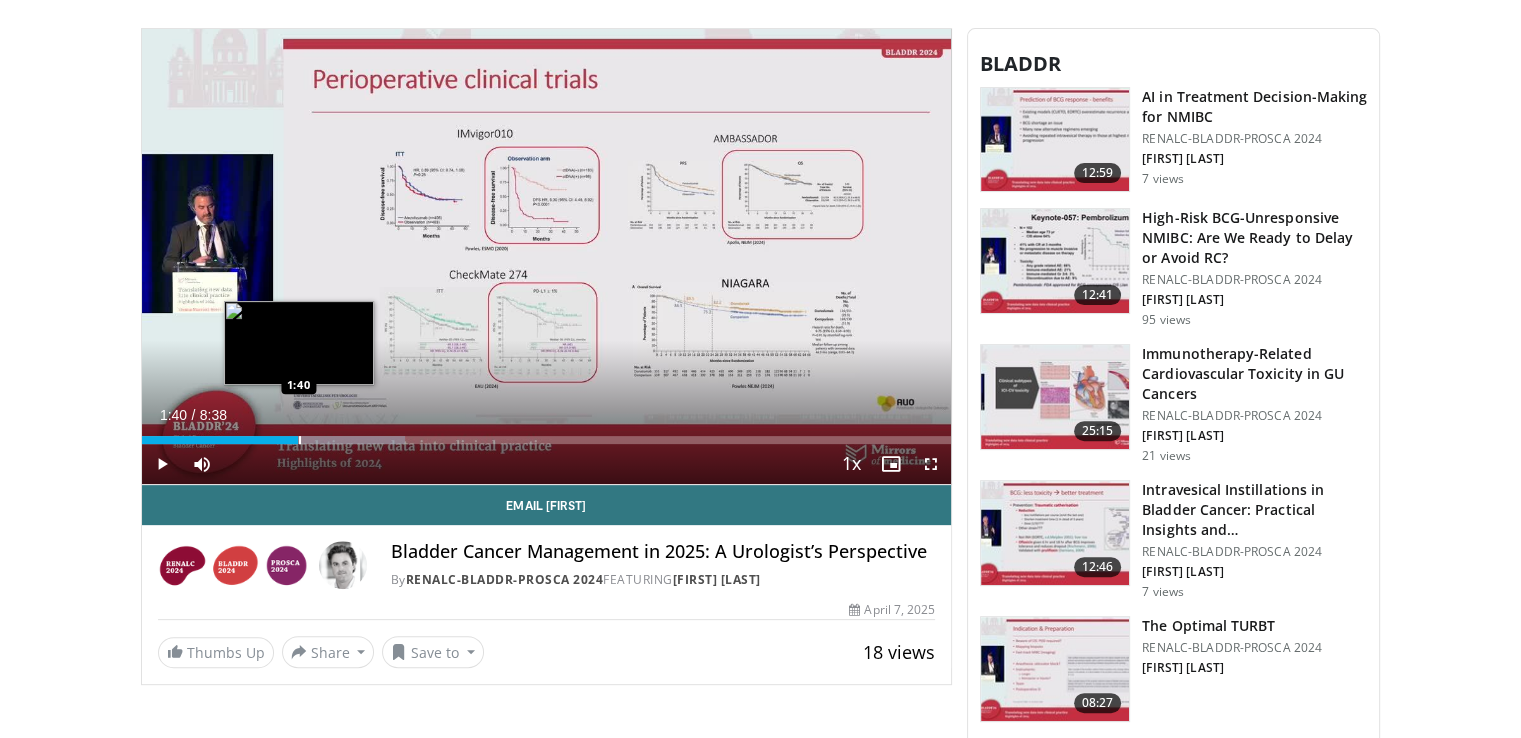 click at bounding box center (300, 440) 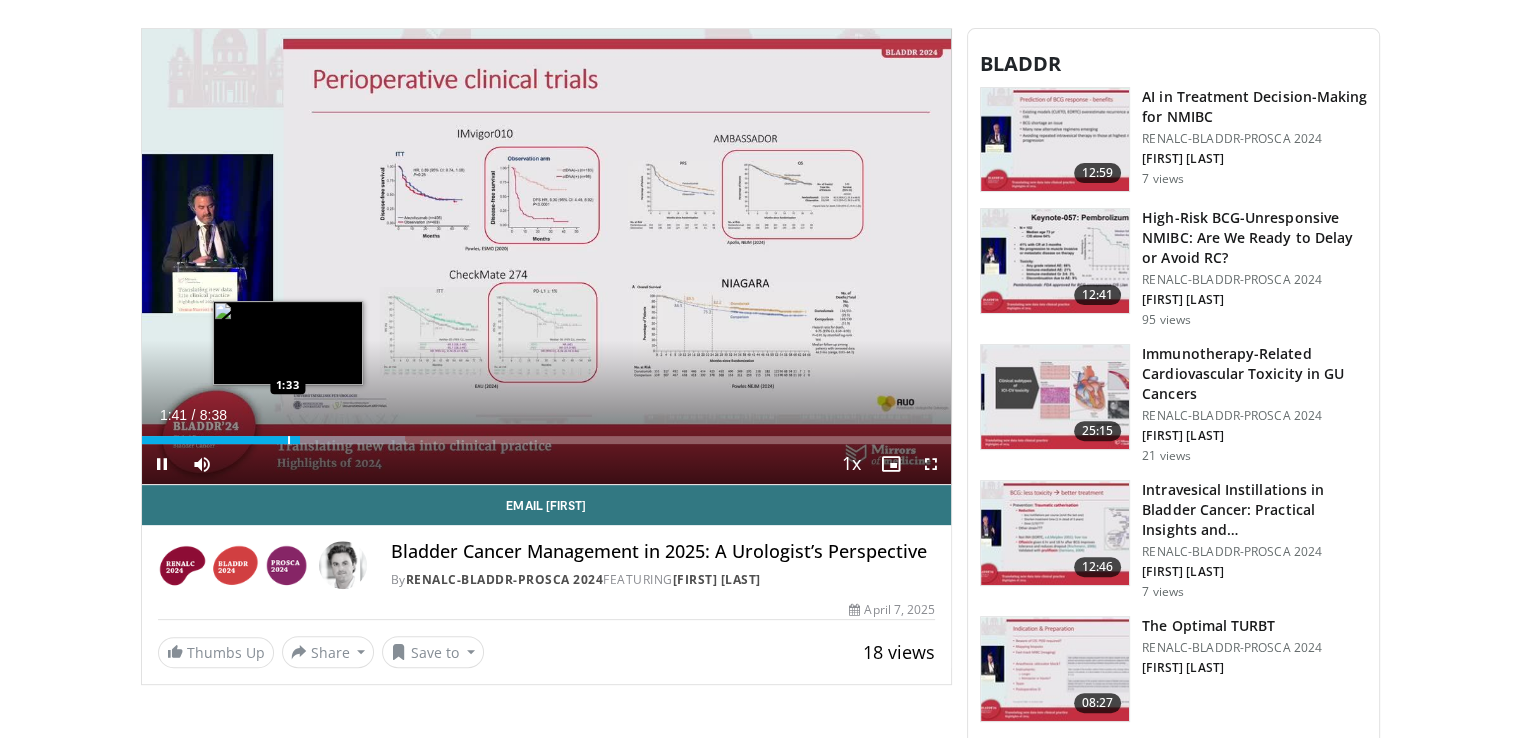 click on "Loaded :  32.54% 1:41 1:33" at bounding box center [547, 440] 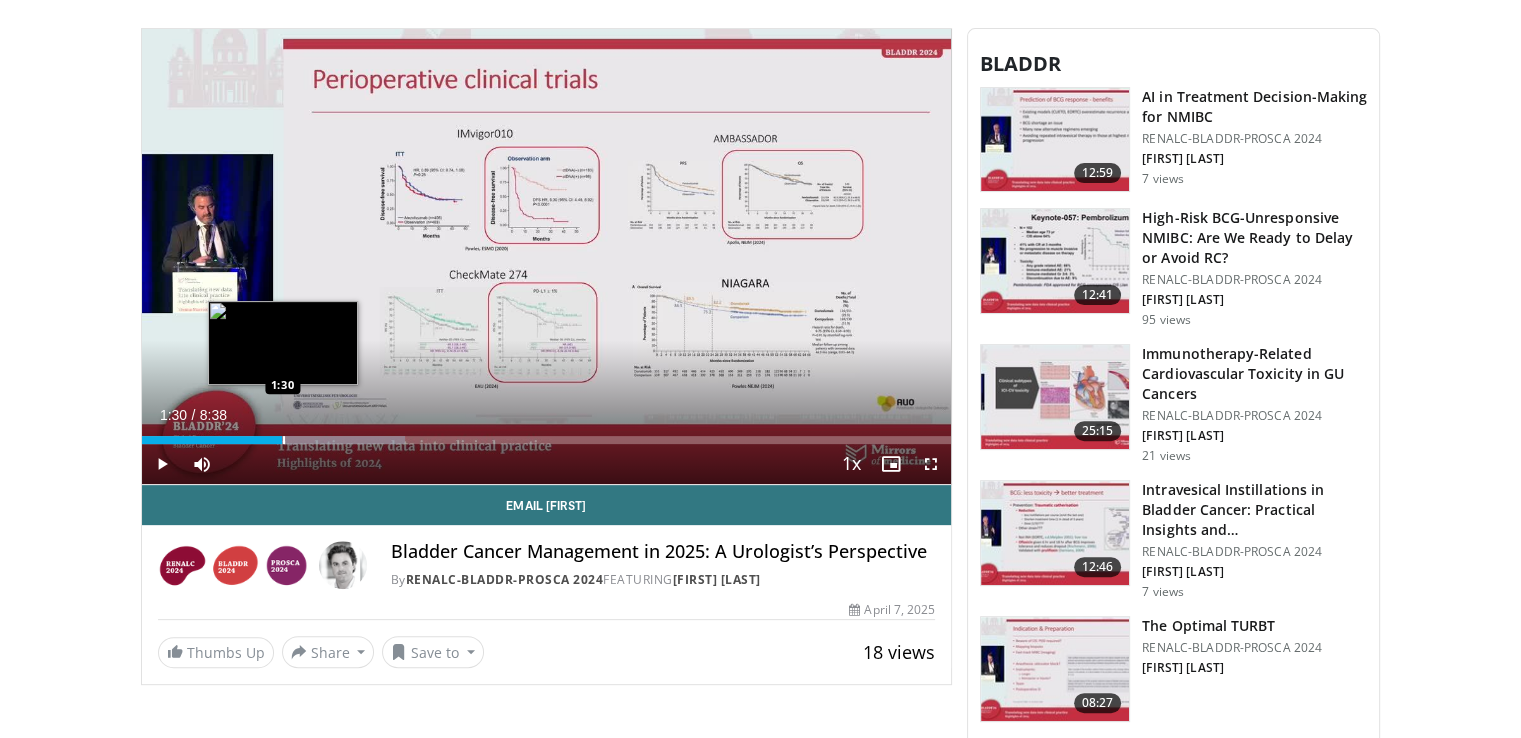 click at bounding box center (284, 440) 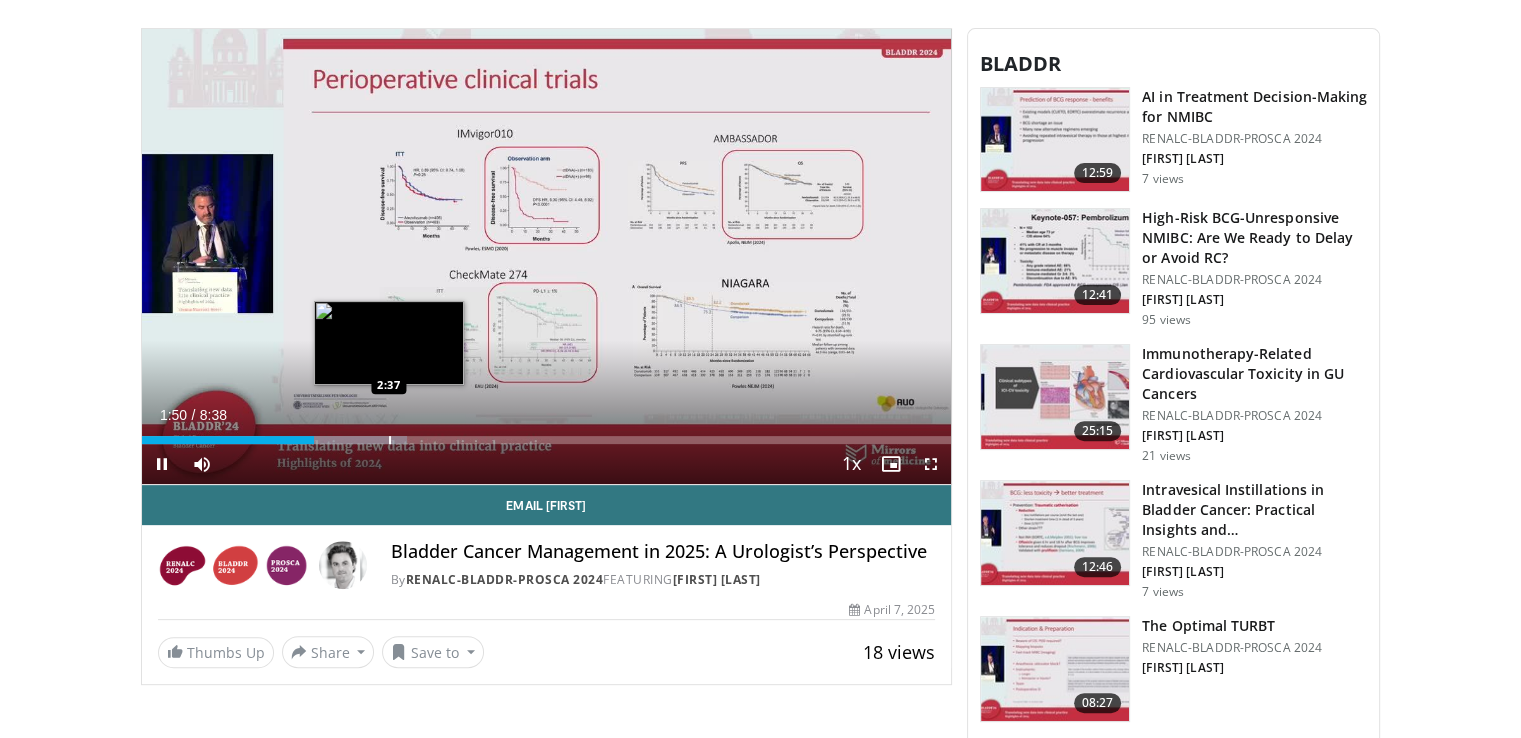 click on "Loaded :  32.85% 1:50 2:37" at bounding box center [547, 434] 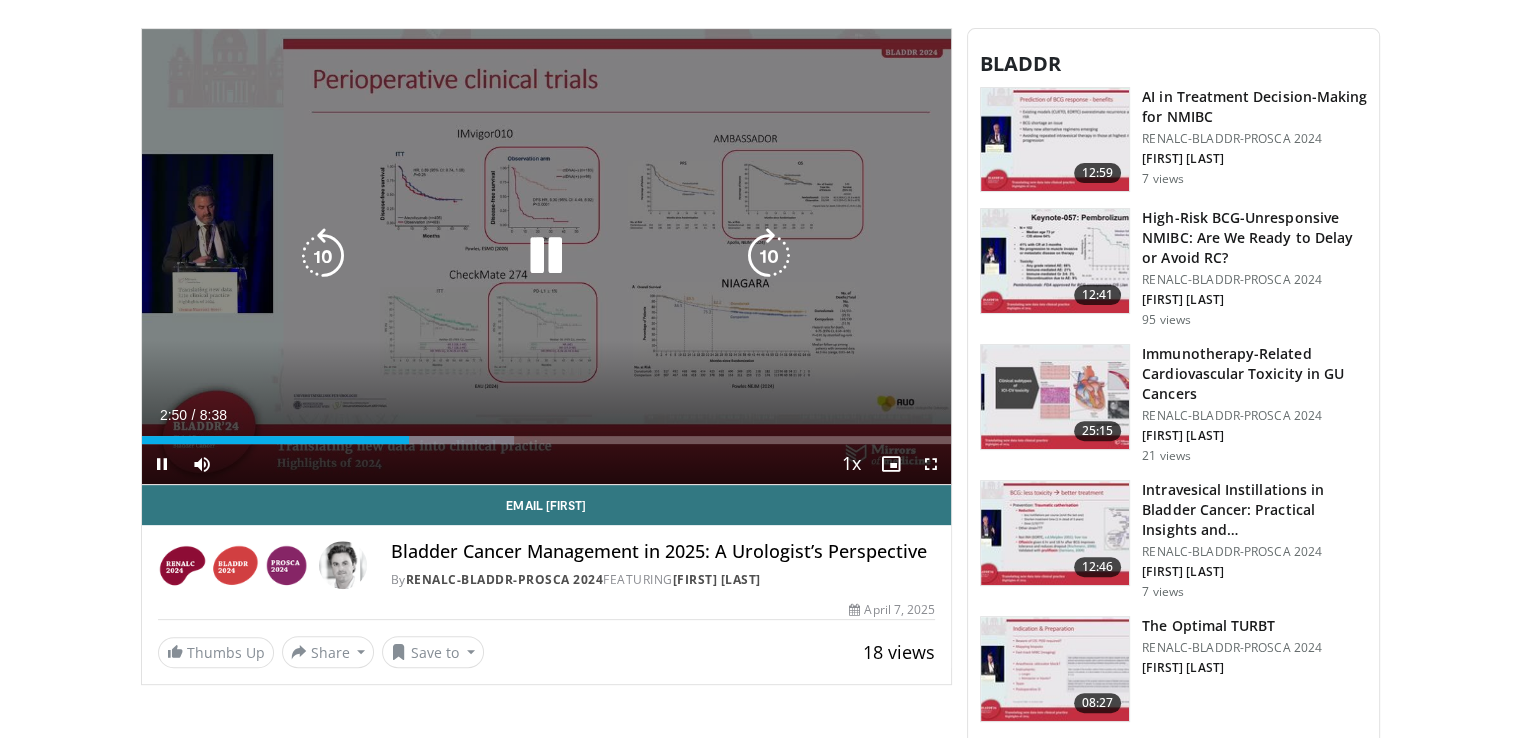 click on "10 seconds
Tap to unmute" at bounding box center (547, 257) 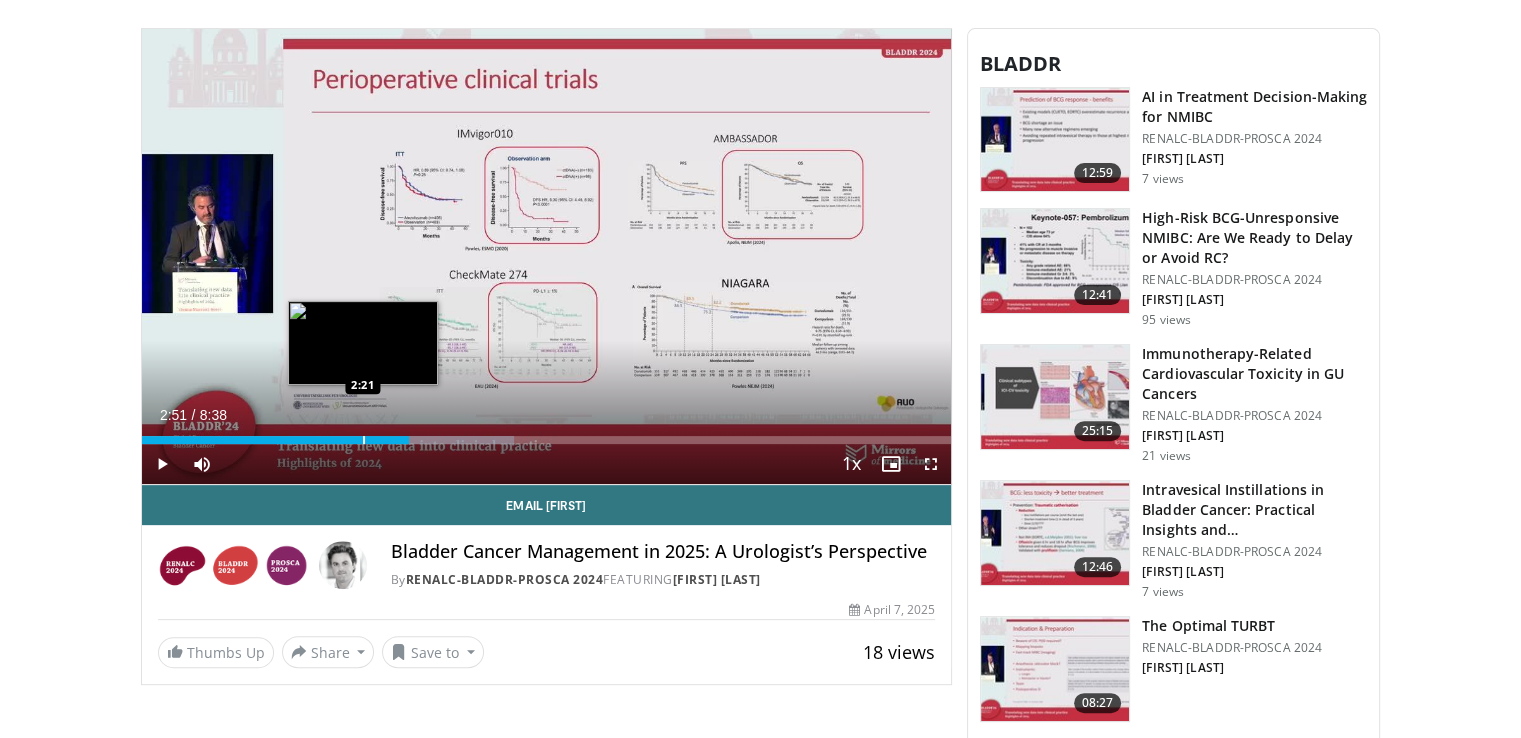 click on "Loaded :  45.95% 2:51 2:21" at bounding box center (547, 434) 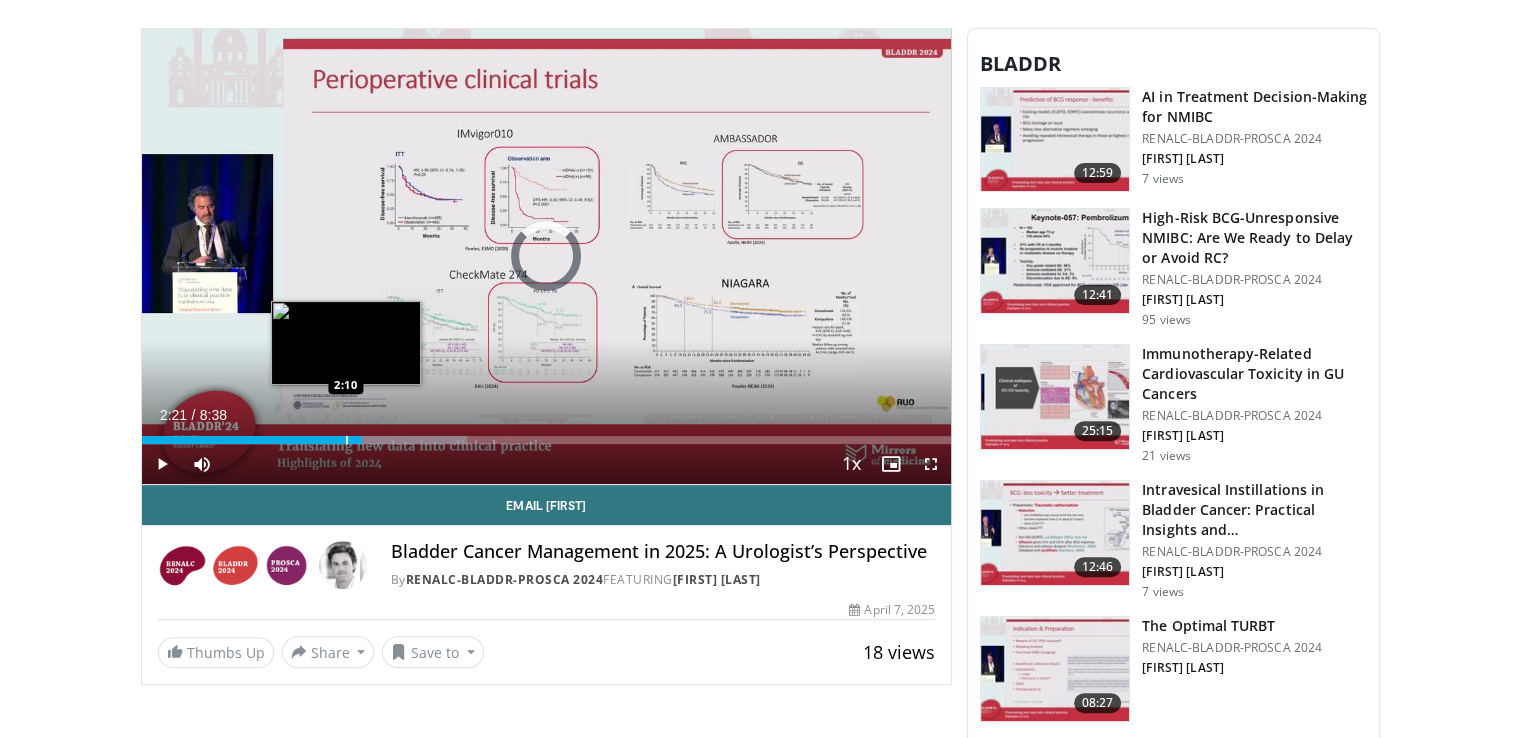 click on "Loaded :  40.20% 2:21 2:10" at bounding box center (547, 434) 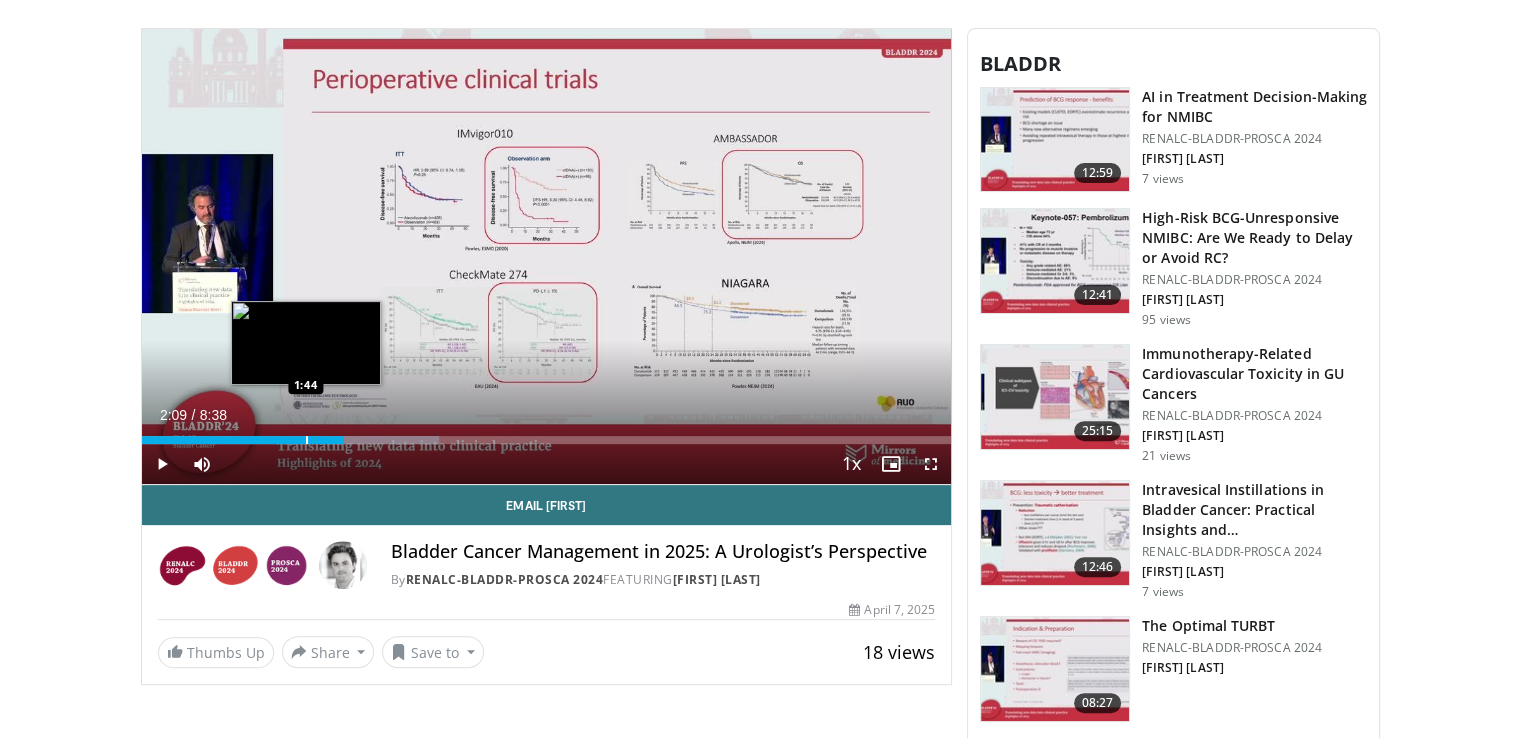 click on "Loaded :  36.71% 2:09 1:44" at bounding box center [547, 434] 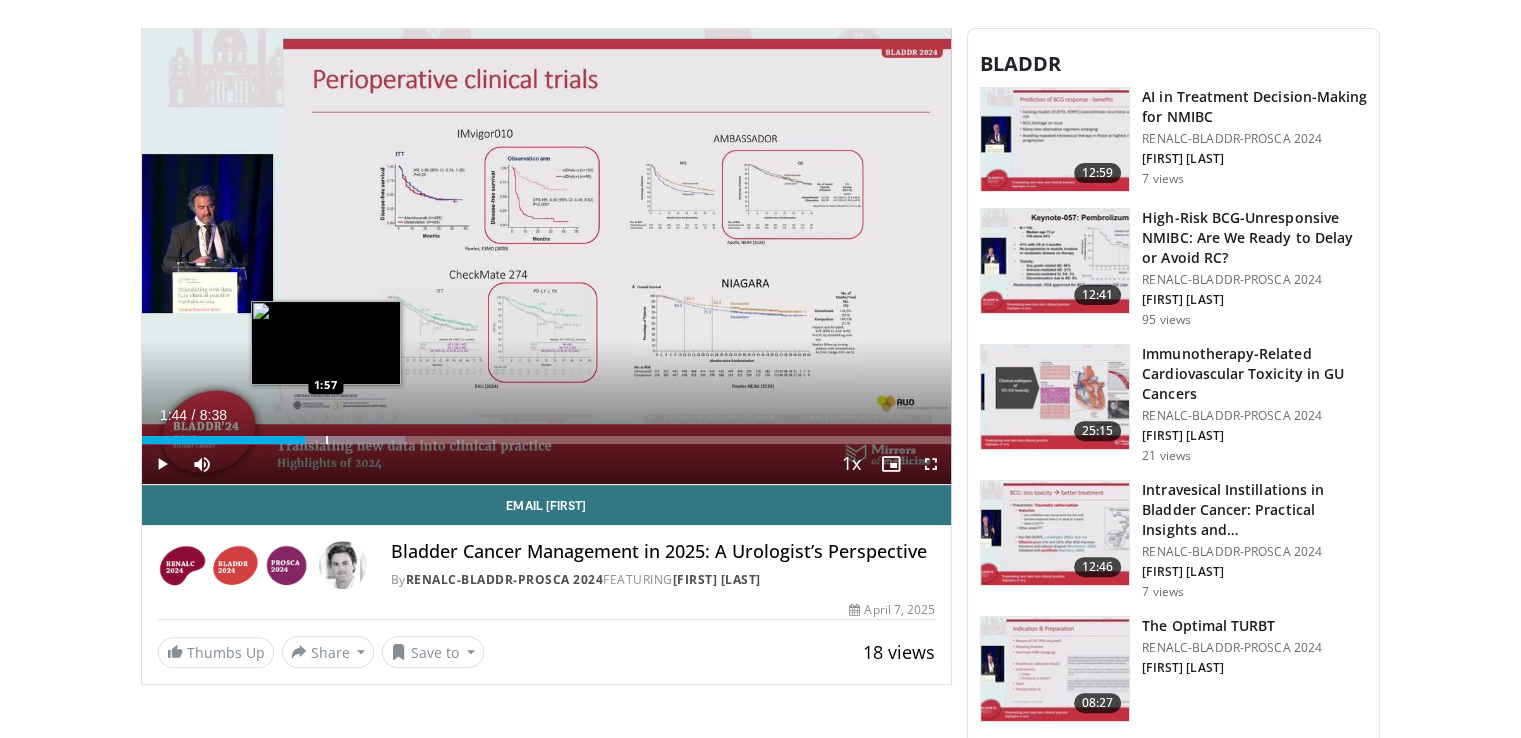 click on "Loaded :  32.54% 1:44 1:57" at bounding box center (547, 434) 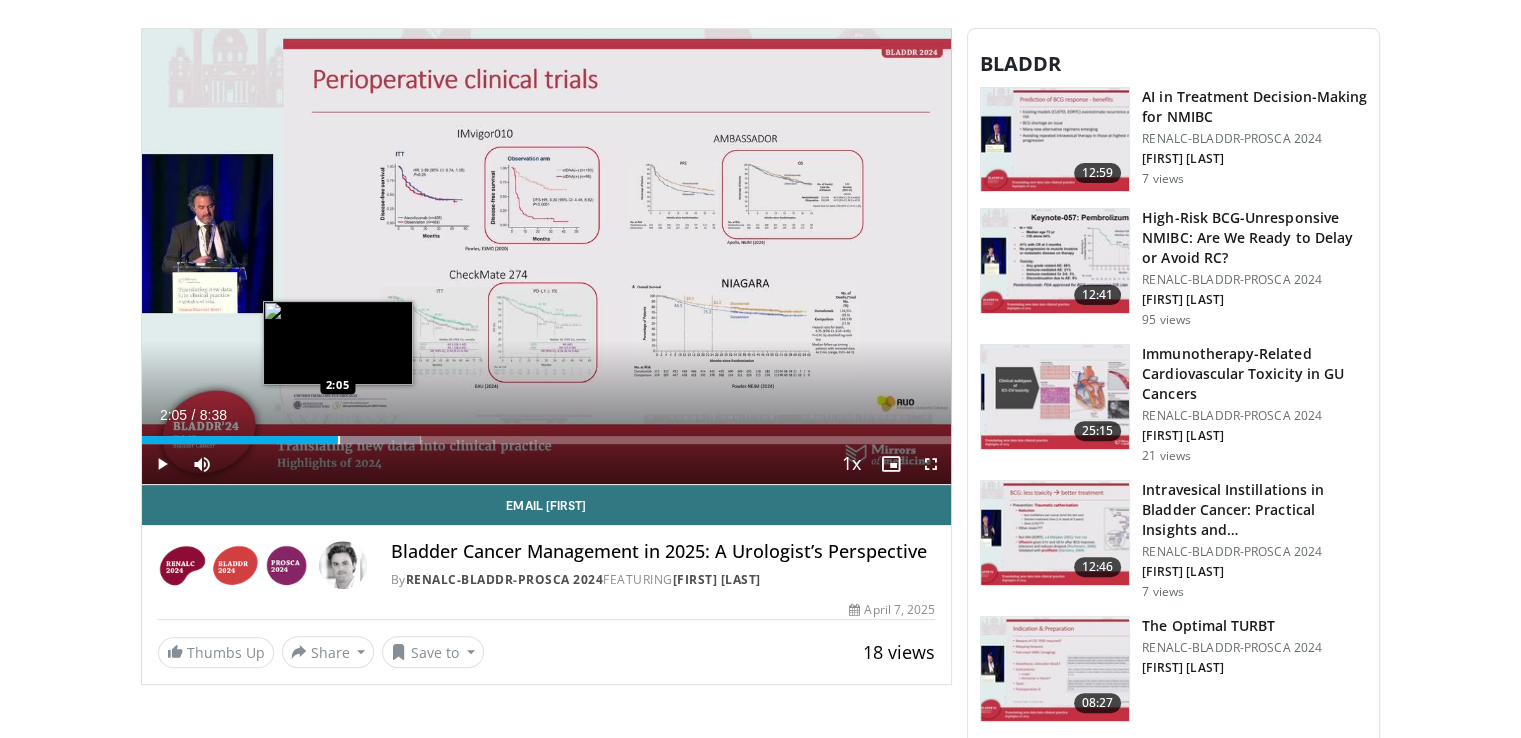 click at bounding box center [339, 440] 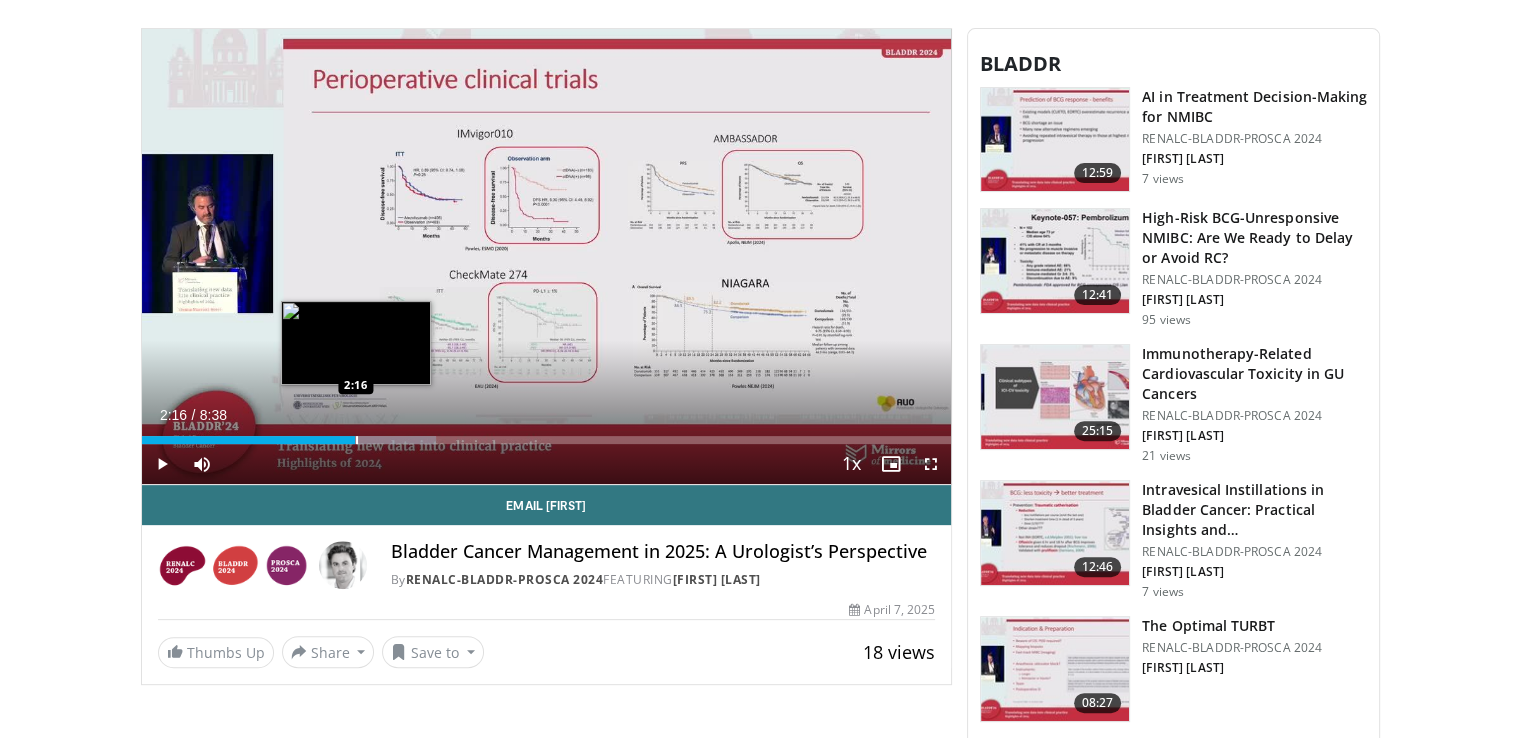 click at bounding box center [357, 440] 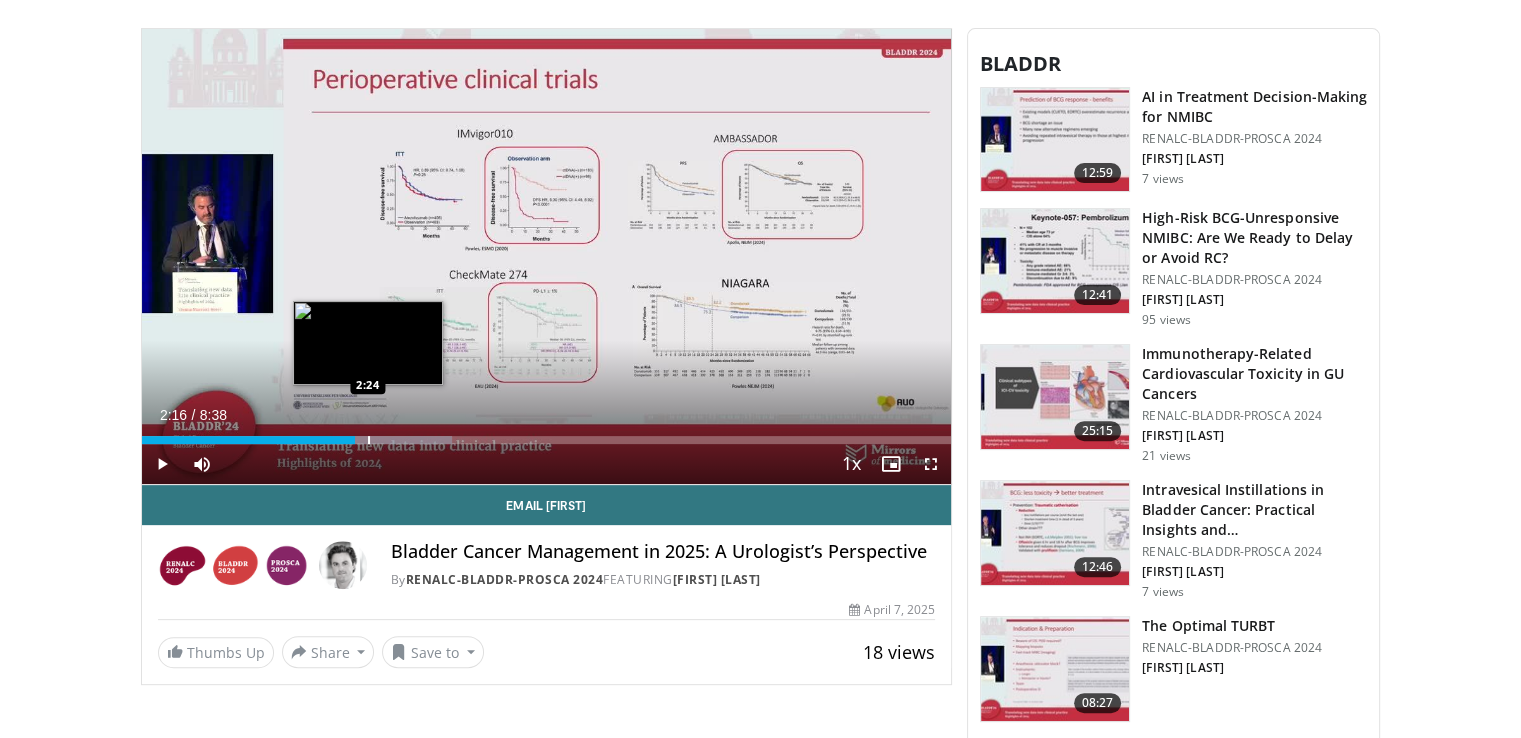 click at bounding box center [369, 440] 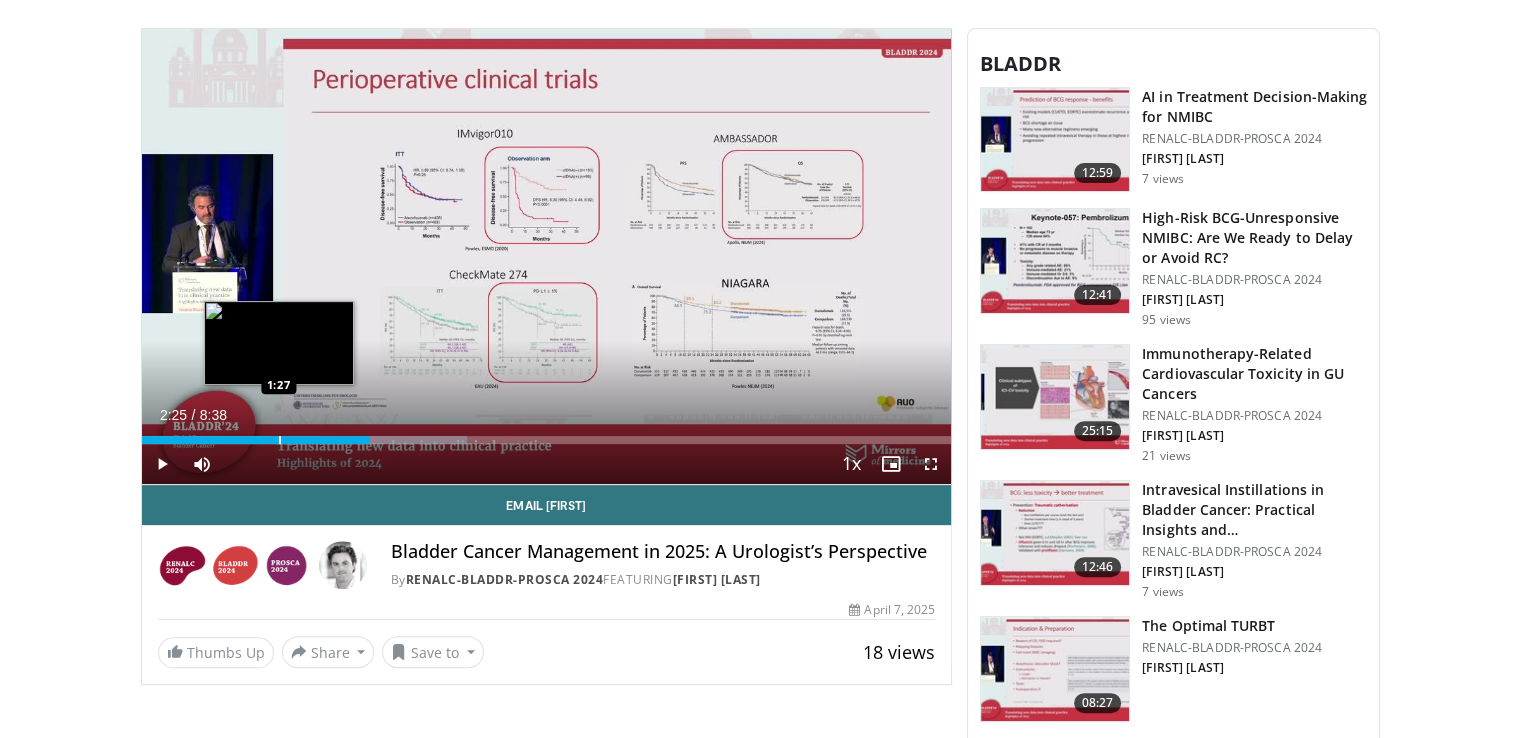 click at bounding box center (280, 440) 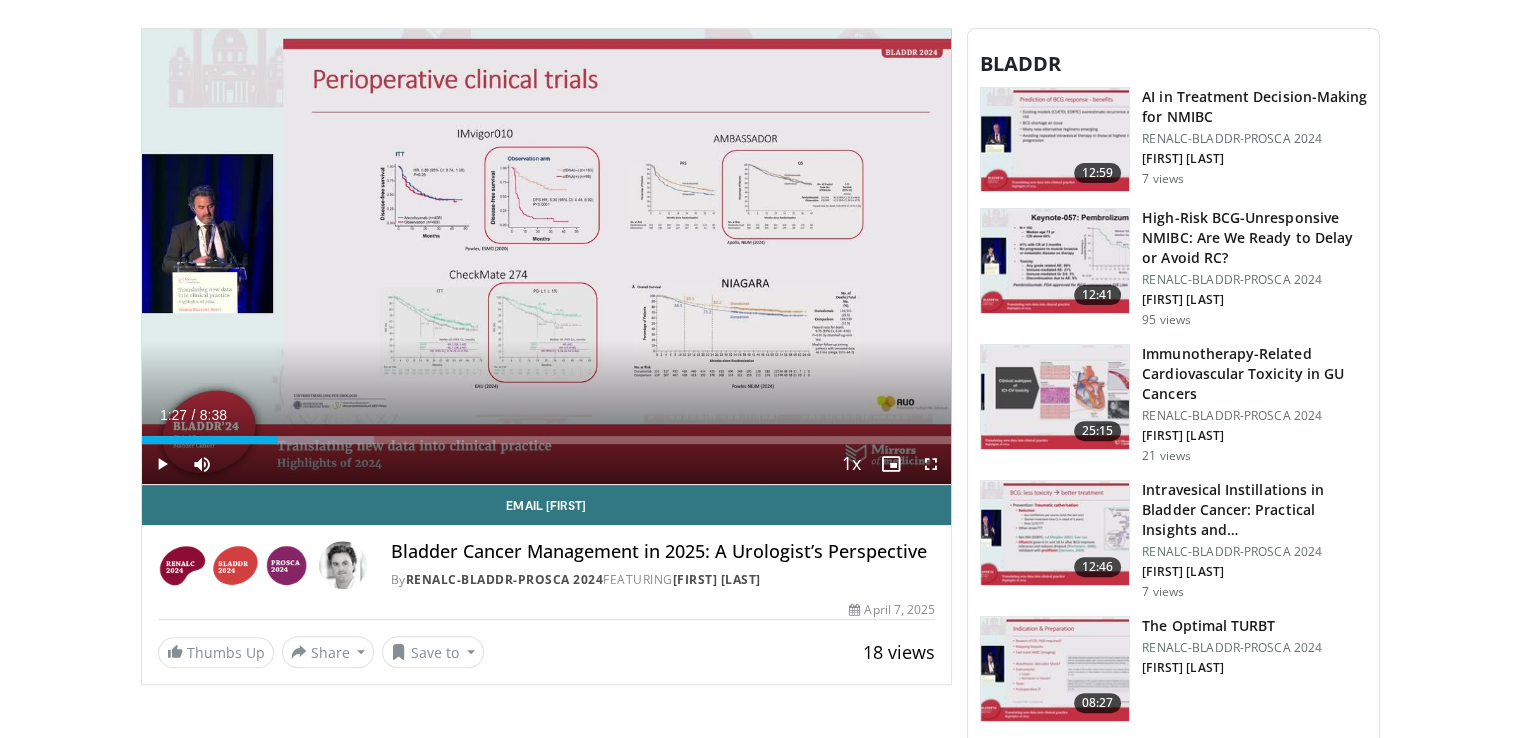 click on "Comments   0" at bounding box center (547, 746) 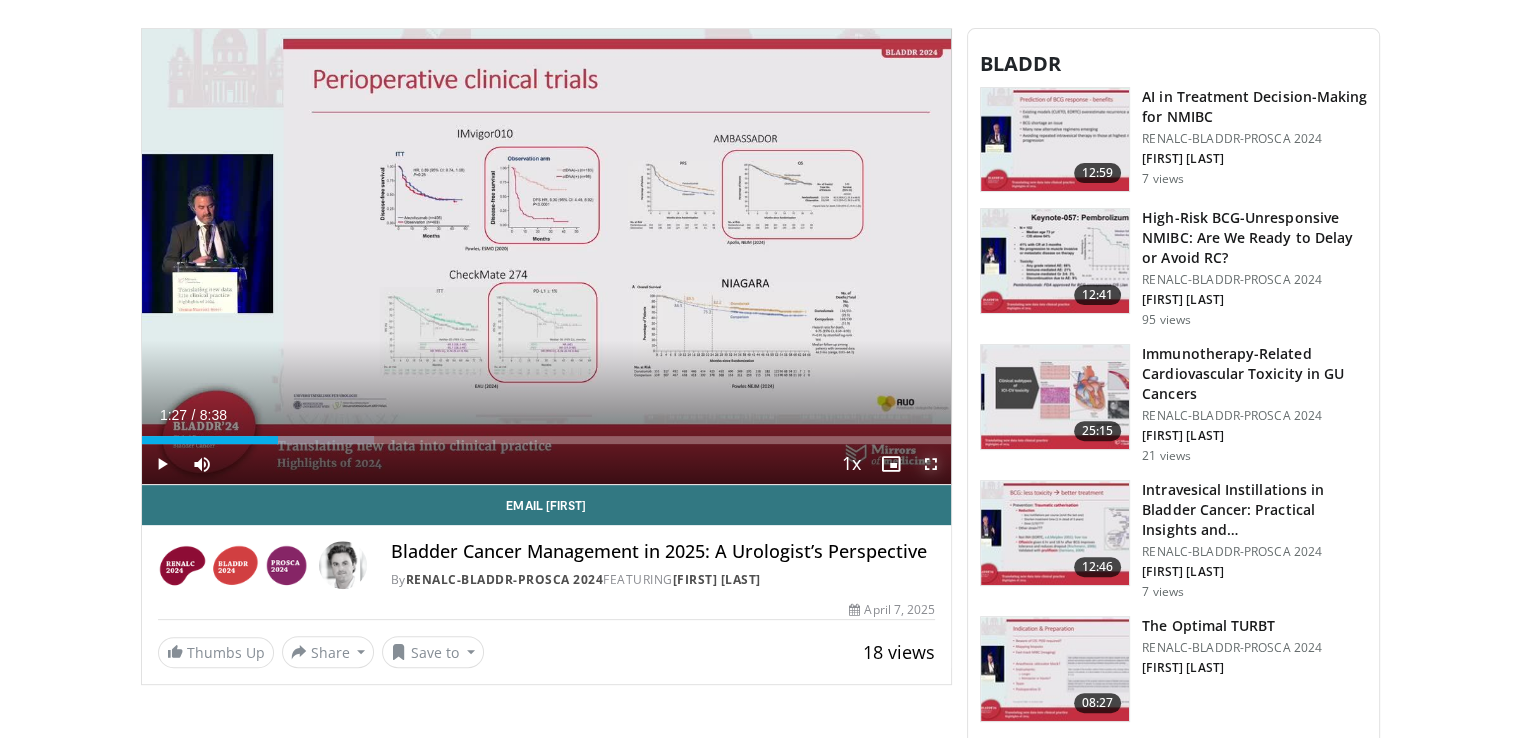 click at bounding box center (931, 464) 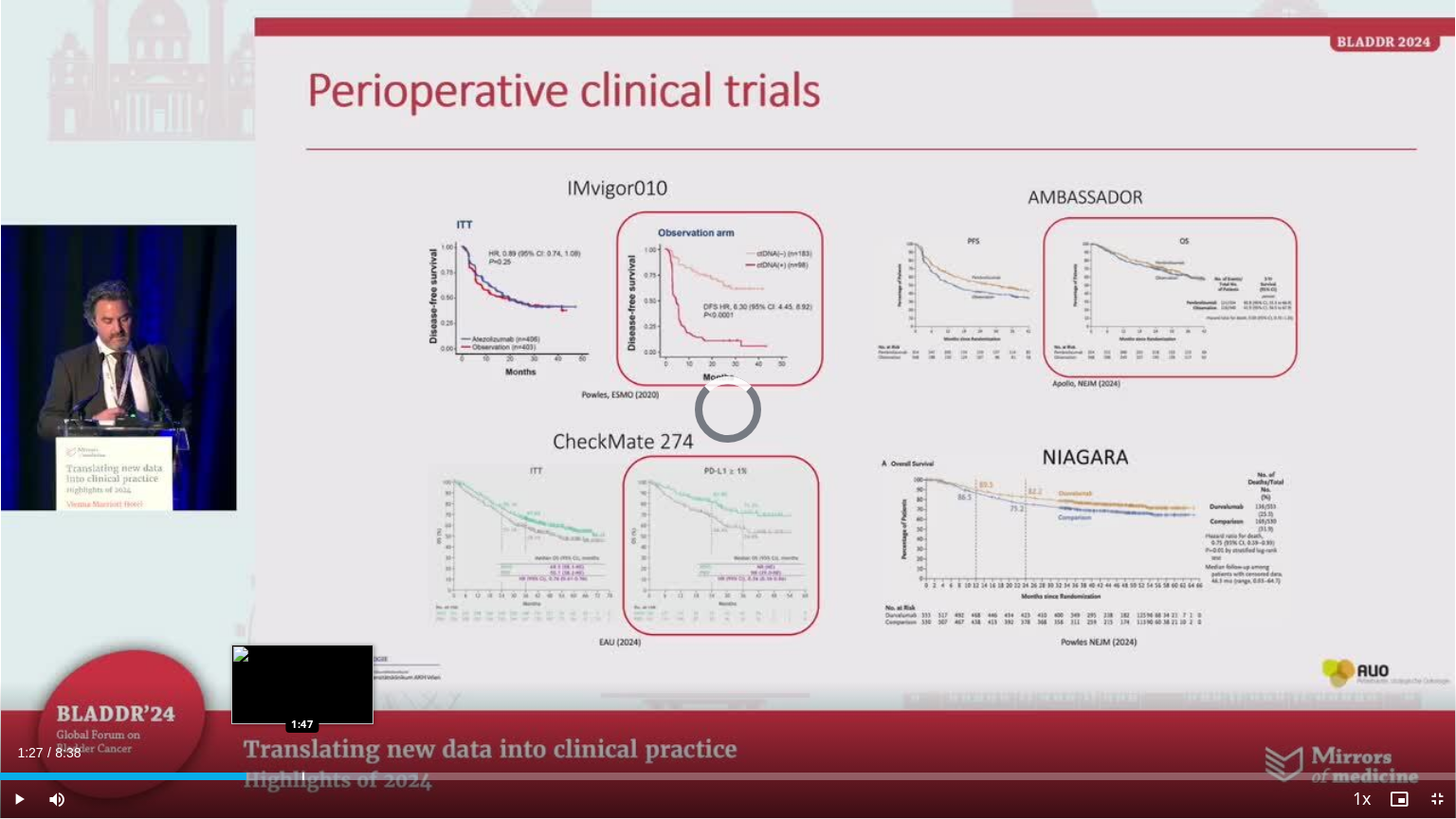 click at bounding box center (303, 776) 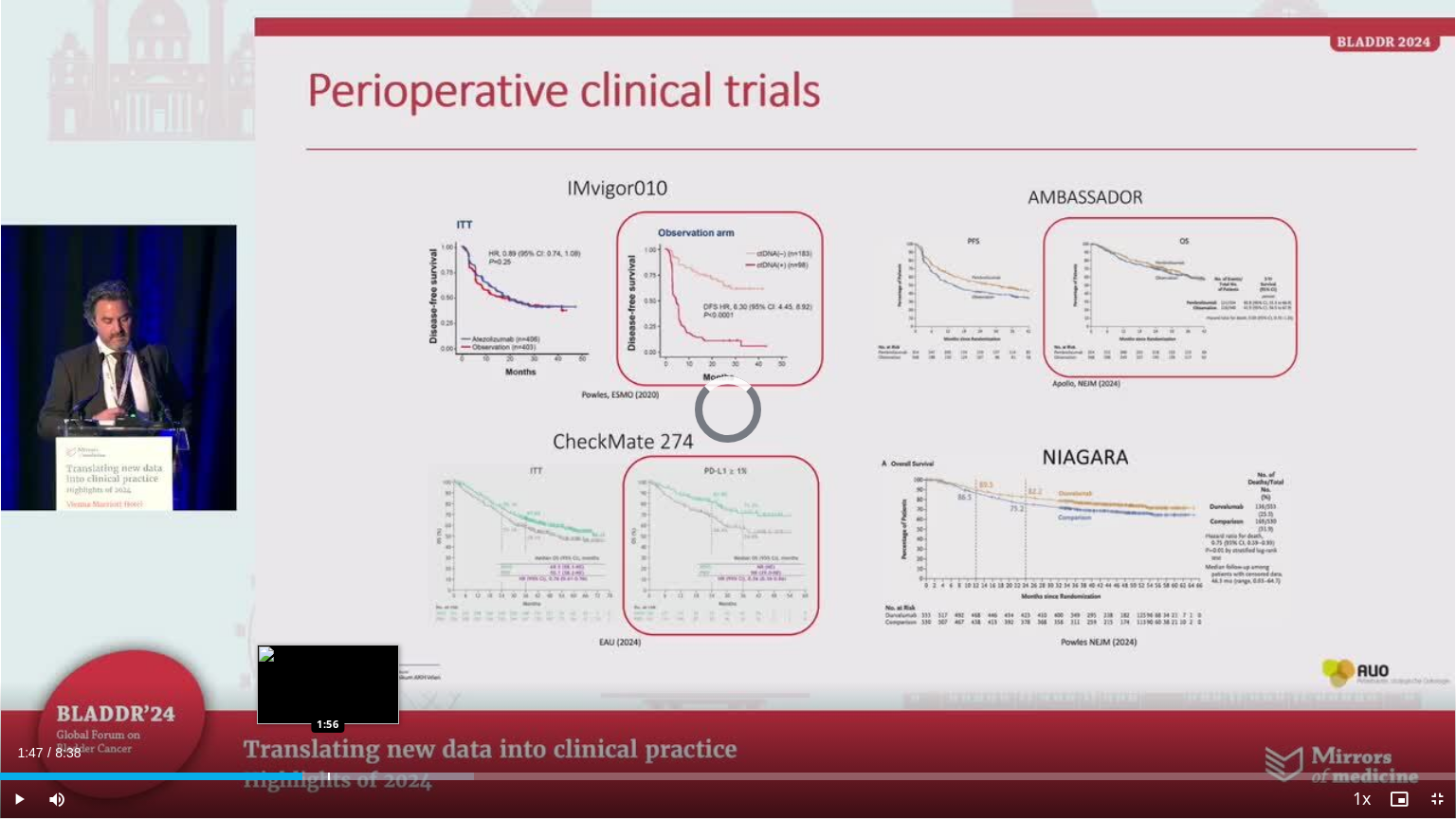 click at bounding box center [329, 776] 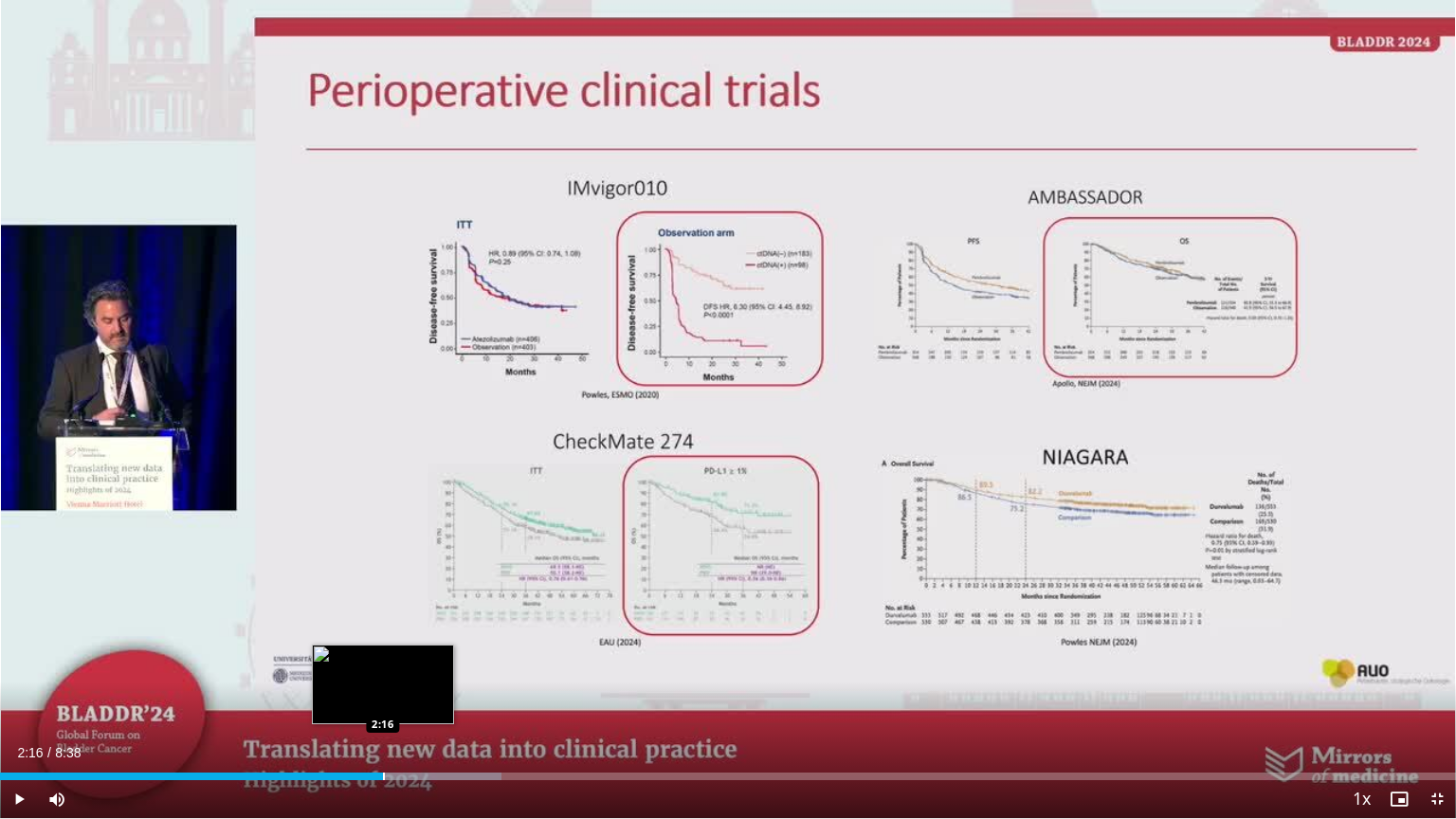 click at bounding box center (384, 776) 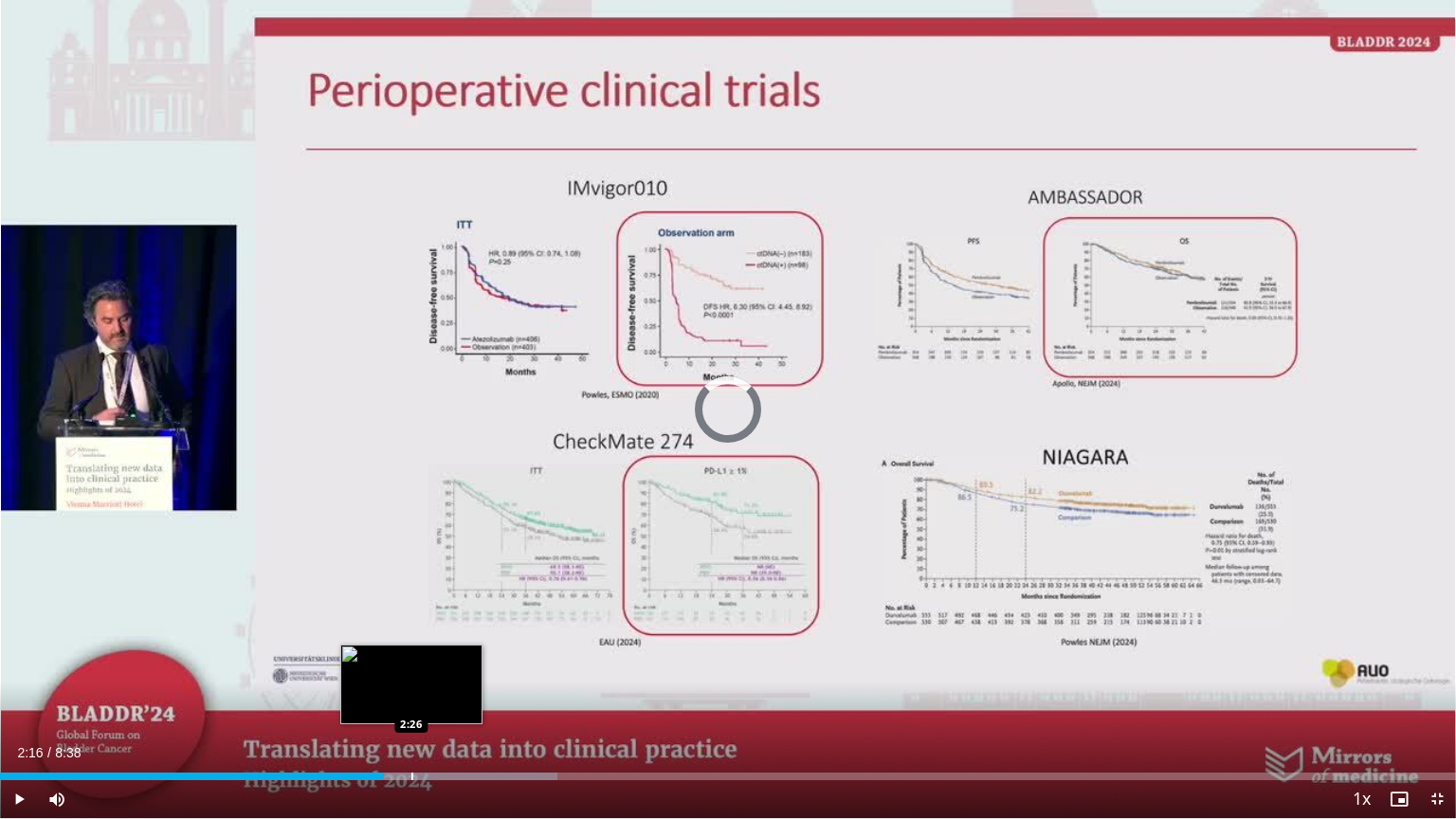 click at bounding box center [412, 776] 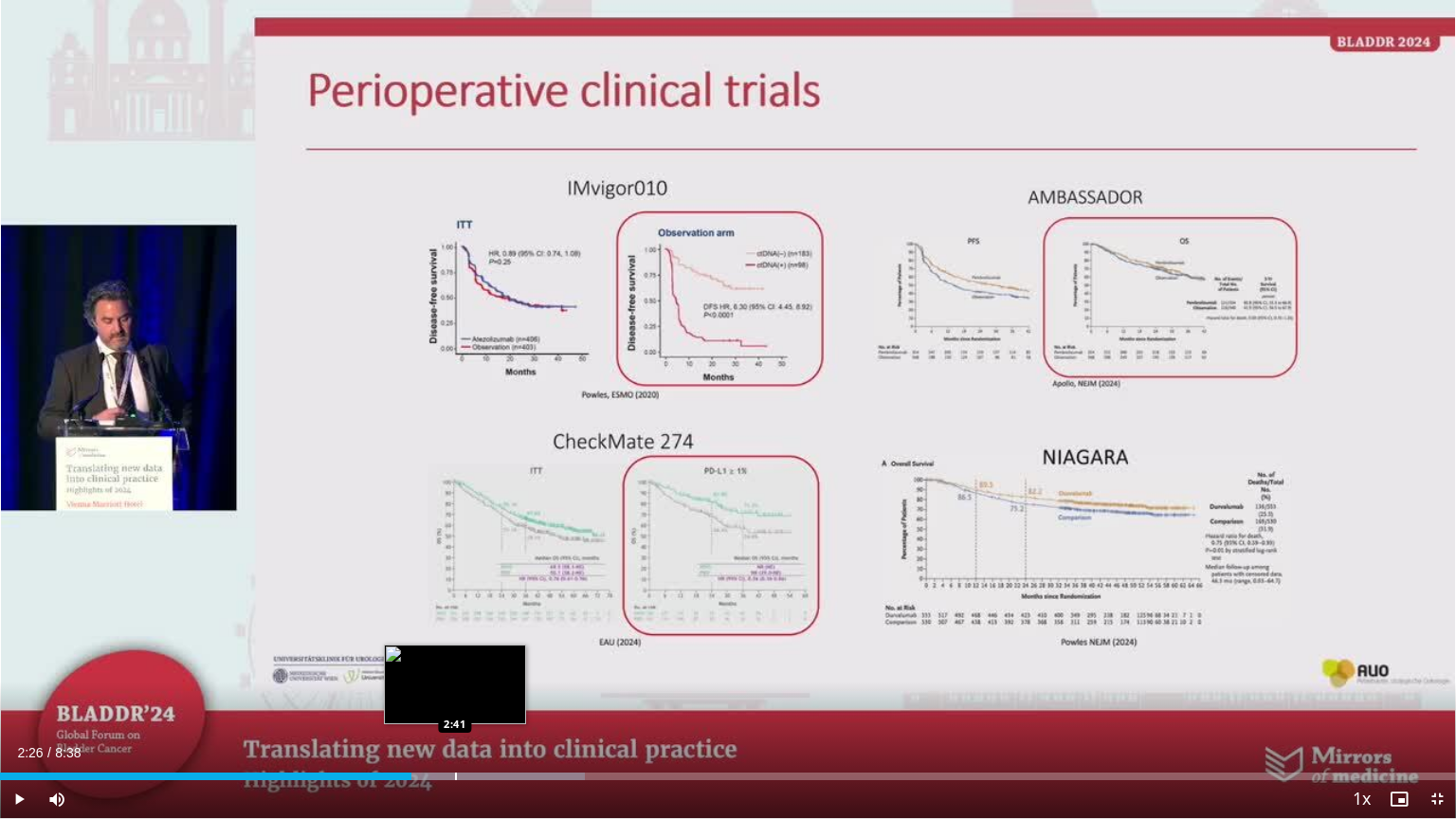 click at bounding box center (456, 776) 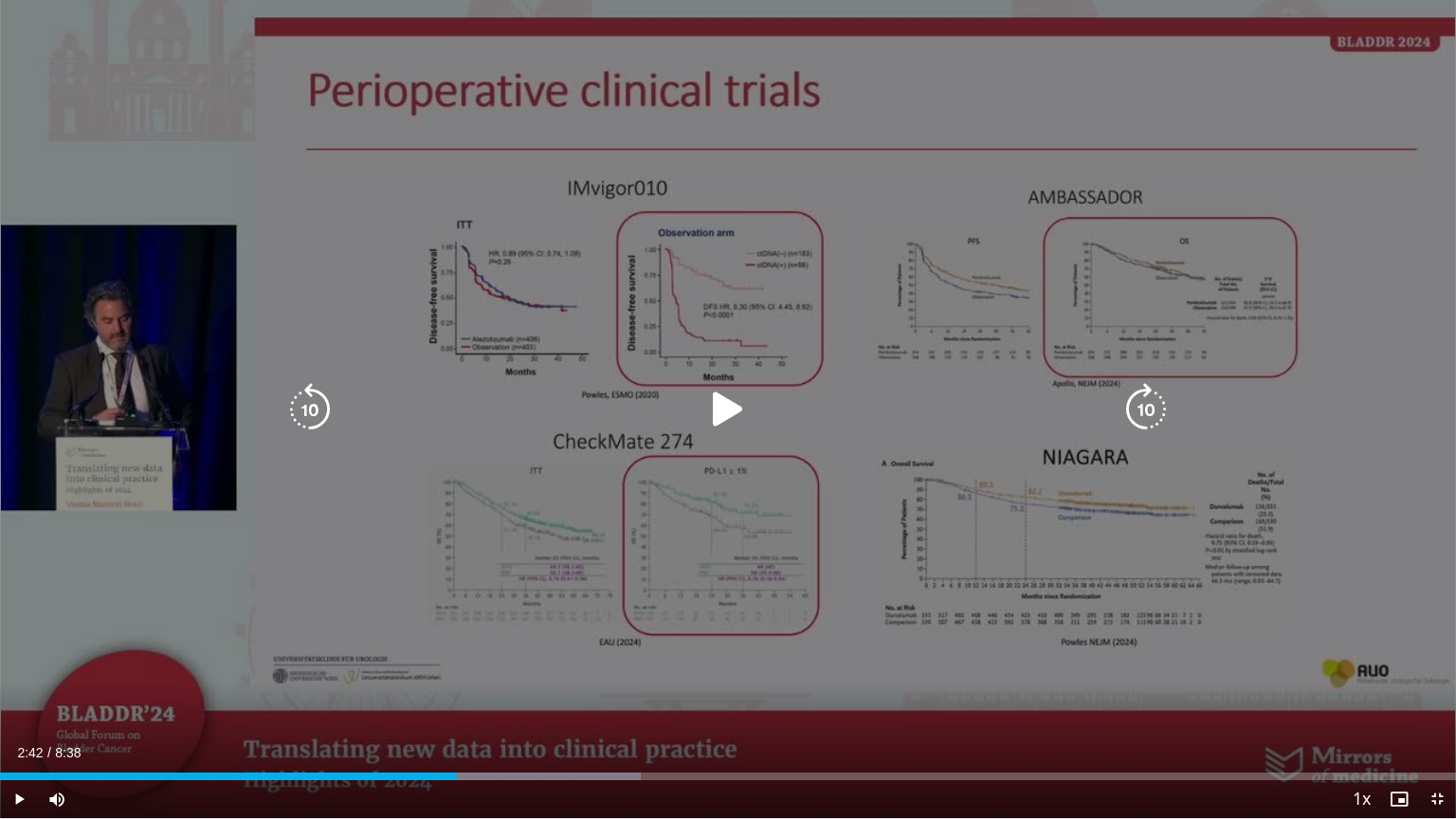 drag, startPoint x: 1238, startPoint y: 435, endPoint x: 1333, endPoint y: 444, distance: 95.42536 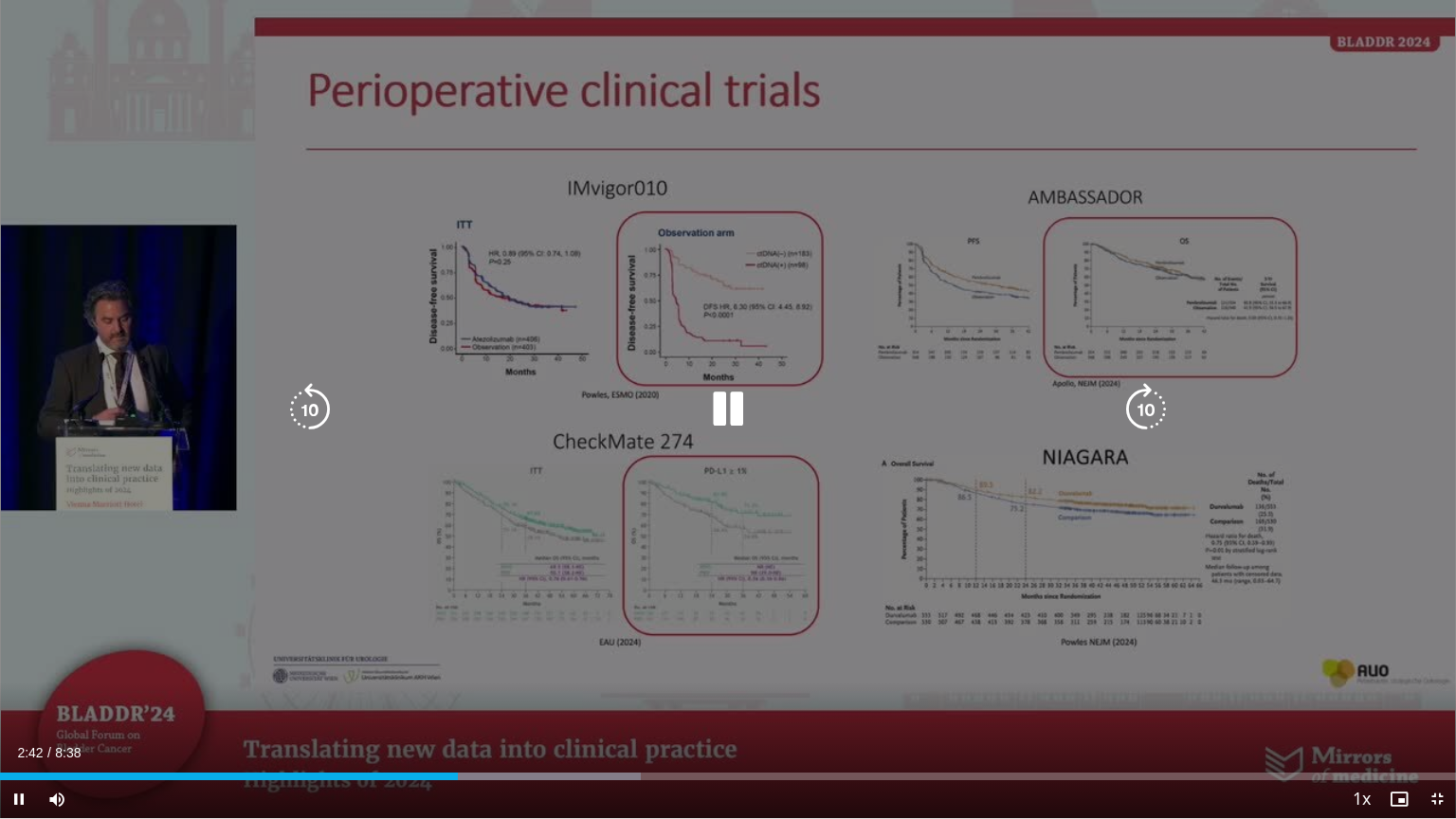 click on "10 seconds
Tap to unmute" at bounding box center (728, 409) 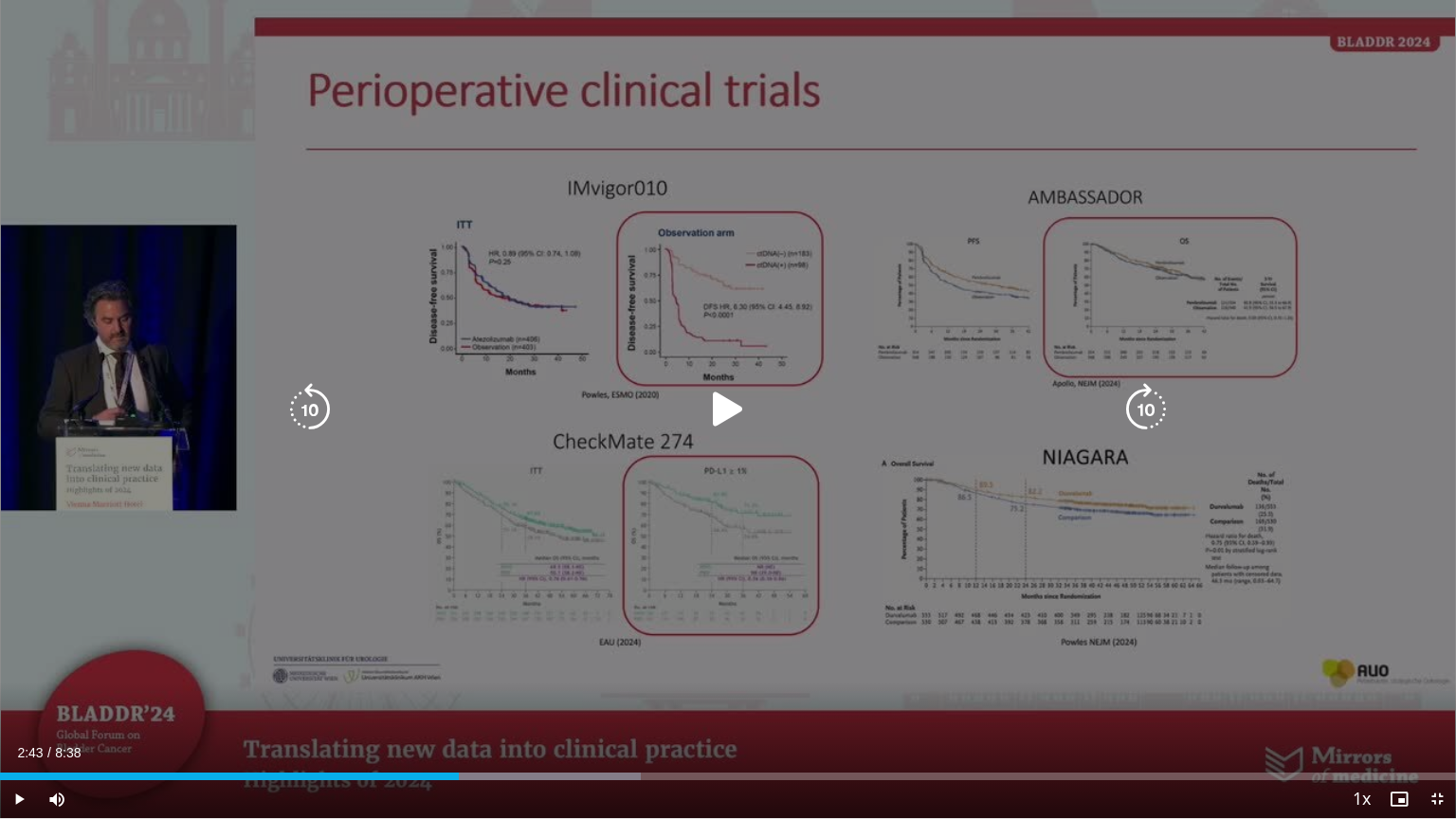click at bounding box center (728, 410) 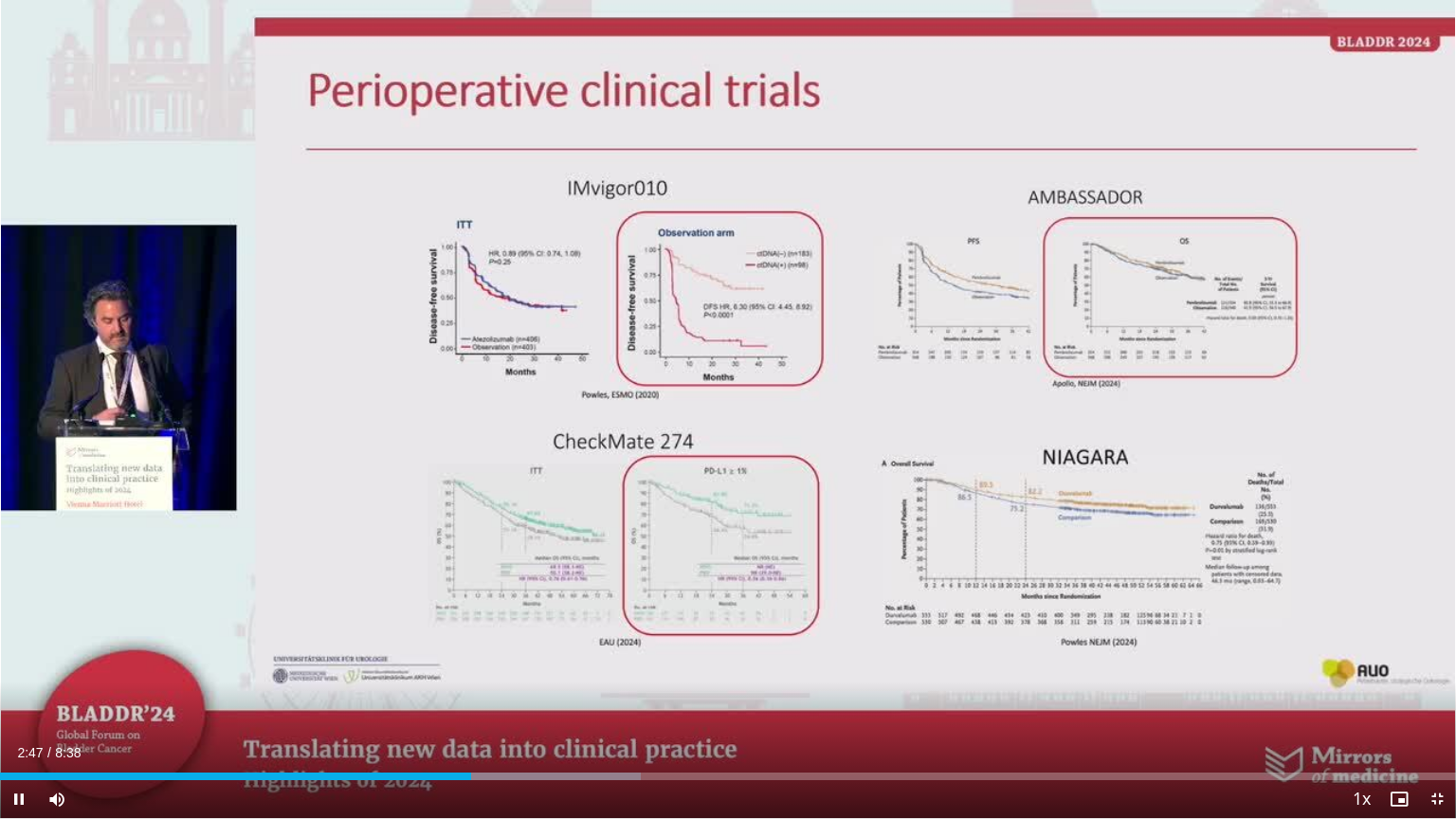 type 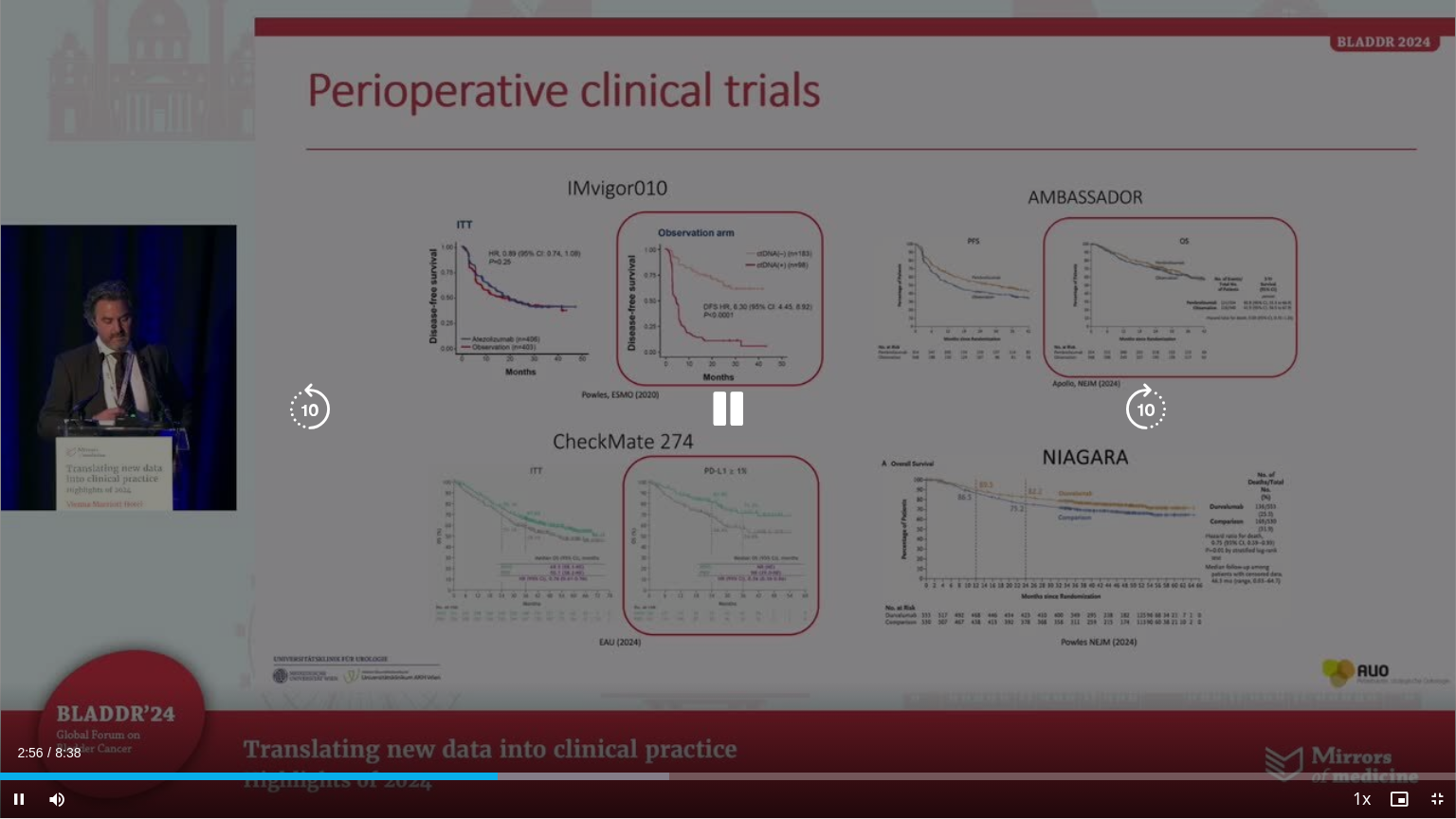 click at bounding box center (728, 410) 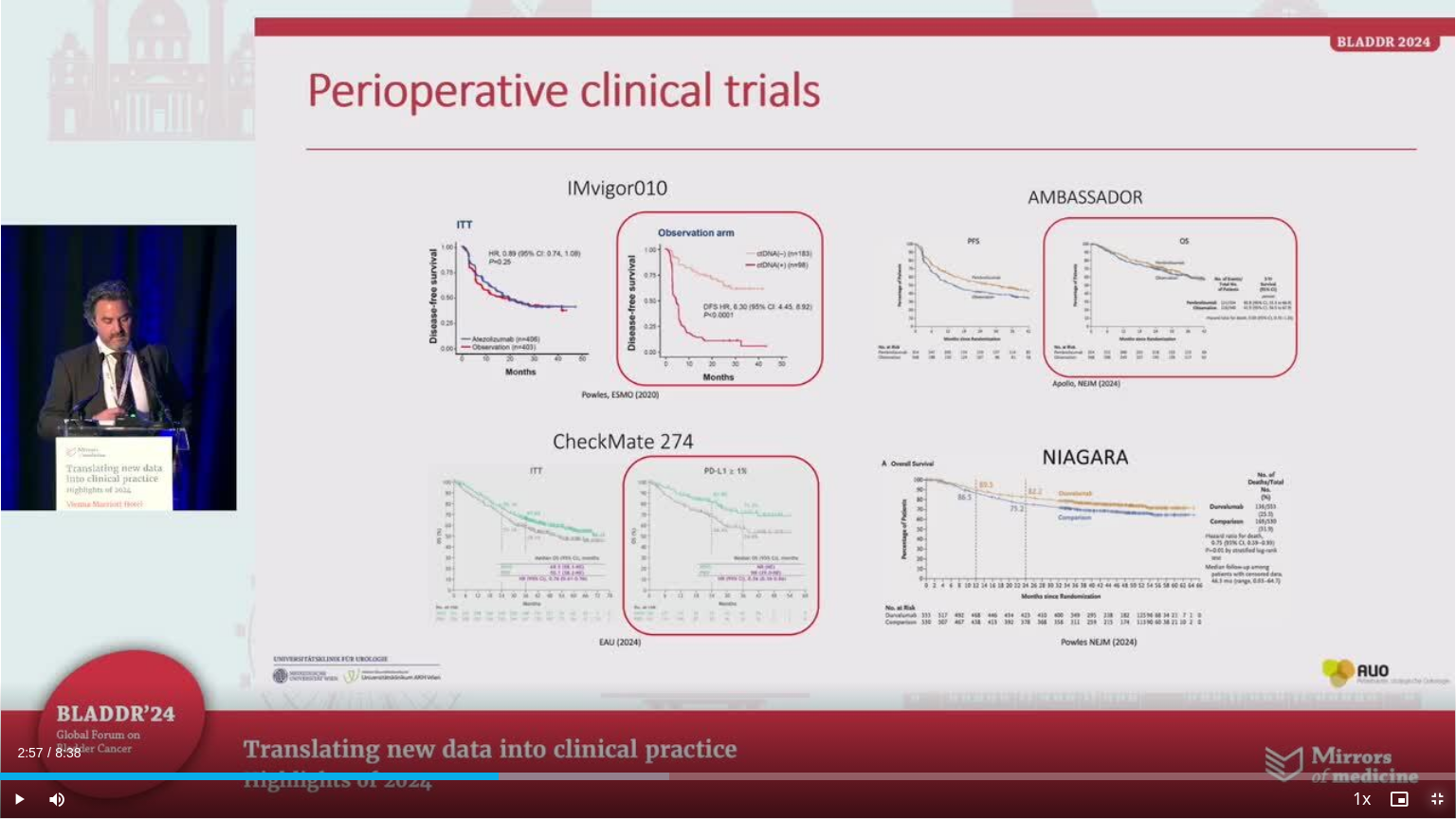 click at bounding box center [1437, 799] 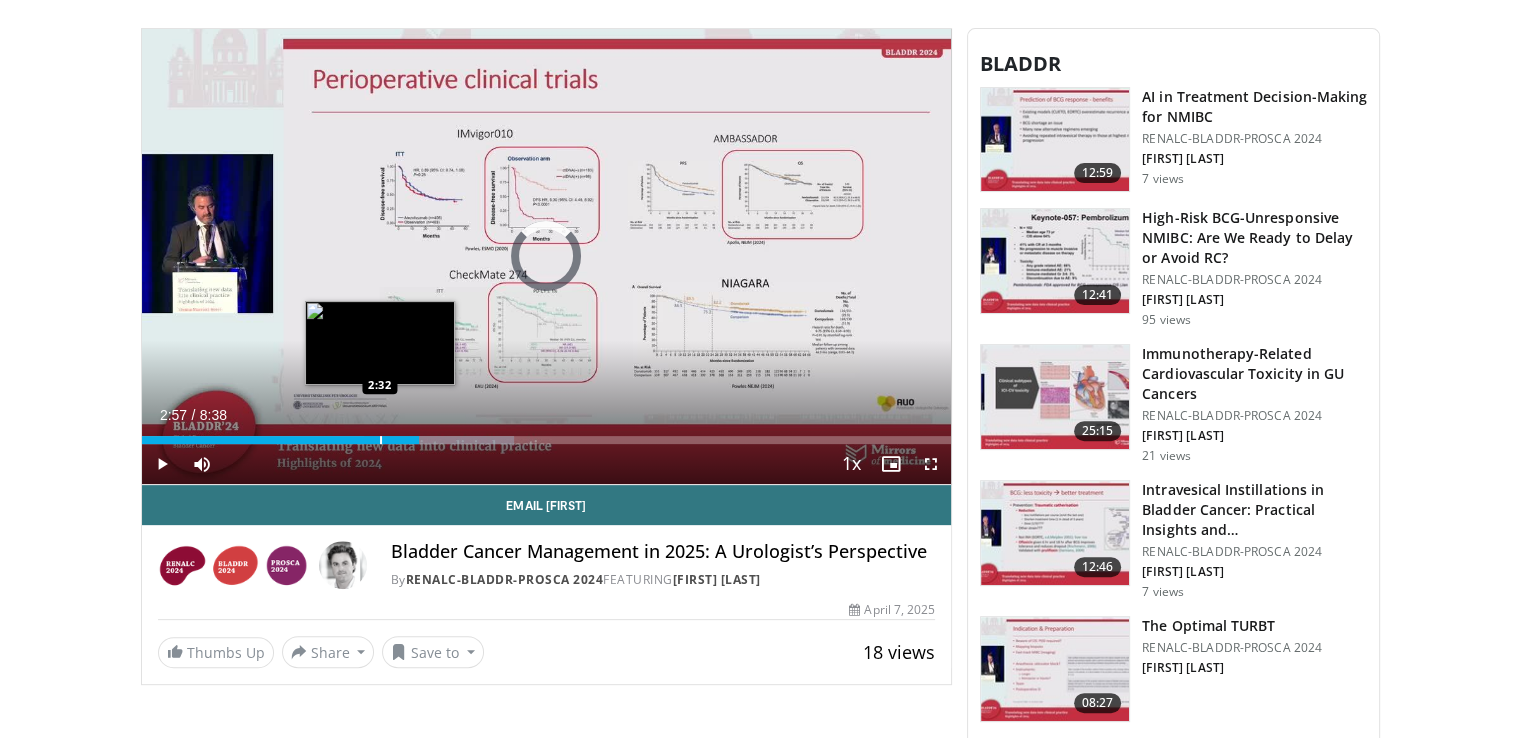 click at bounding box center (381, 440) 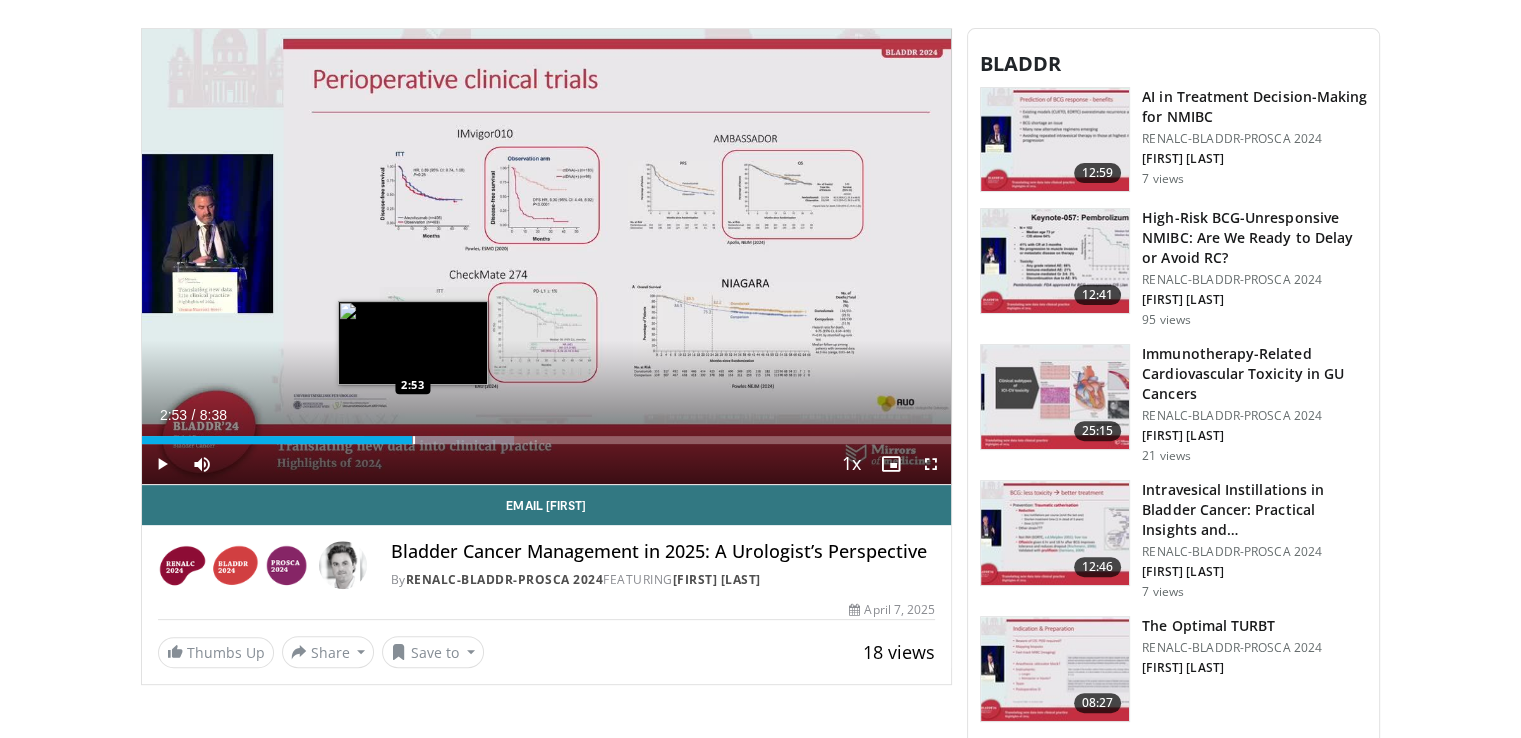 click at bounding box center (414, 440) 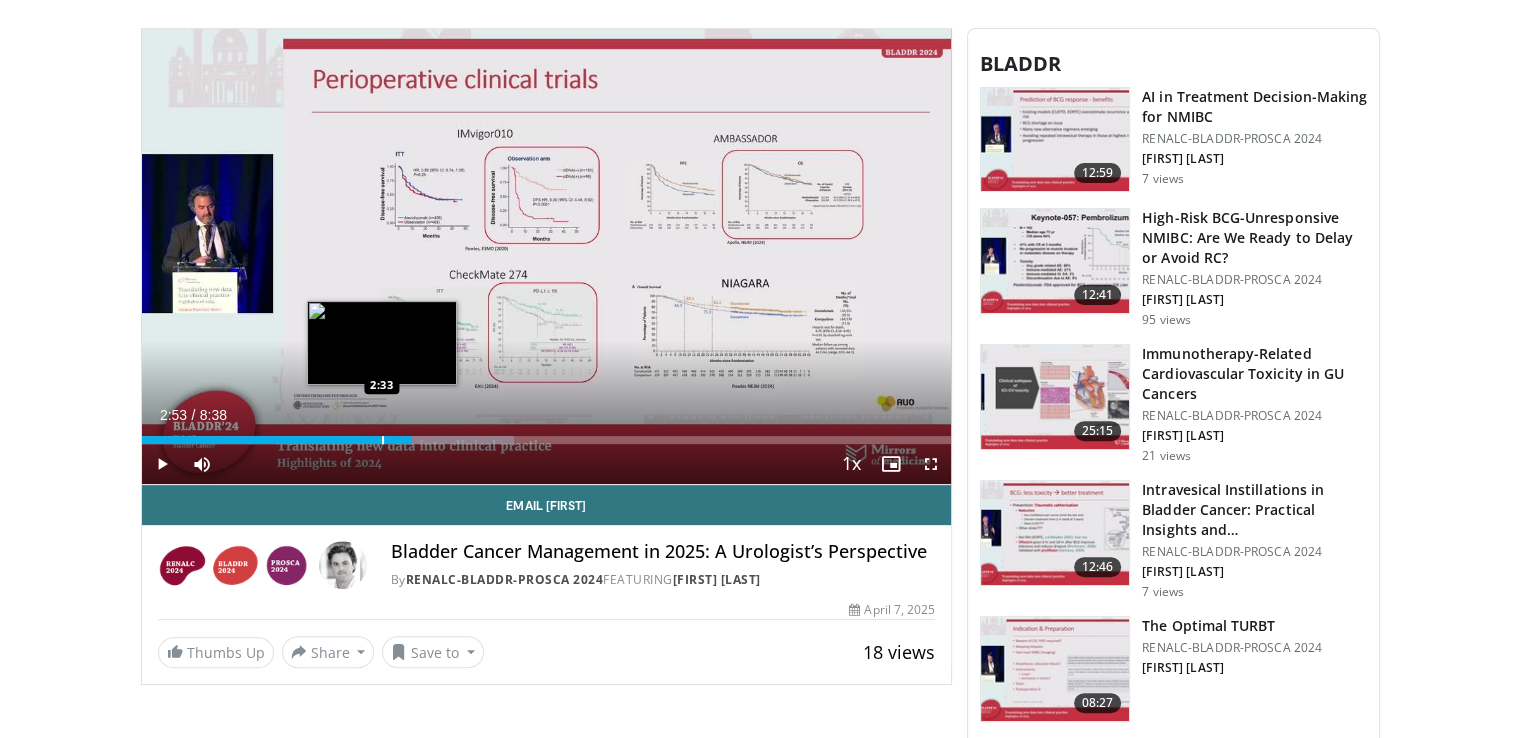 click at bounding box center [383, 440] 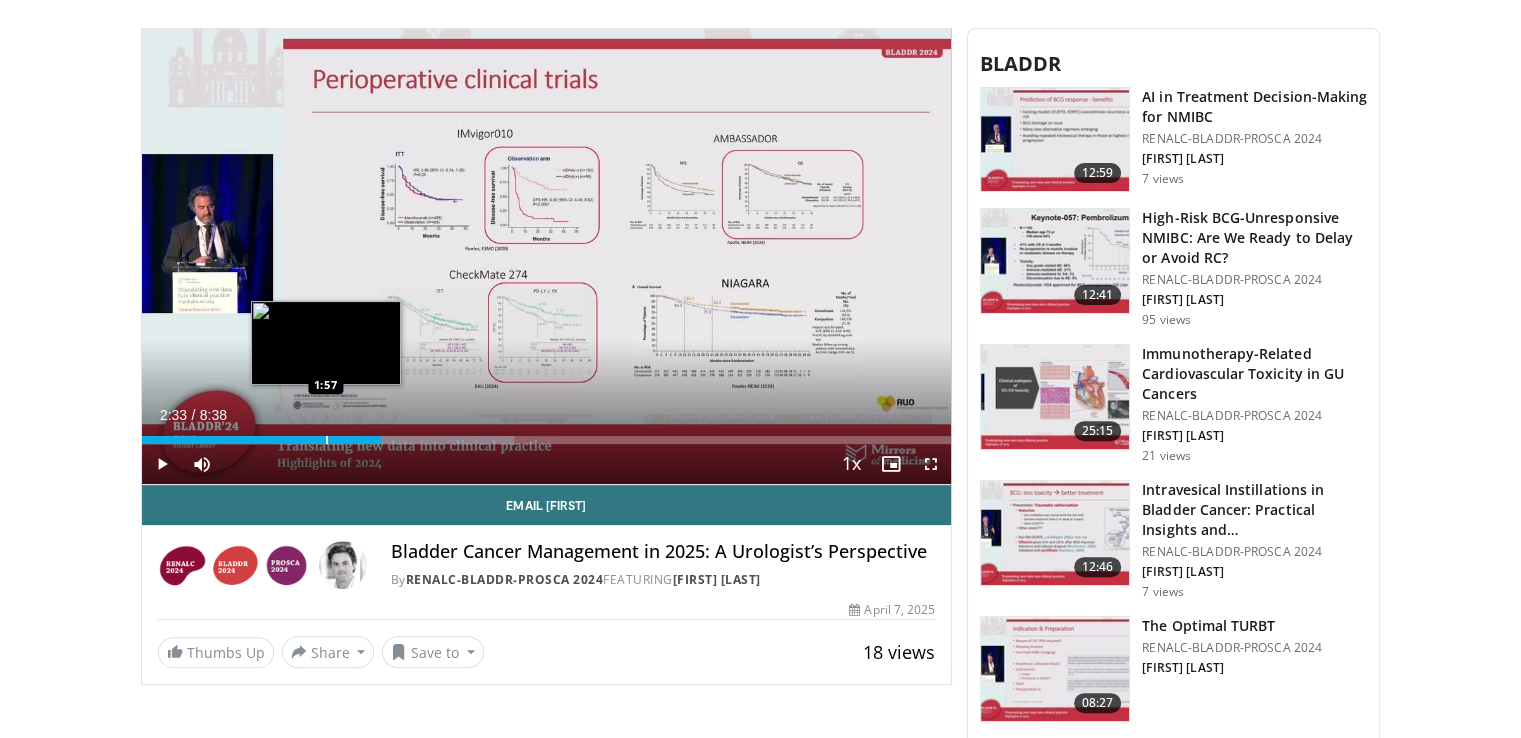 click on "Loaded :  45.95% 2:33 1:57" at bounding box center (547, 434) 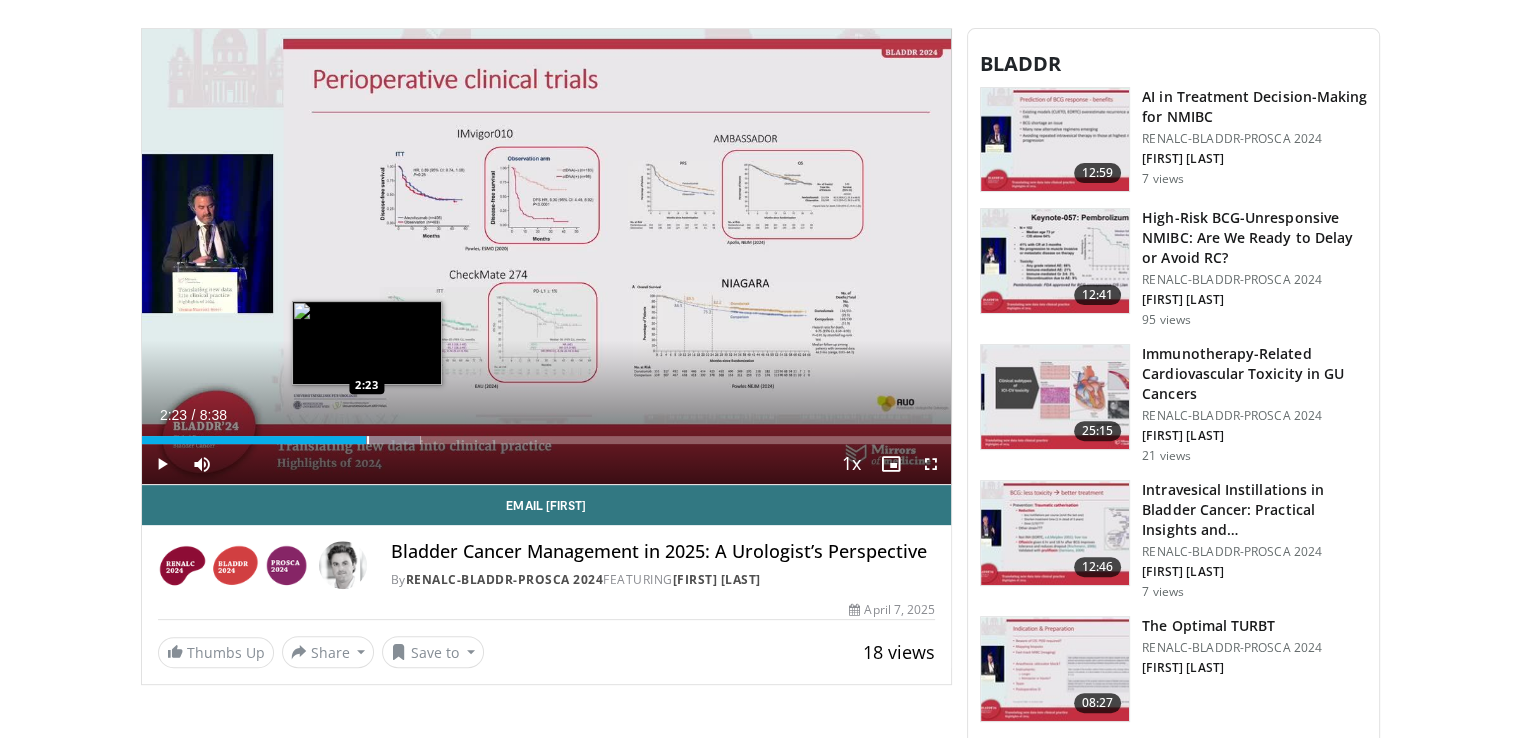 click at bounding box center (368, 440) 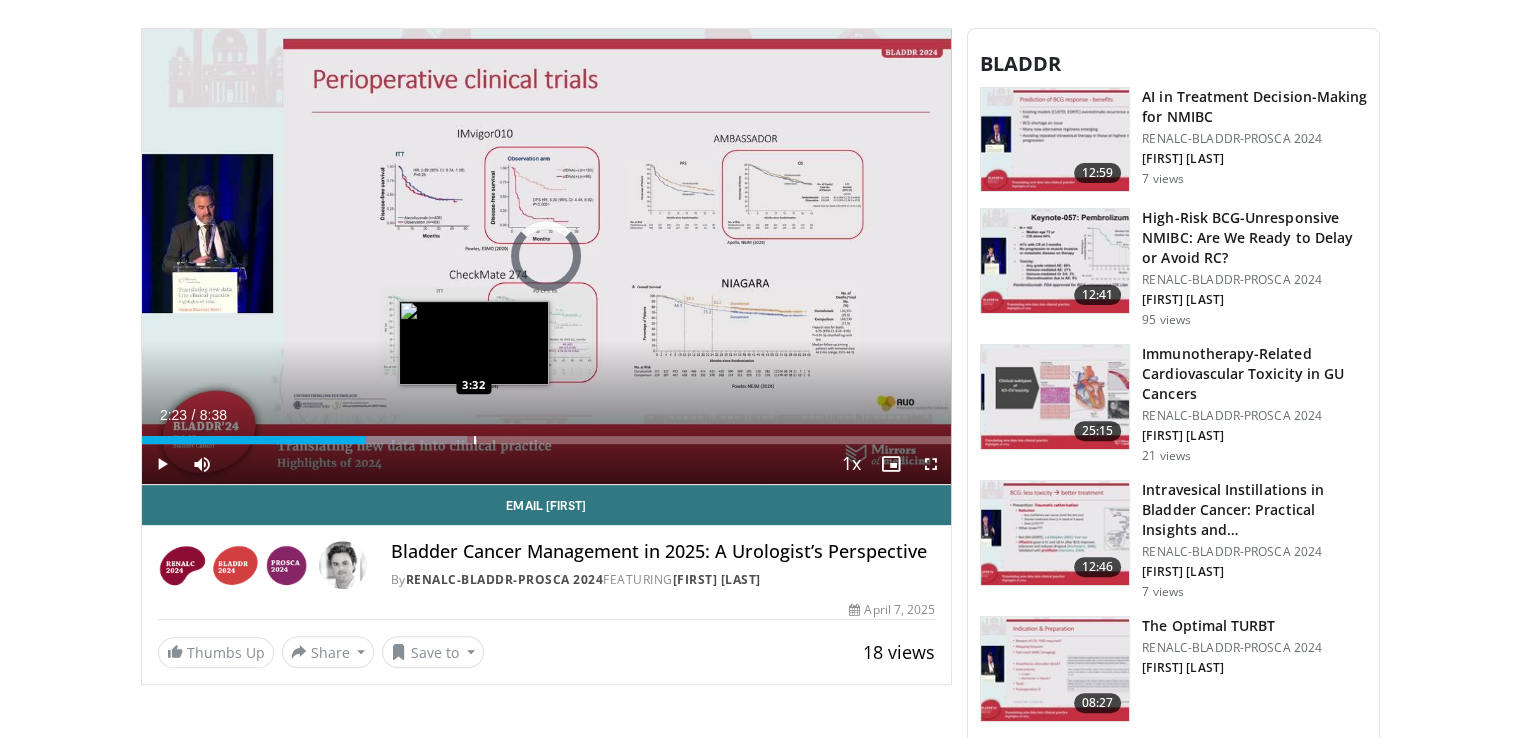 click on "Loaded :  40.20% 2:23 3:32" at bounding box center (547, 434) 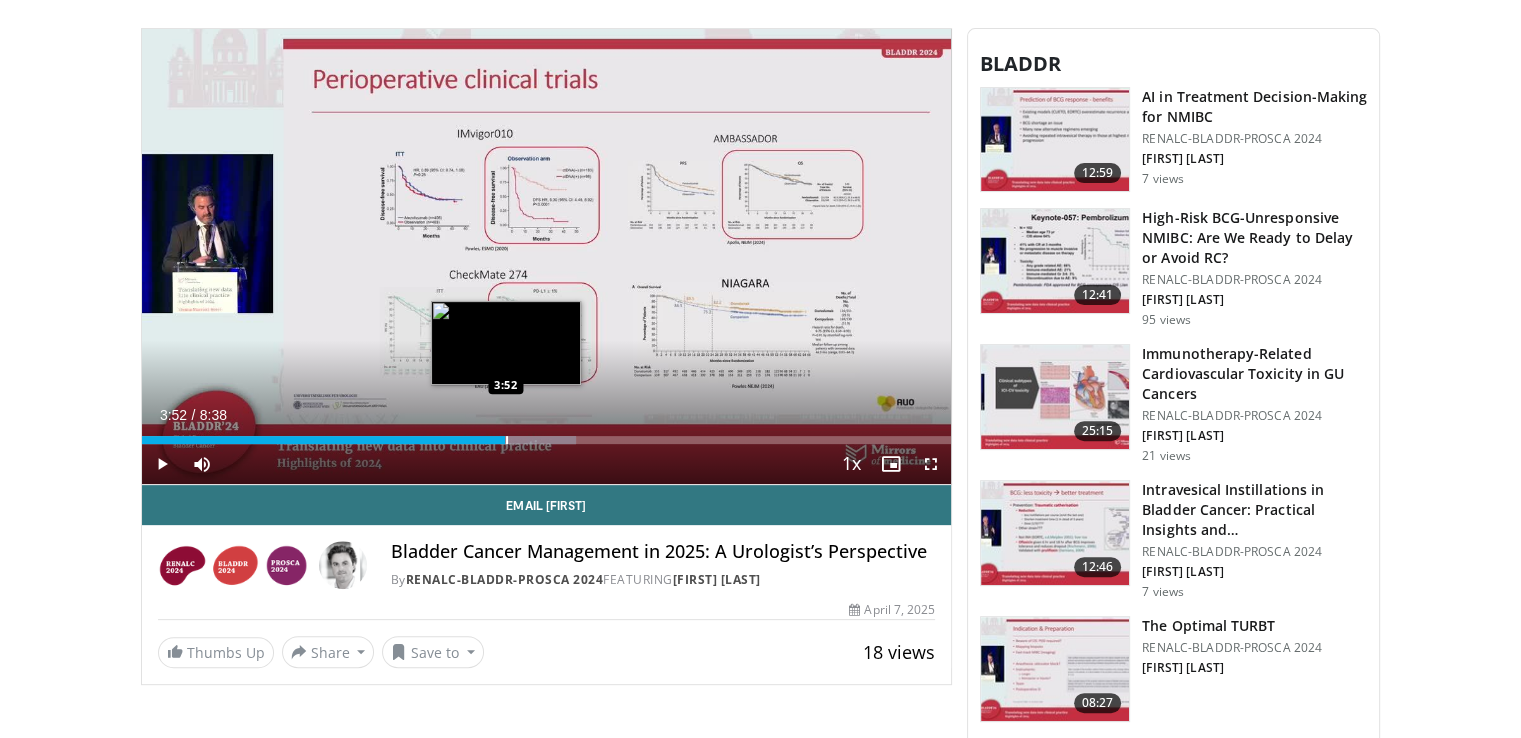 click at bounding box center (507, 440) 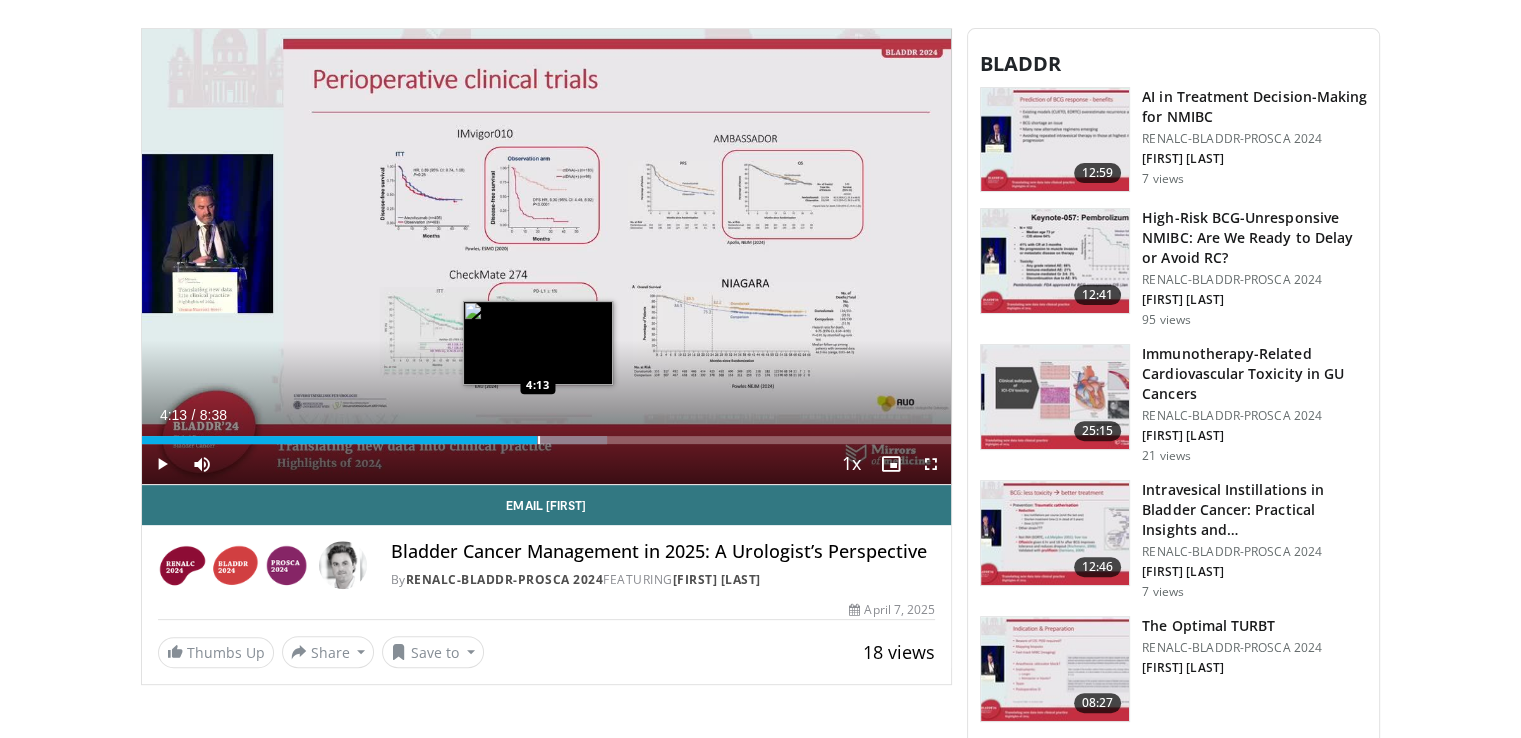 click on "Loaded :  57.44% 4:13 4:13" at bounding box center (547, 434) 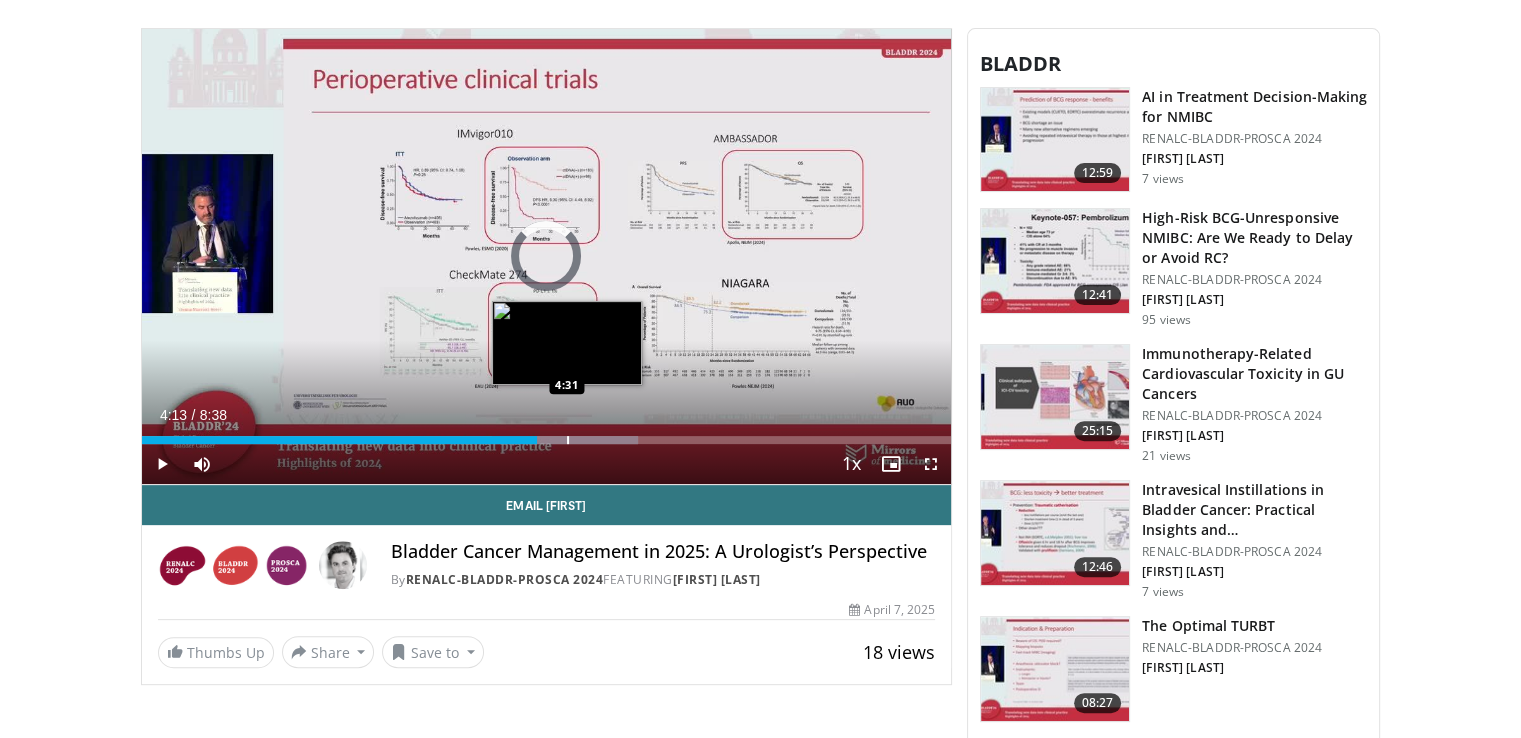 click on "Loaded :  61.27% 4:13 4:31" at bounding box center (547, 434) 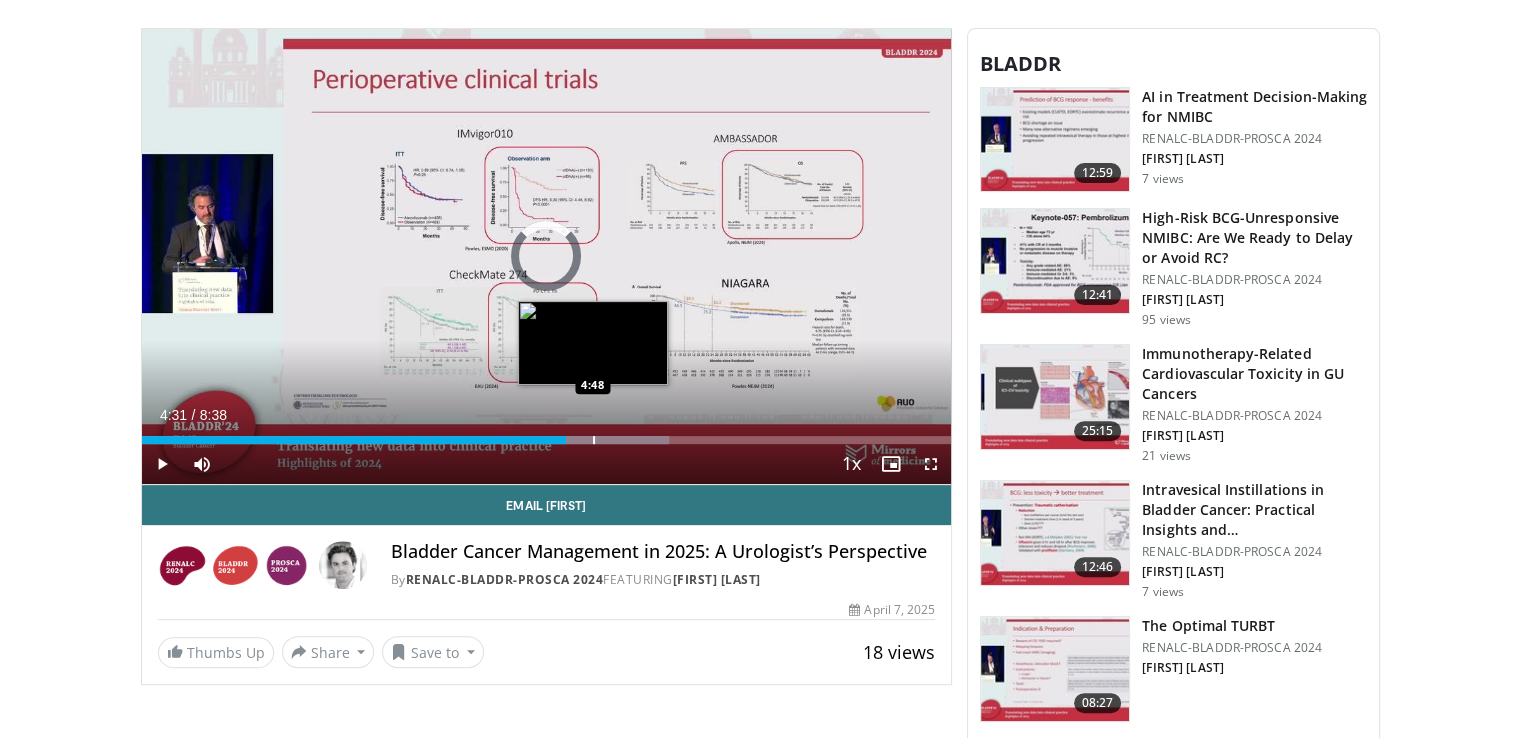 click on "Loaded :  65.10% 4:31 4:48" at bounding box center [547, 434] 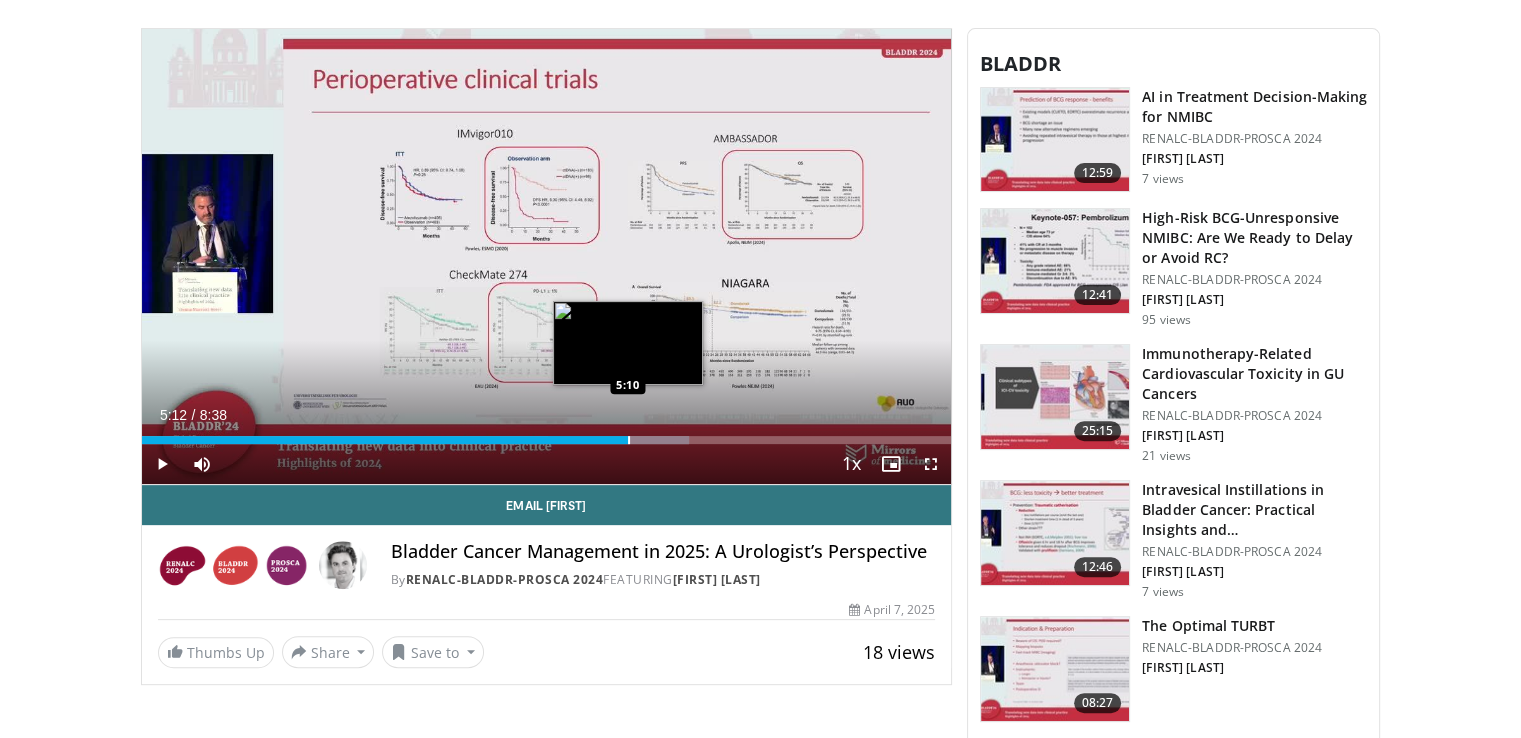 click on "Loaded :  67.63% 4:49 5:10" at bounding box center (547, 434) 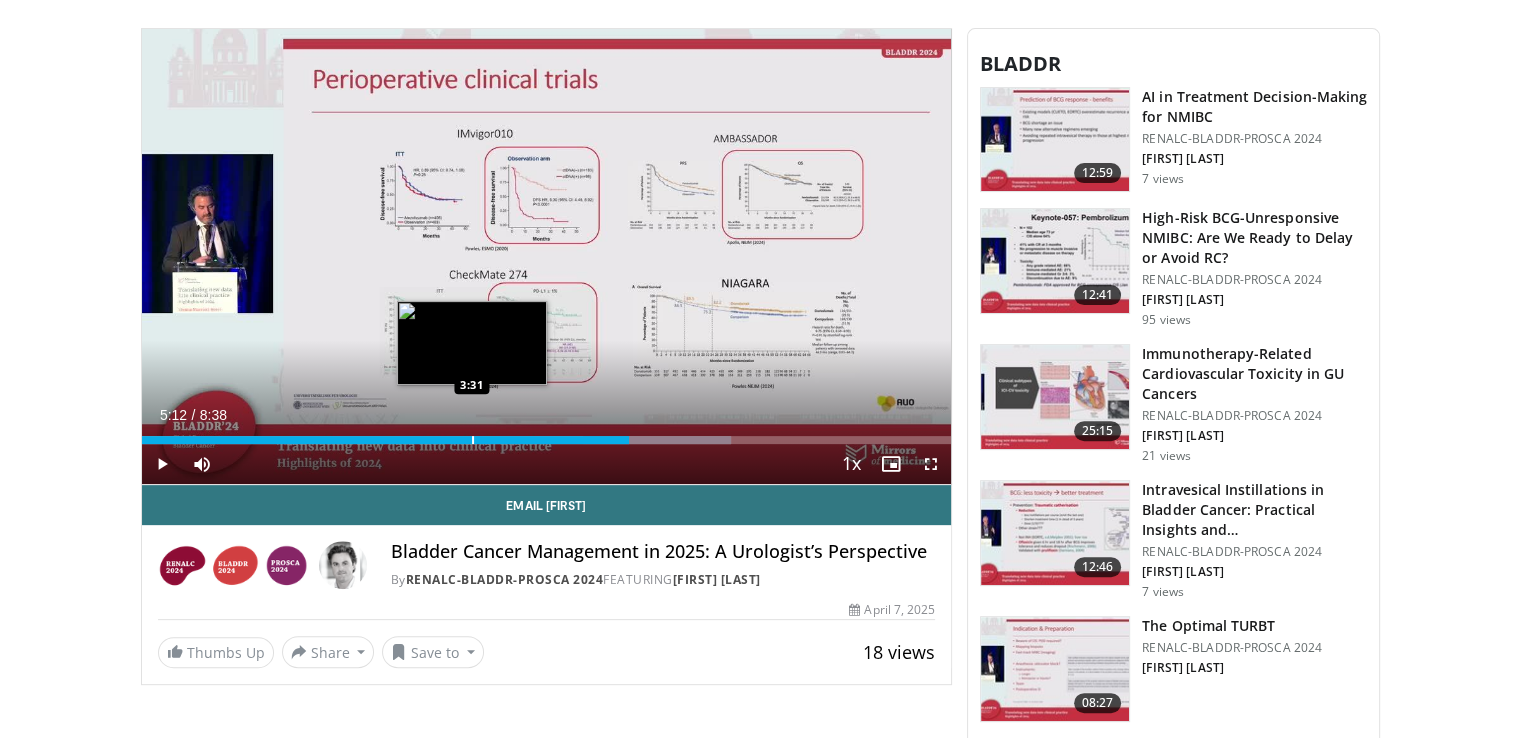 click on "Loaded :  72.76% 5:12 3:31" at bounding box center (547, 434) 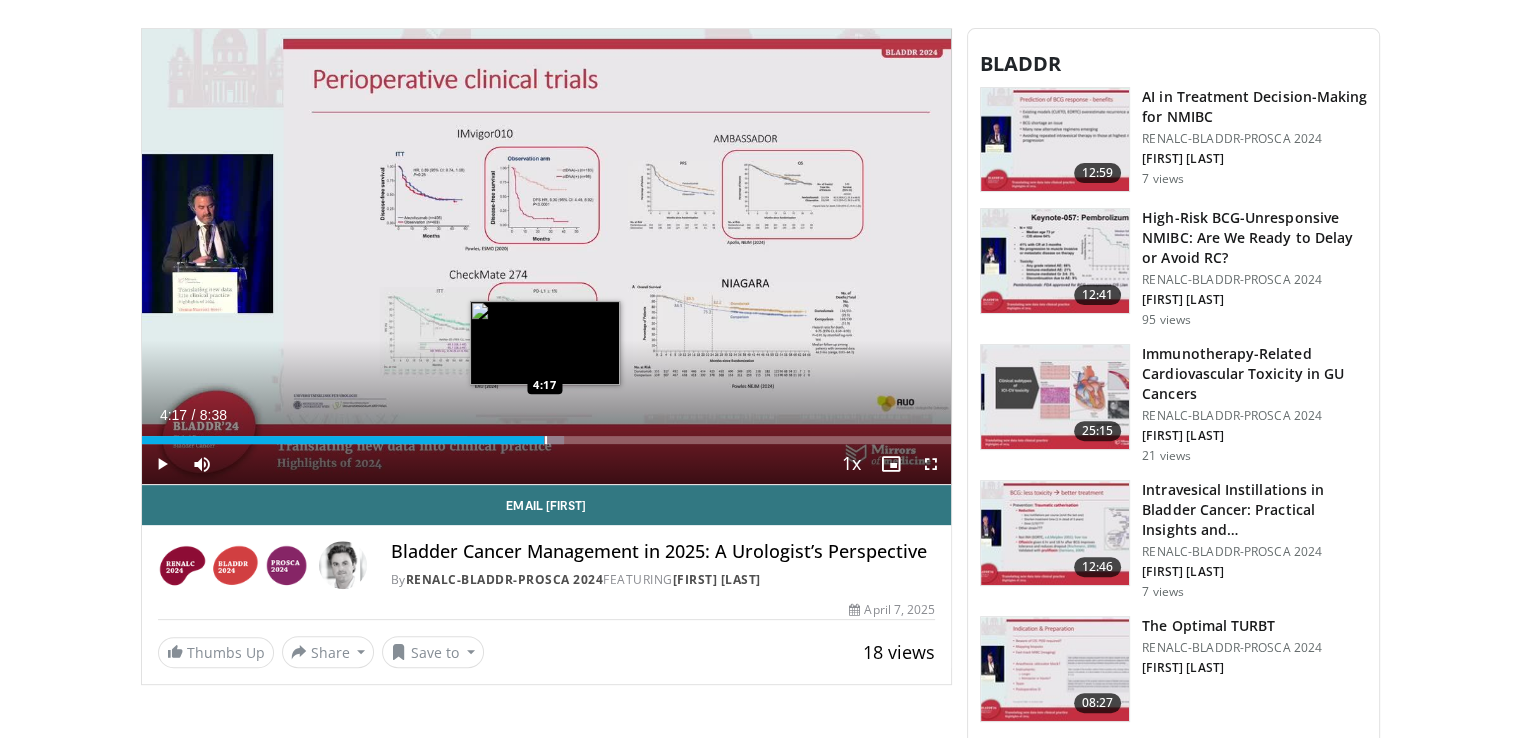 click at bounding box center [546, 440] 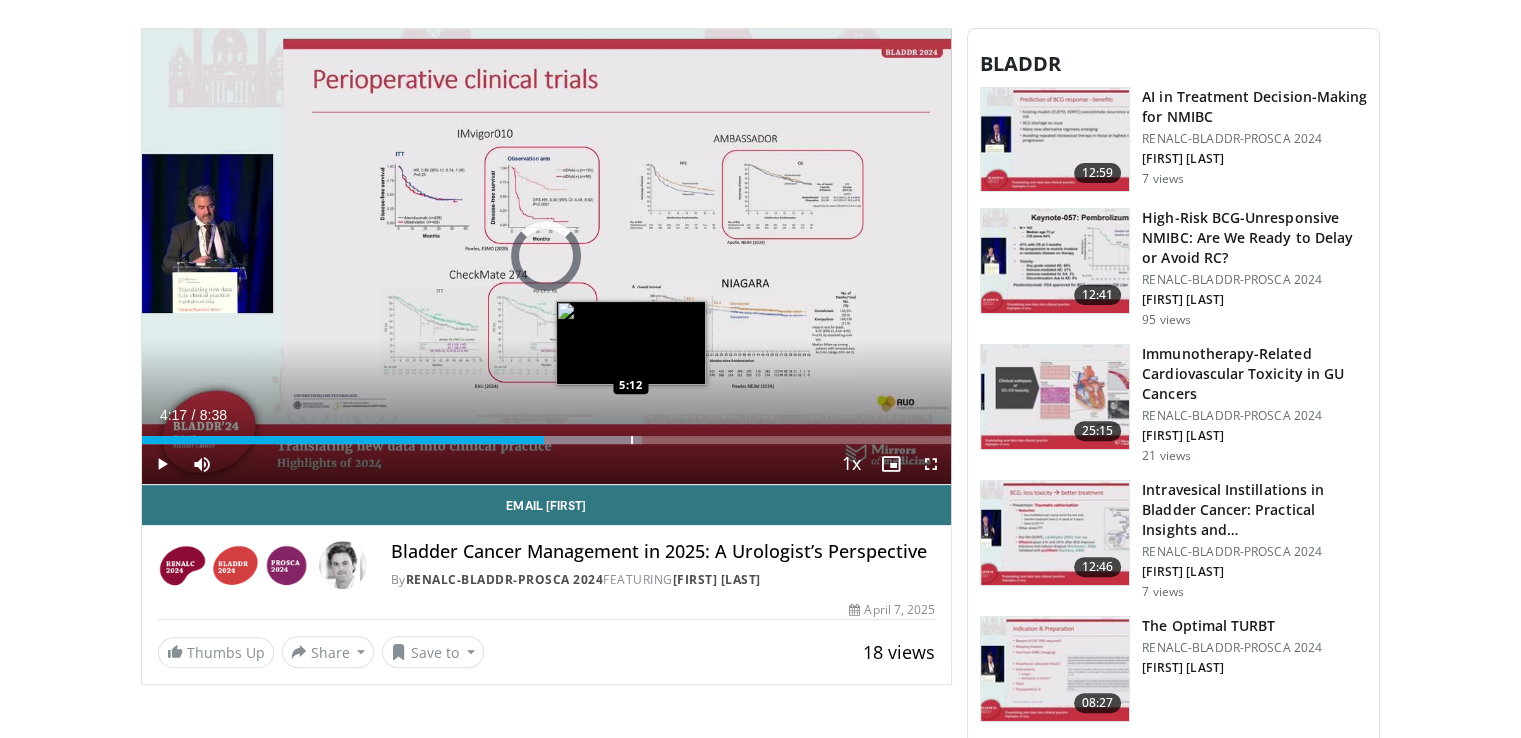 click at bounding box center [632, 440] 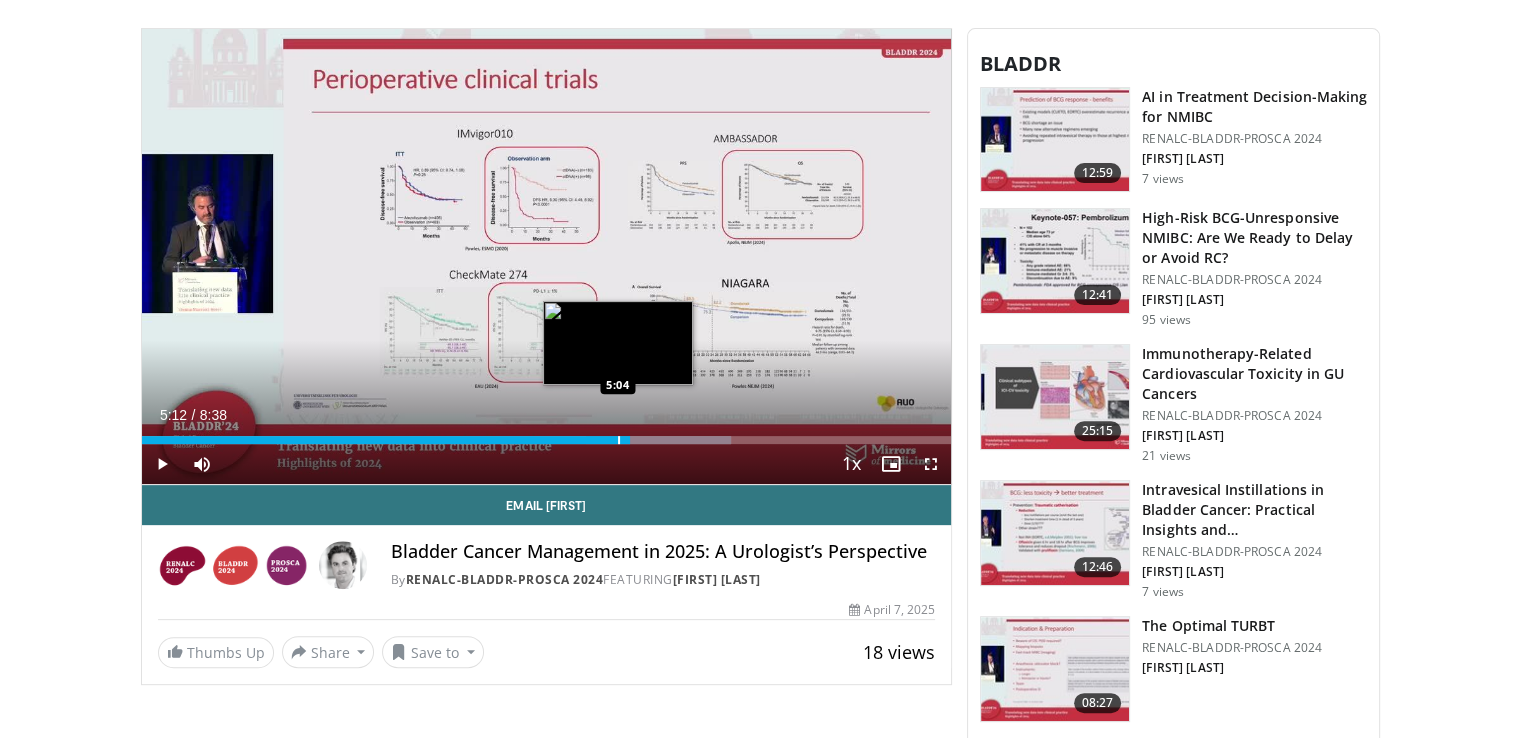 click on "Loaded :  72.76% 5:12 5:04" at bounding box center [547, 434] 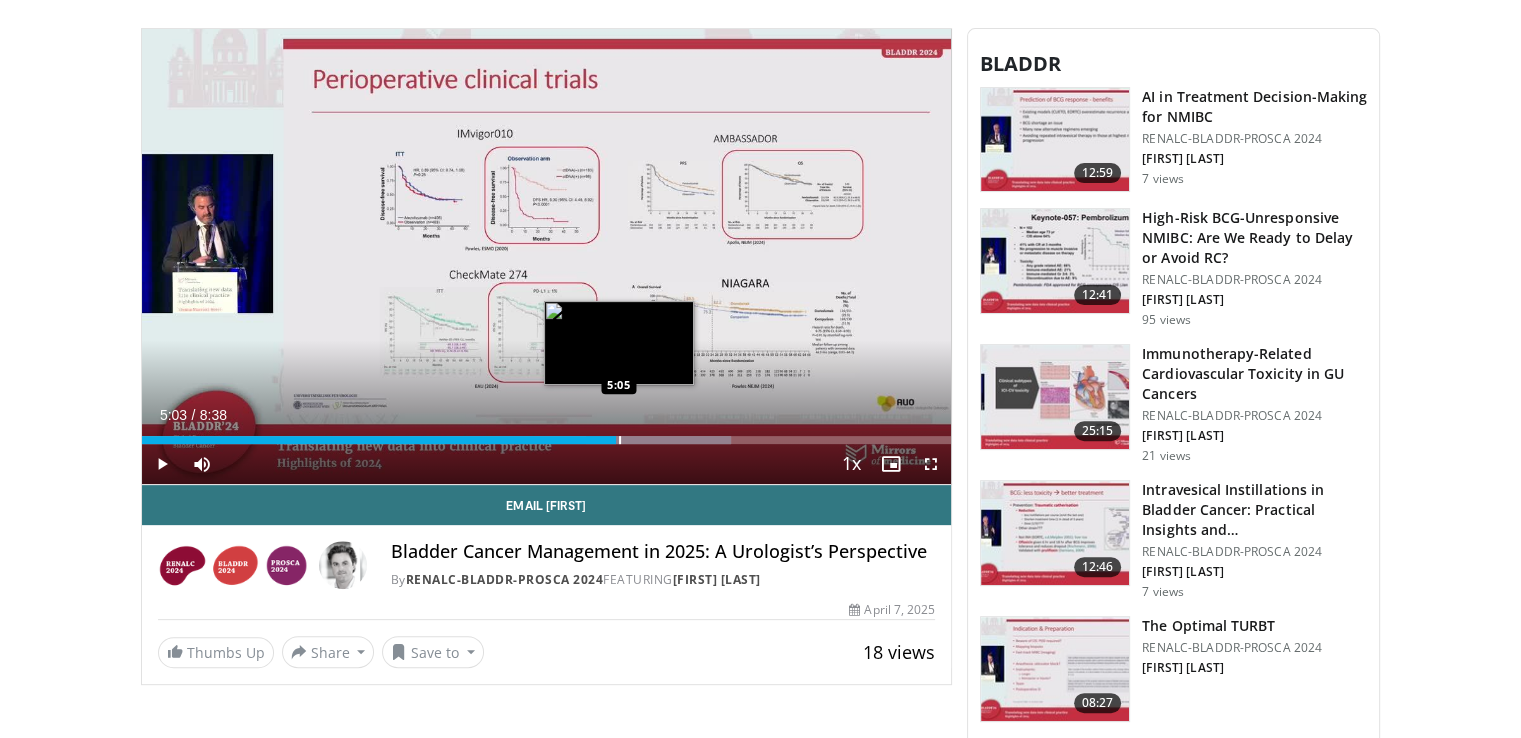click at bounding box center [620, 440] 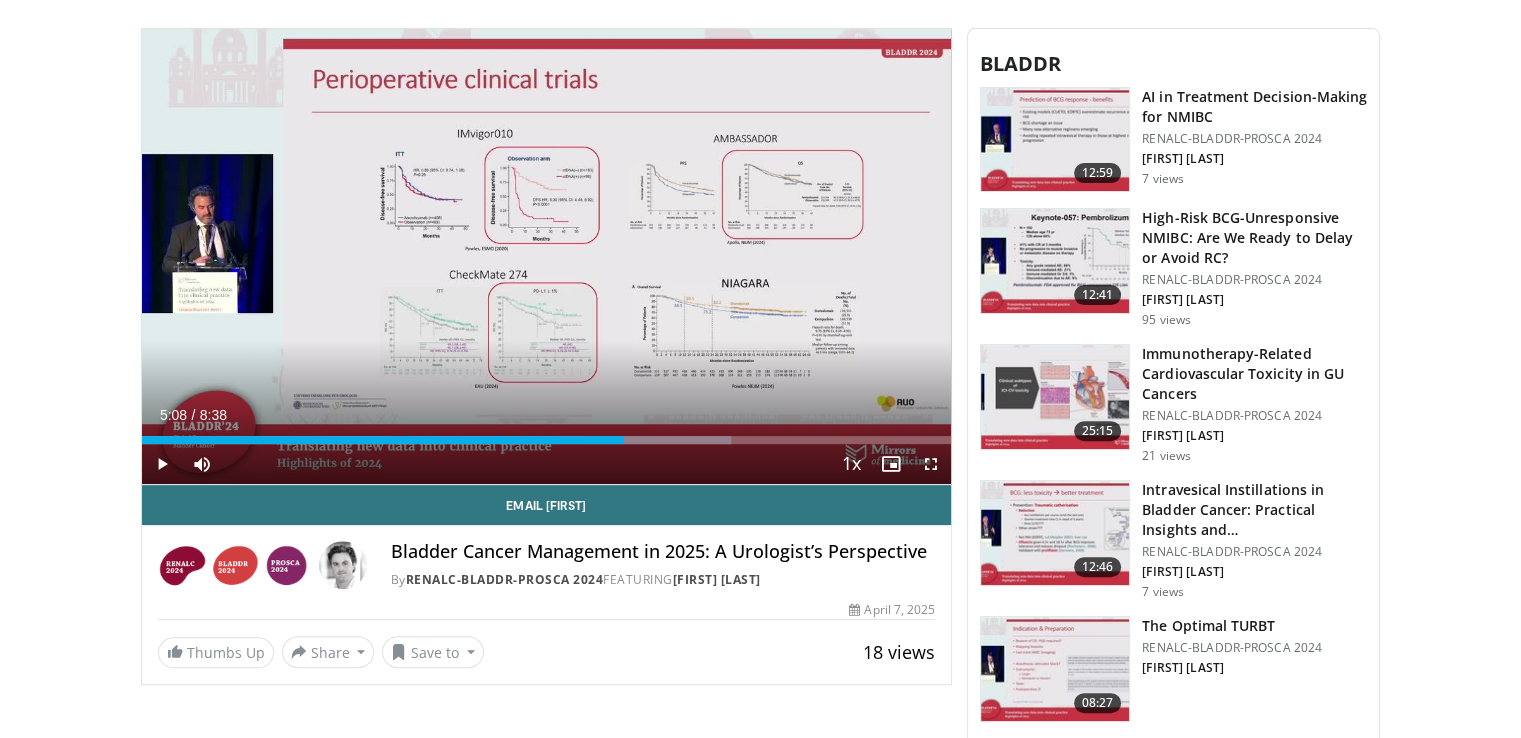 click on "Loaded :  72.76% 5:08 5:08" at bounding box center [547, 440] 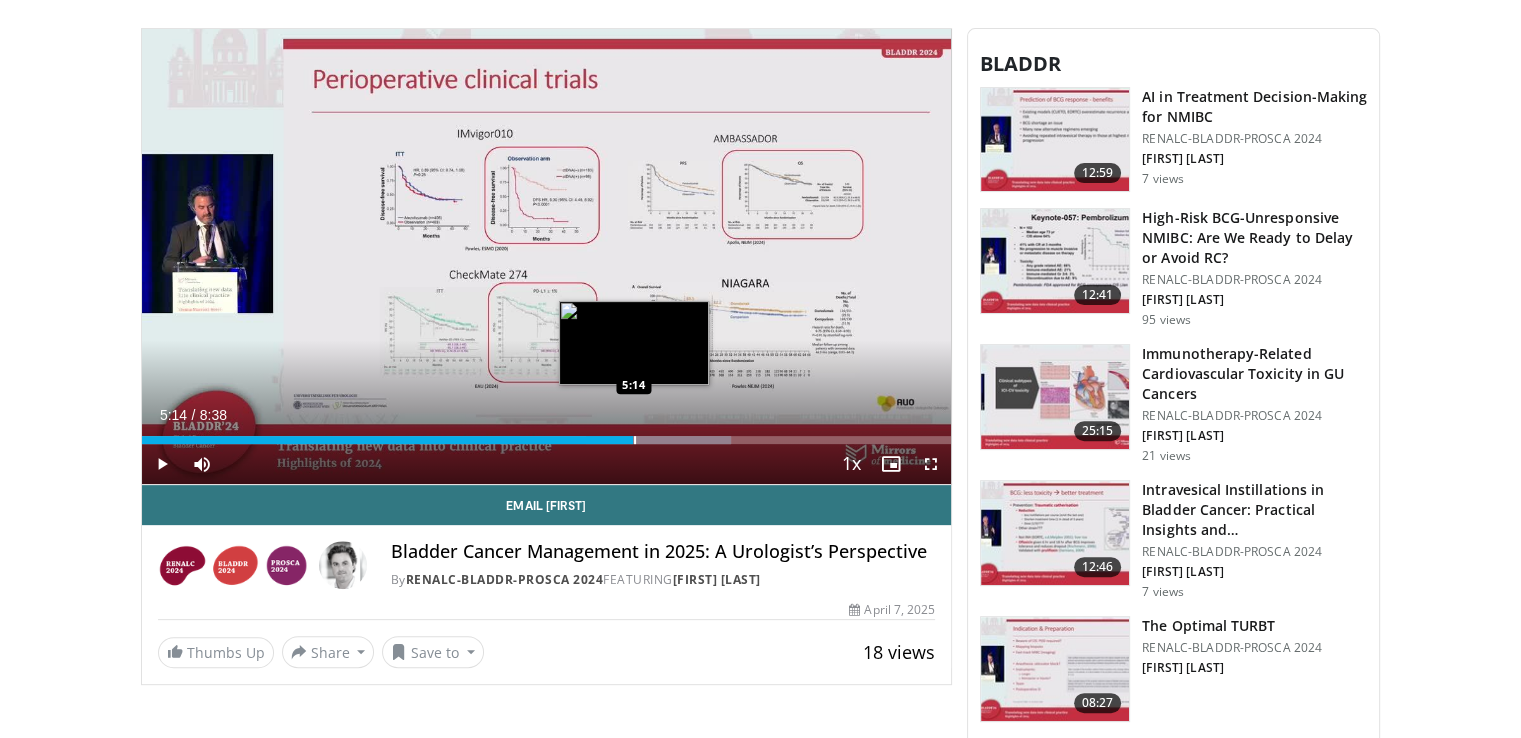 click at bounding box center [635, 440] 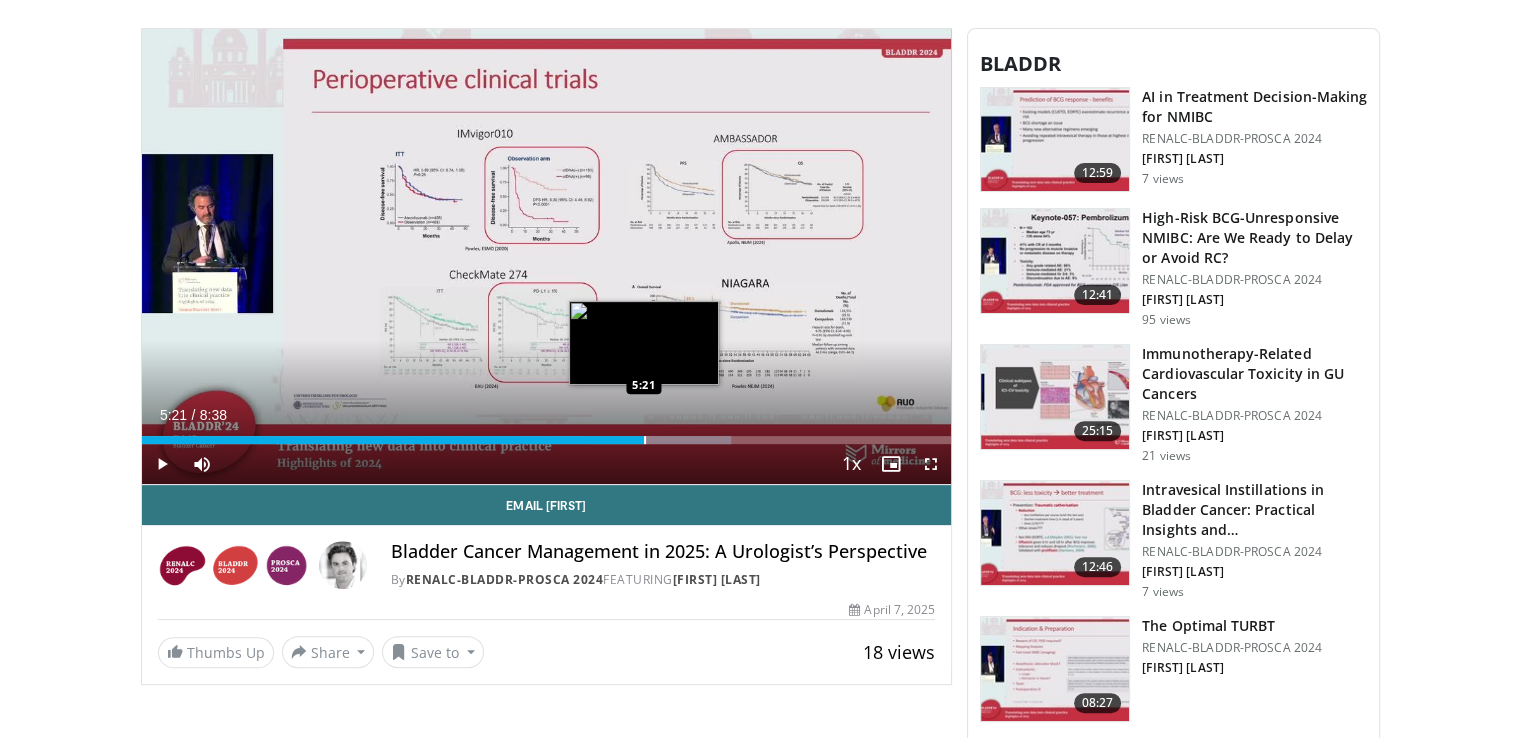 click on "Loaded :  72.76% 5:21 5:21" at bounding box center [547, 434] 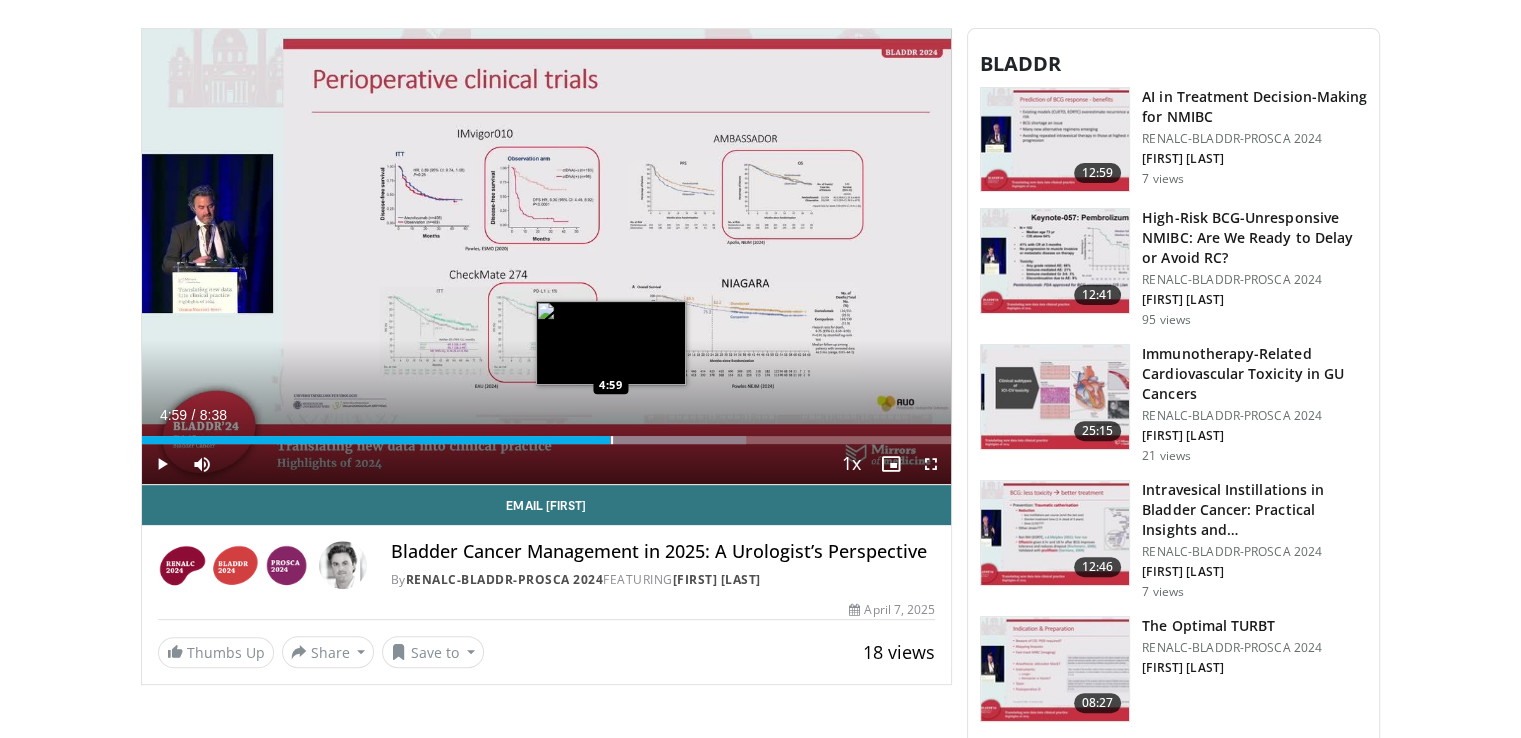 click at bounding box center (612, 440) 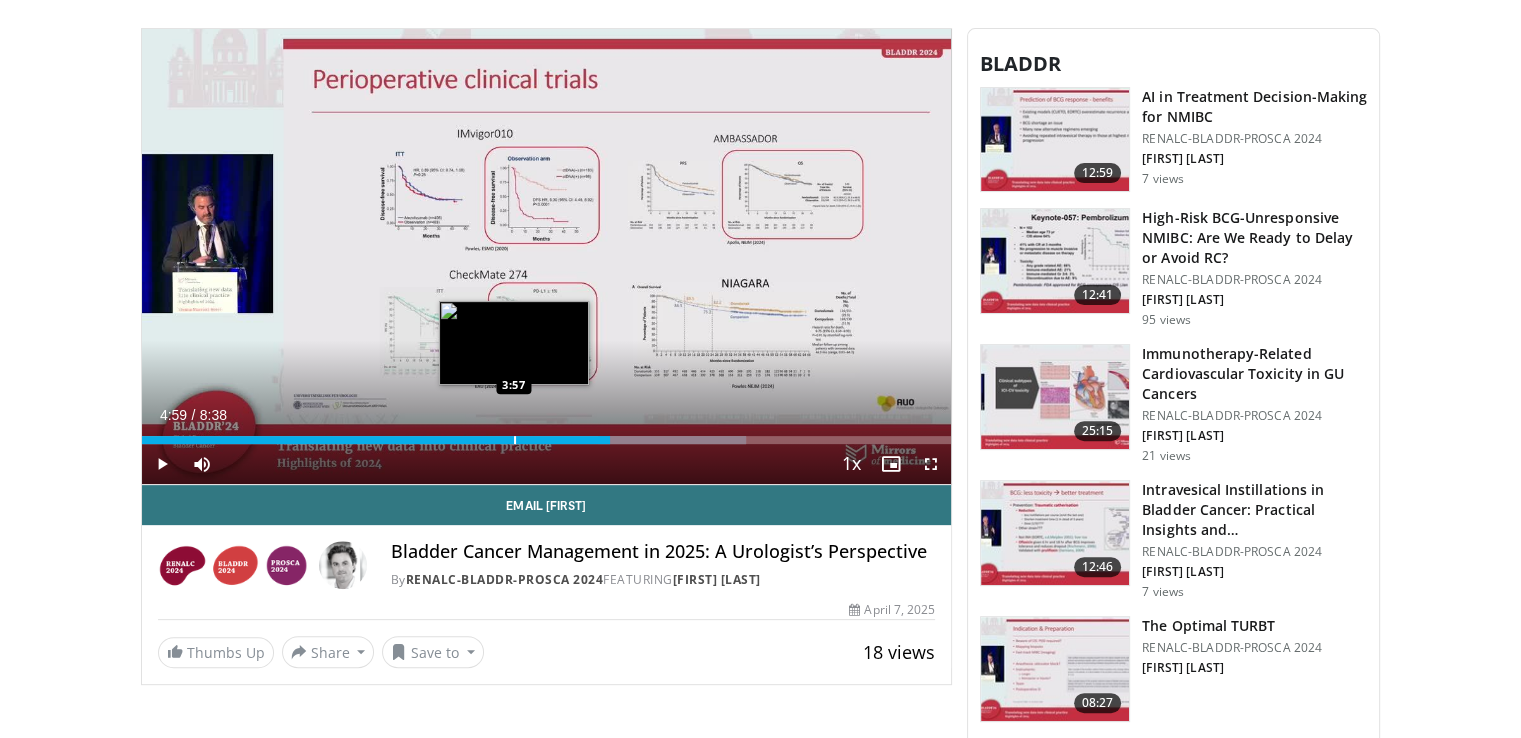 click on "Loaded :  74.67% 4:59 3:57" at bounding box center [547, 434] 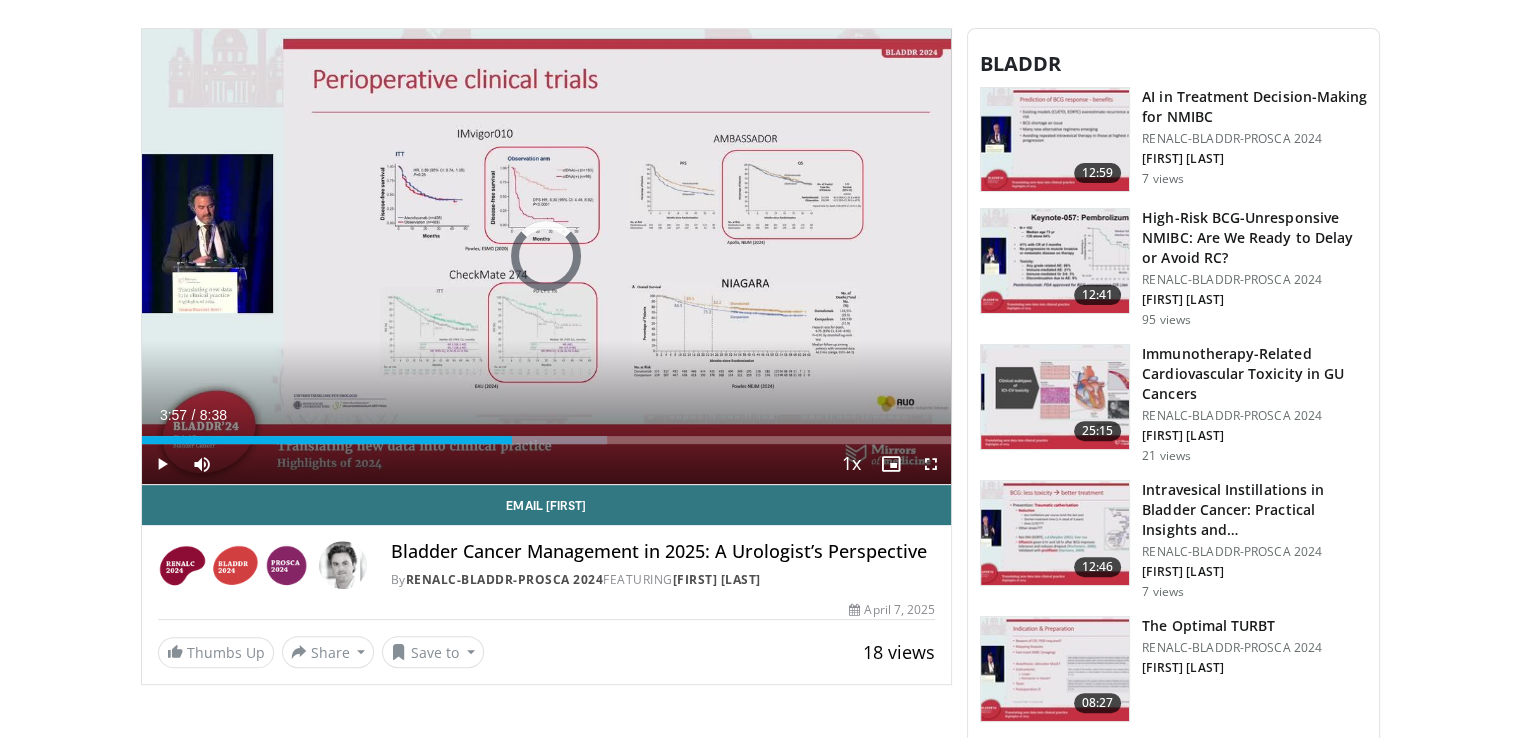click on "Loaded :  57.44% 3:57 4:56" at bounding box center [547, 440] 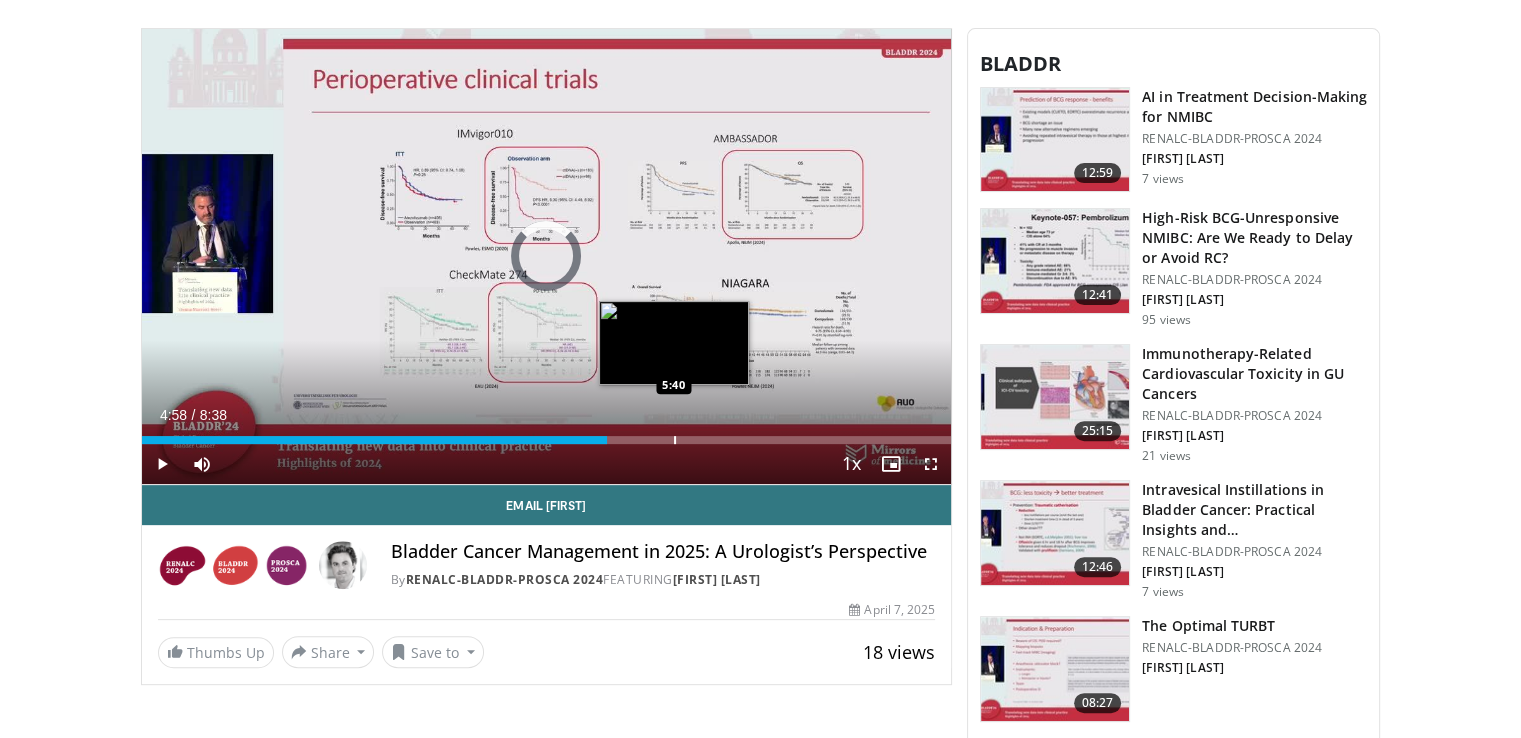 click at bounding box center (675, 440) 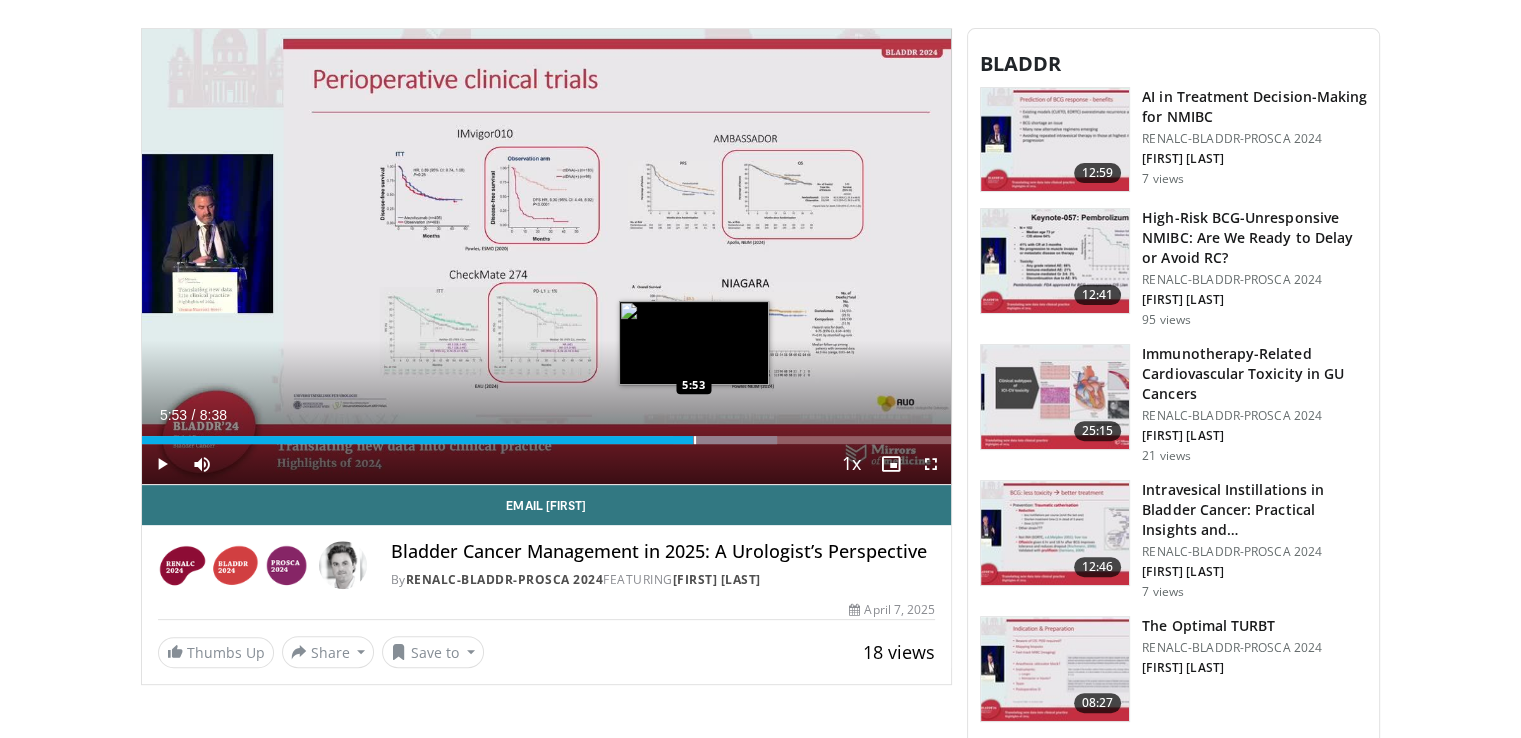 click at bounding box center (695, 440) 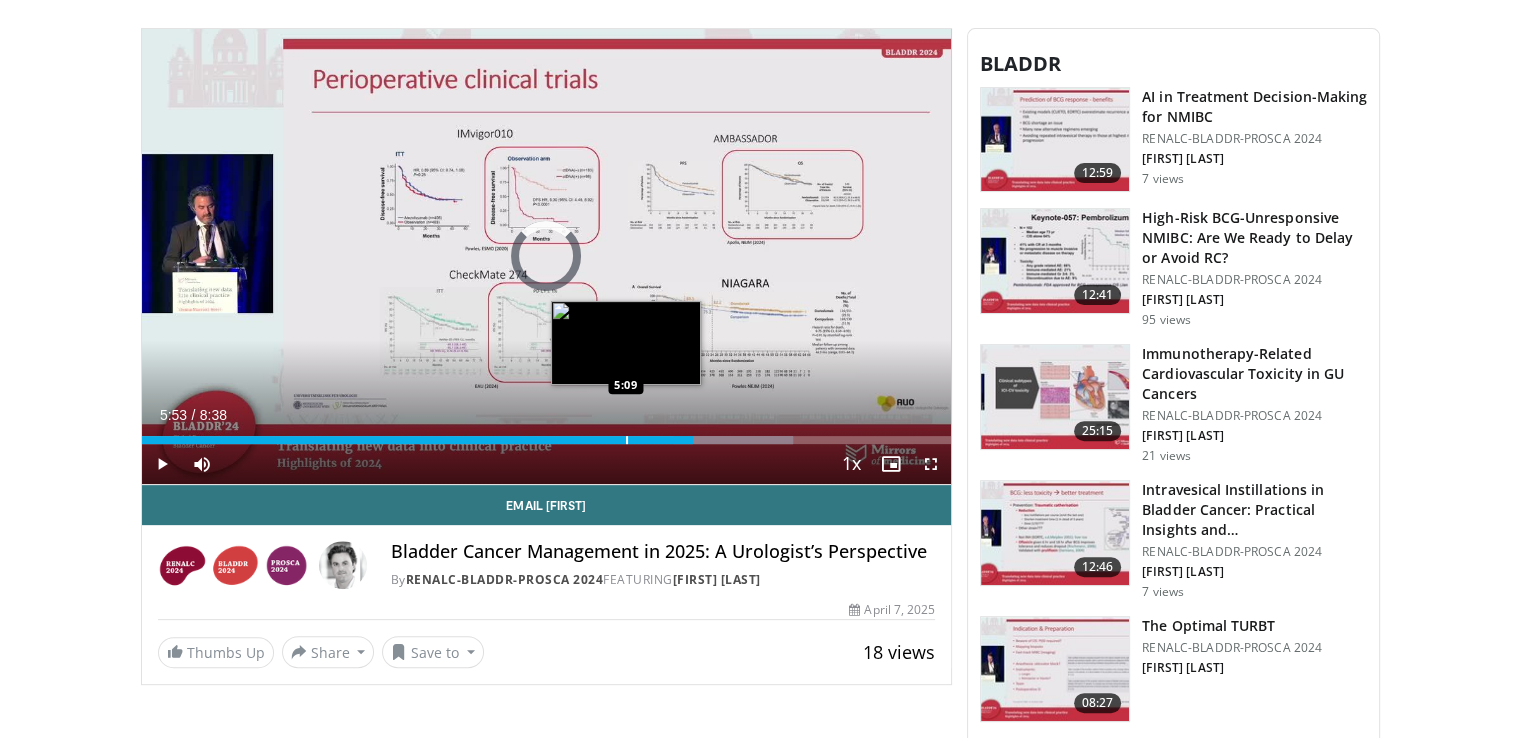 click at bounding box center (627, 440) 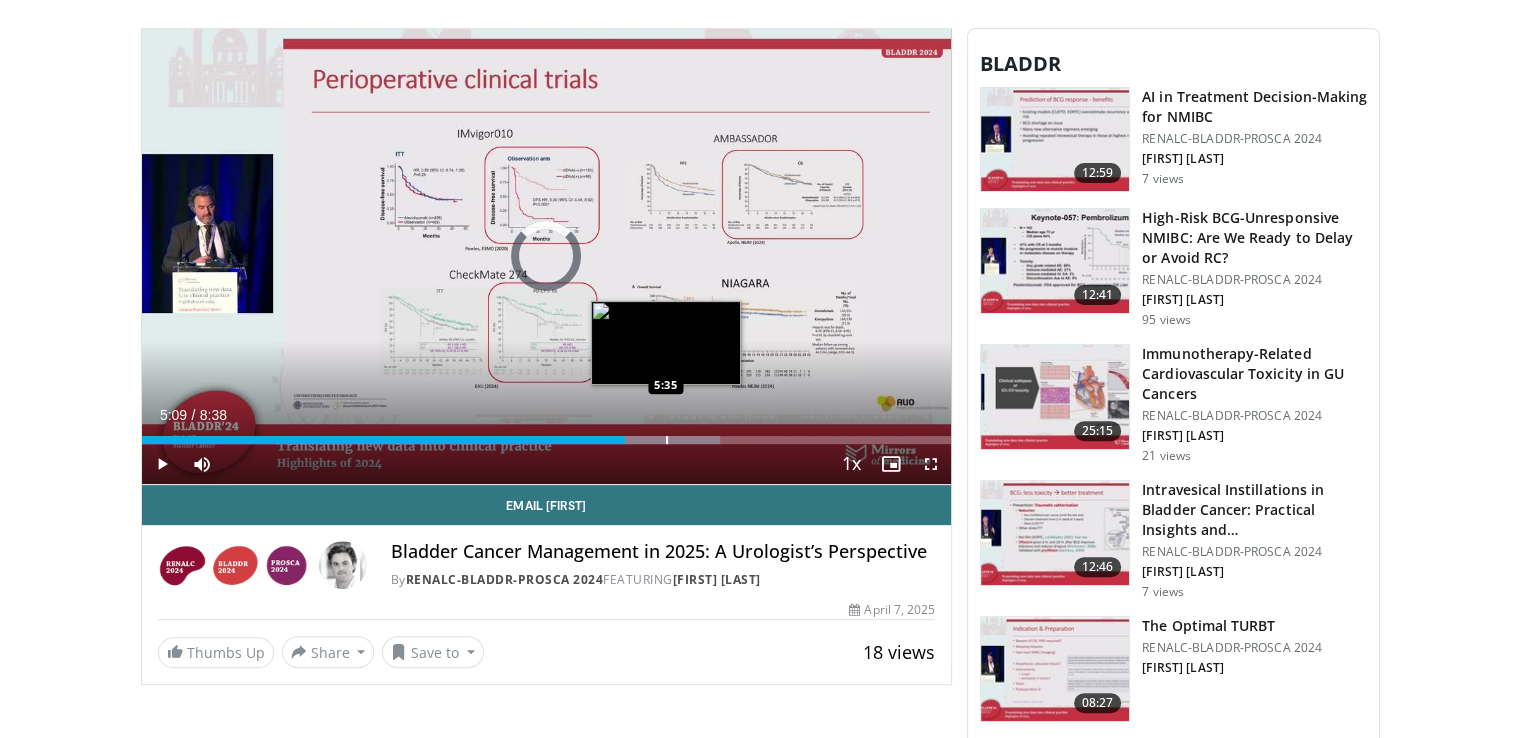 click at bounding box center [667, 440] 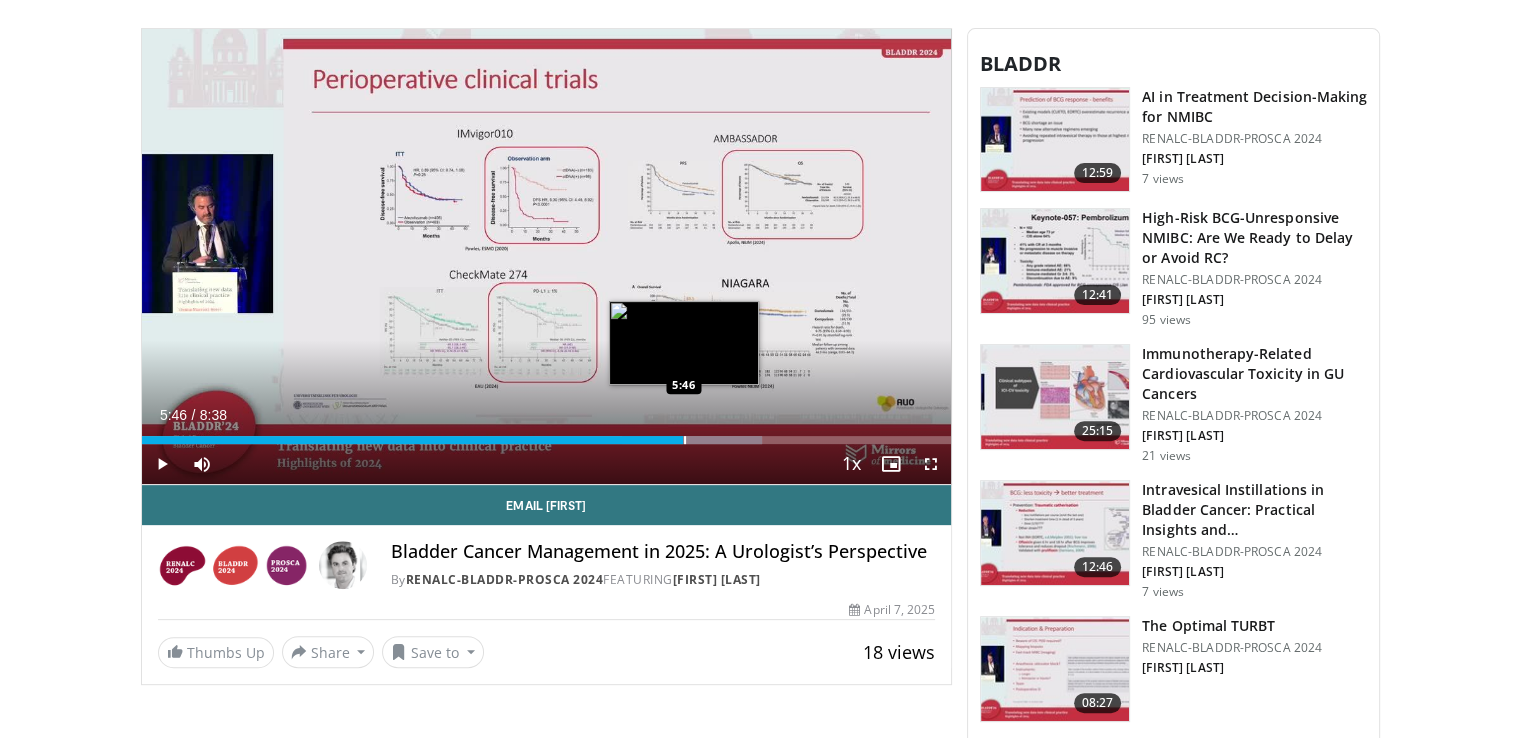 click at bounding box center (685, 440) 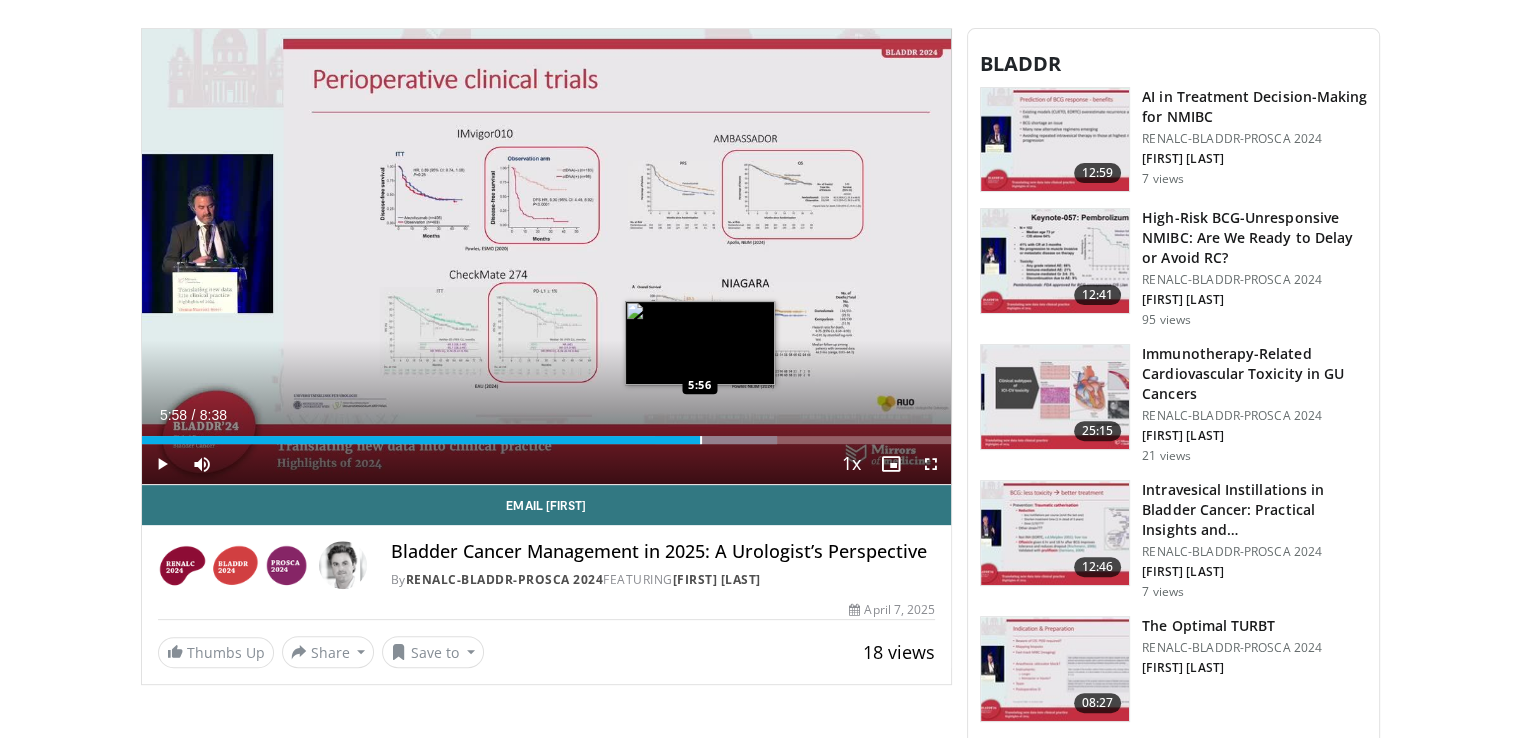 click at bounding box center (701, 440) 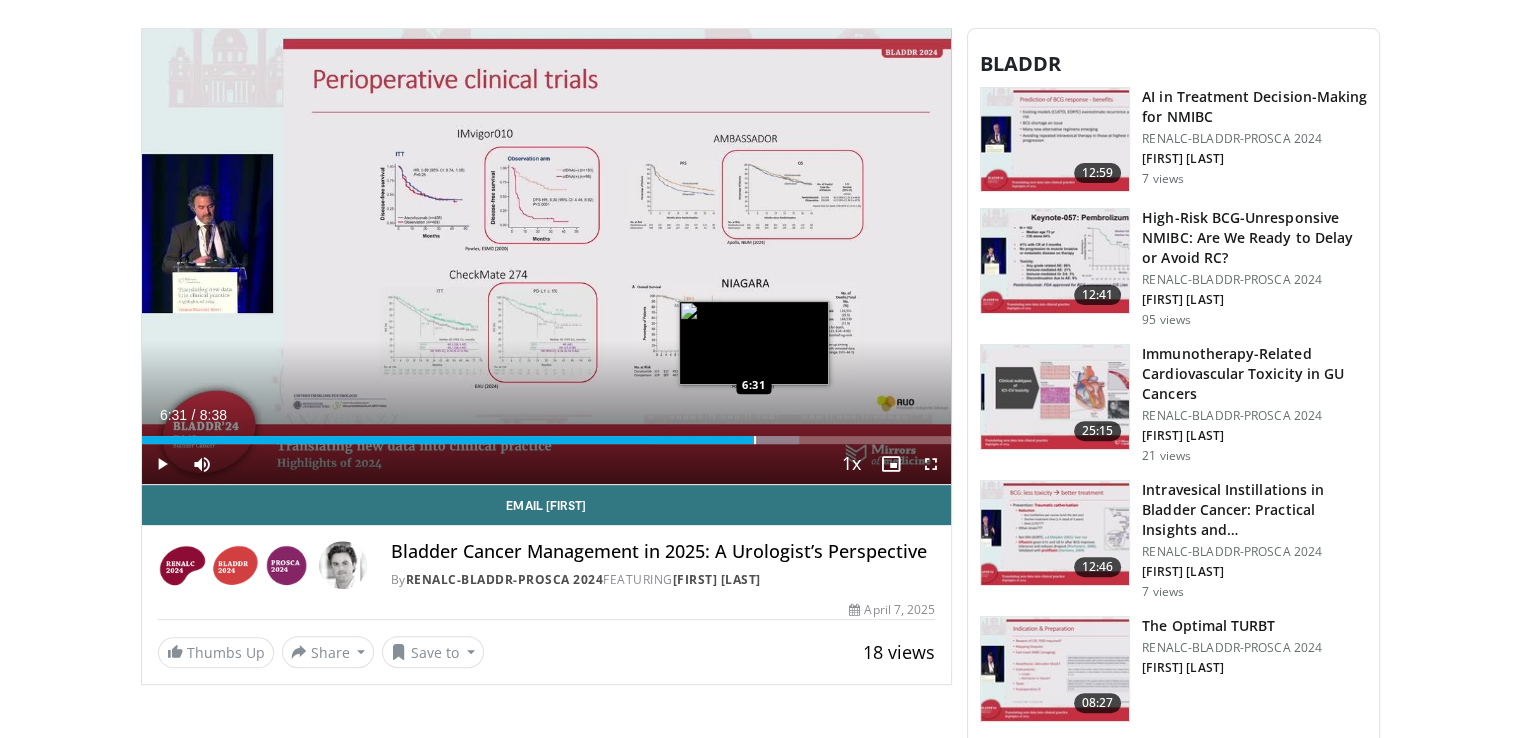 click at bounding box center (755, 440) 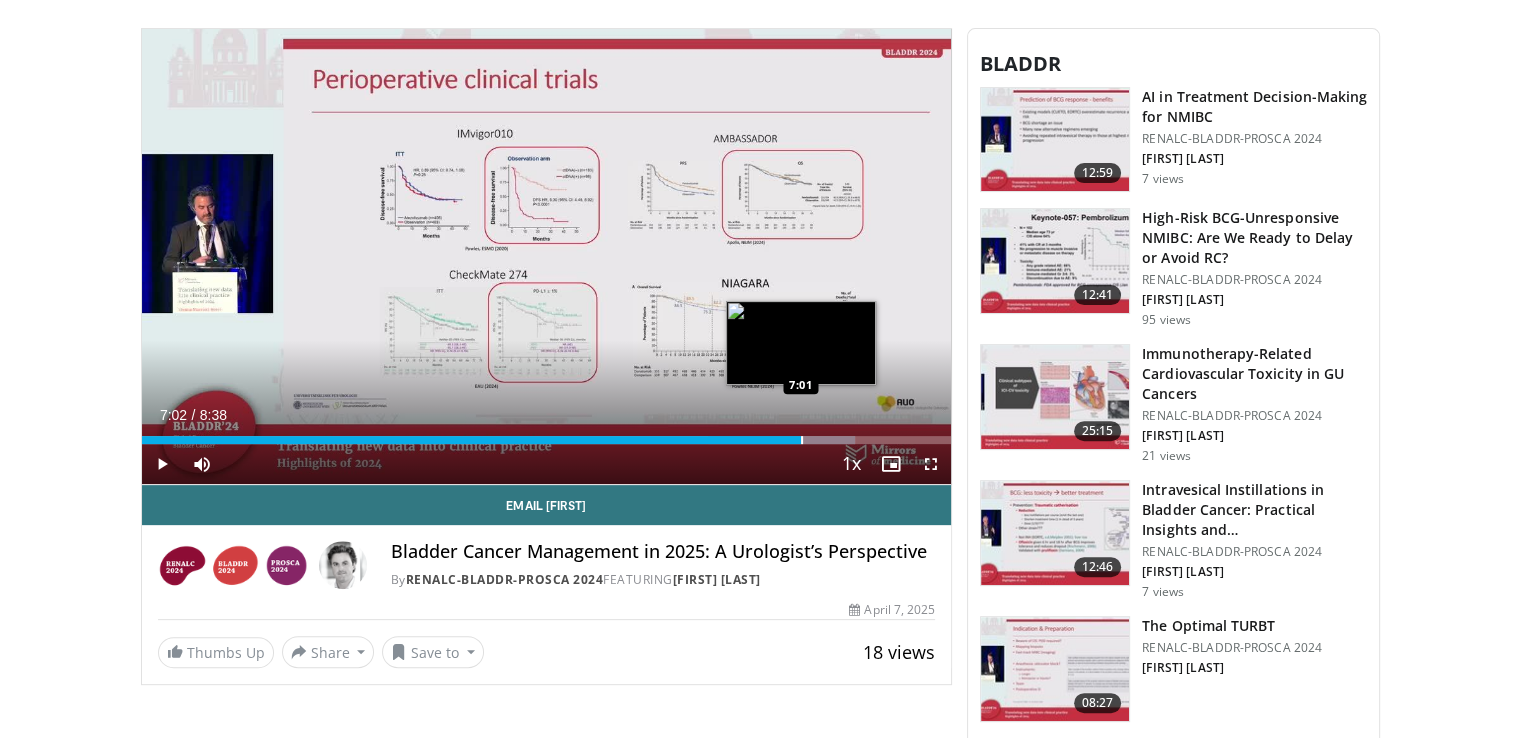 click at bounding box center [802, 440] 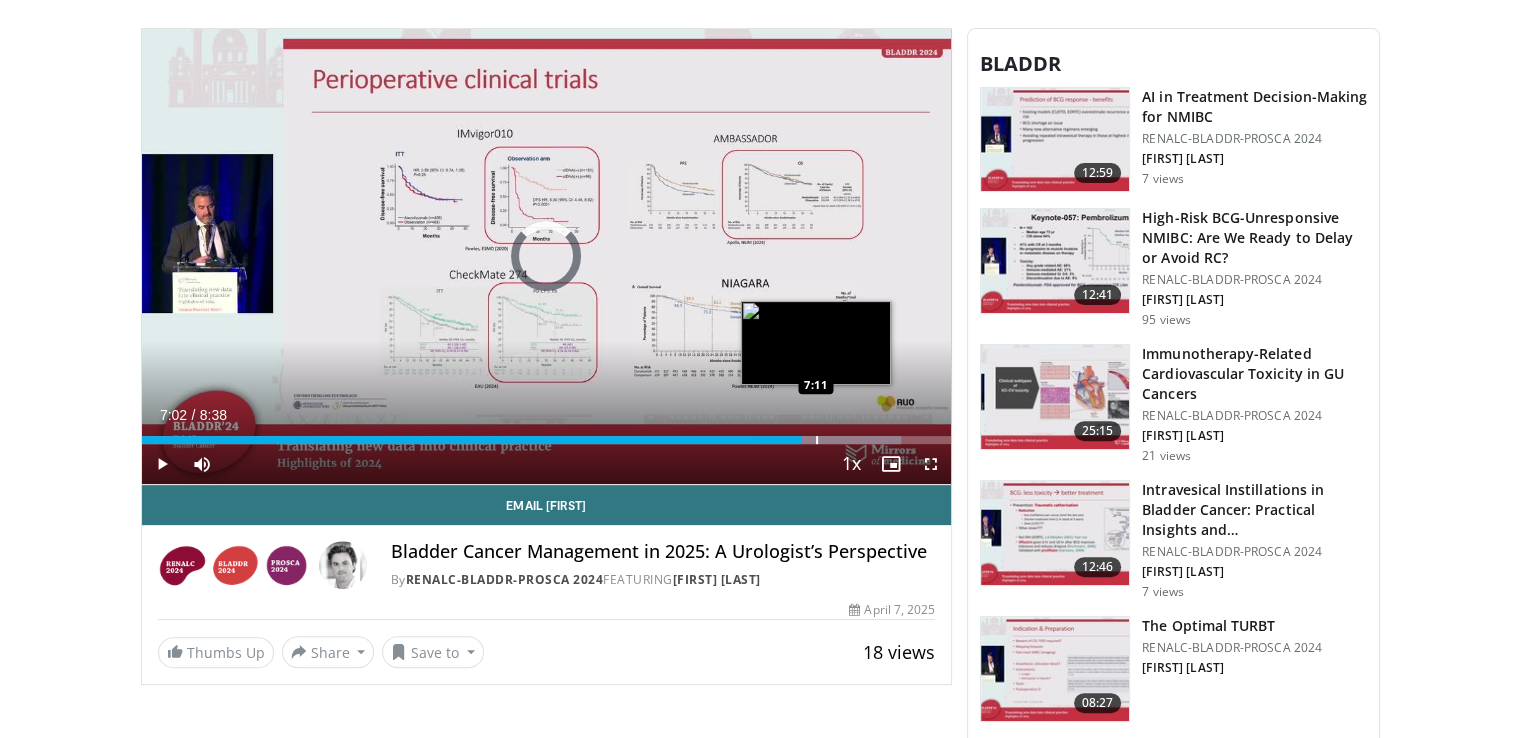 click at bounding box center (817, 440) 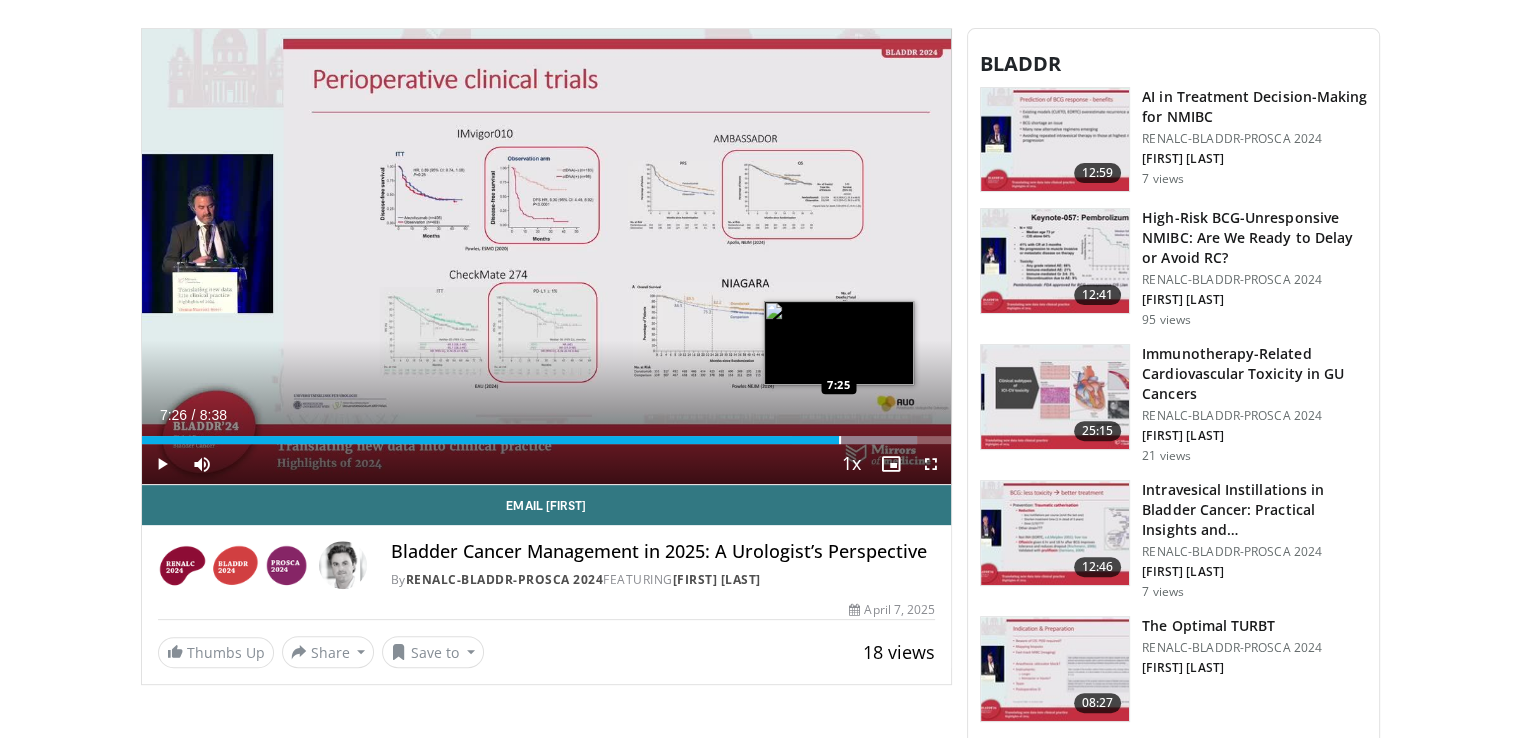click at bounding box center [840, 440] 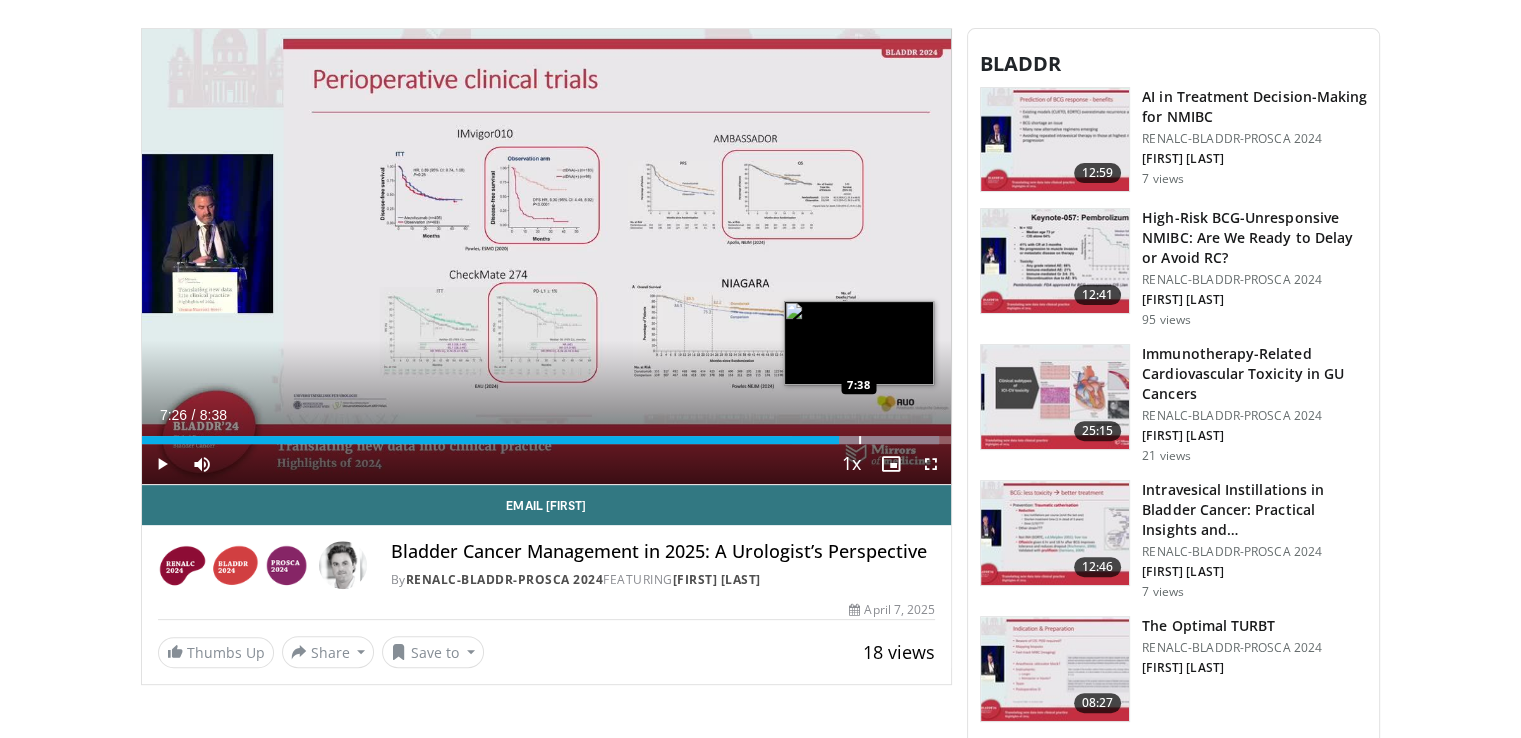 click at bounding box center [860, 440] 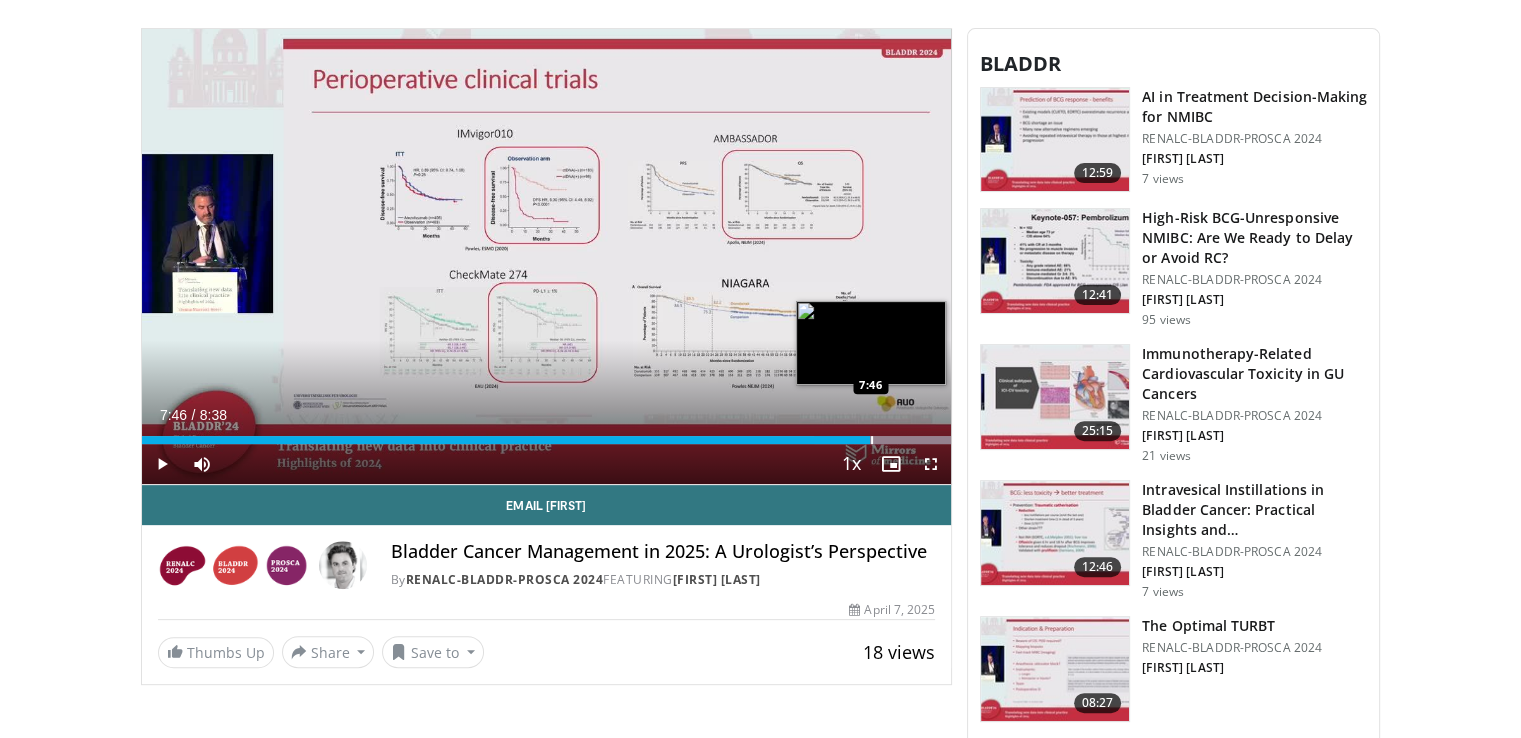 click at bounding box center [872, 440] 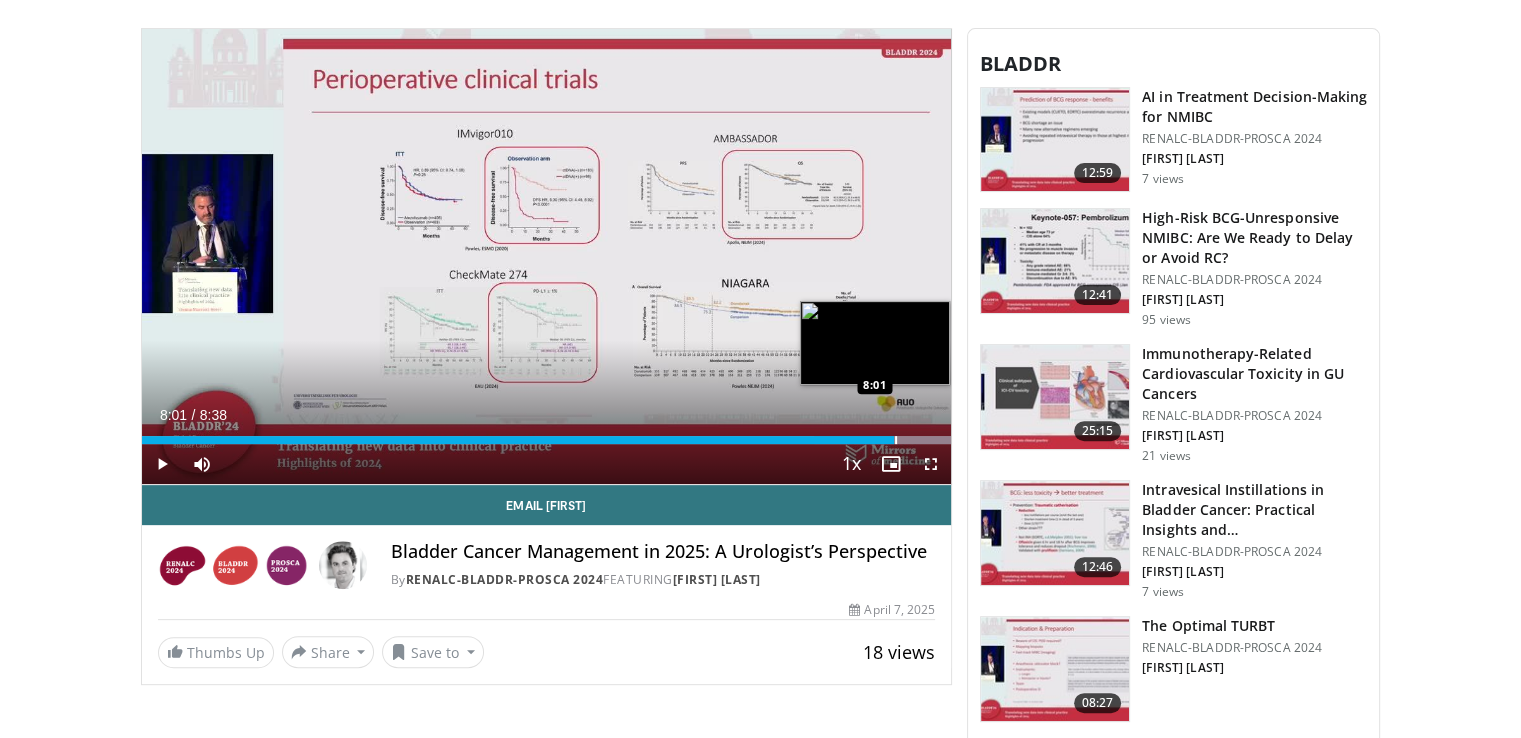 click on "Loaded :  100.00% 8:01 8:01" at bounding box center (547, 434) 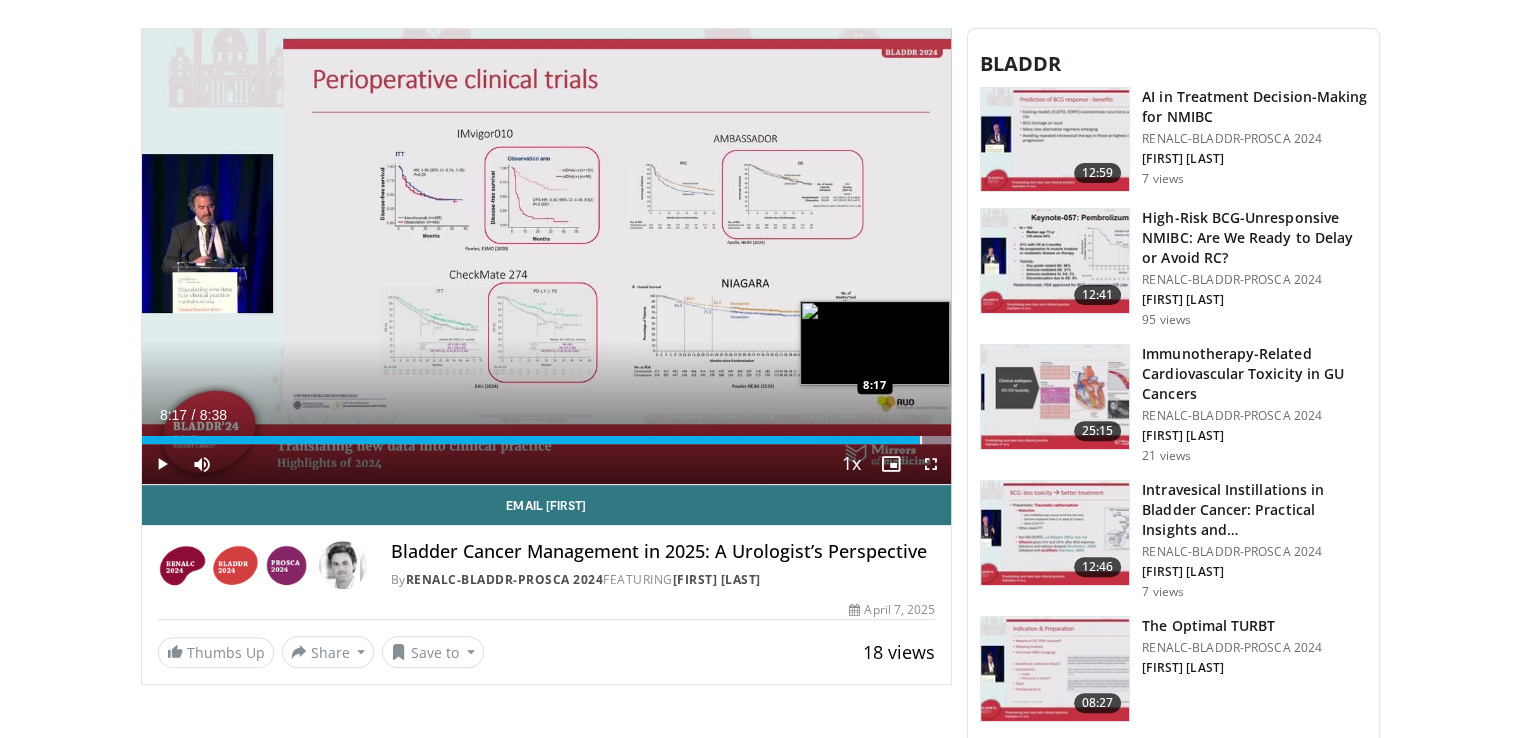 click on "Loaded :  100.00% 8:17 8:17" at bounding box center [547, 434] 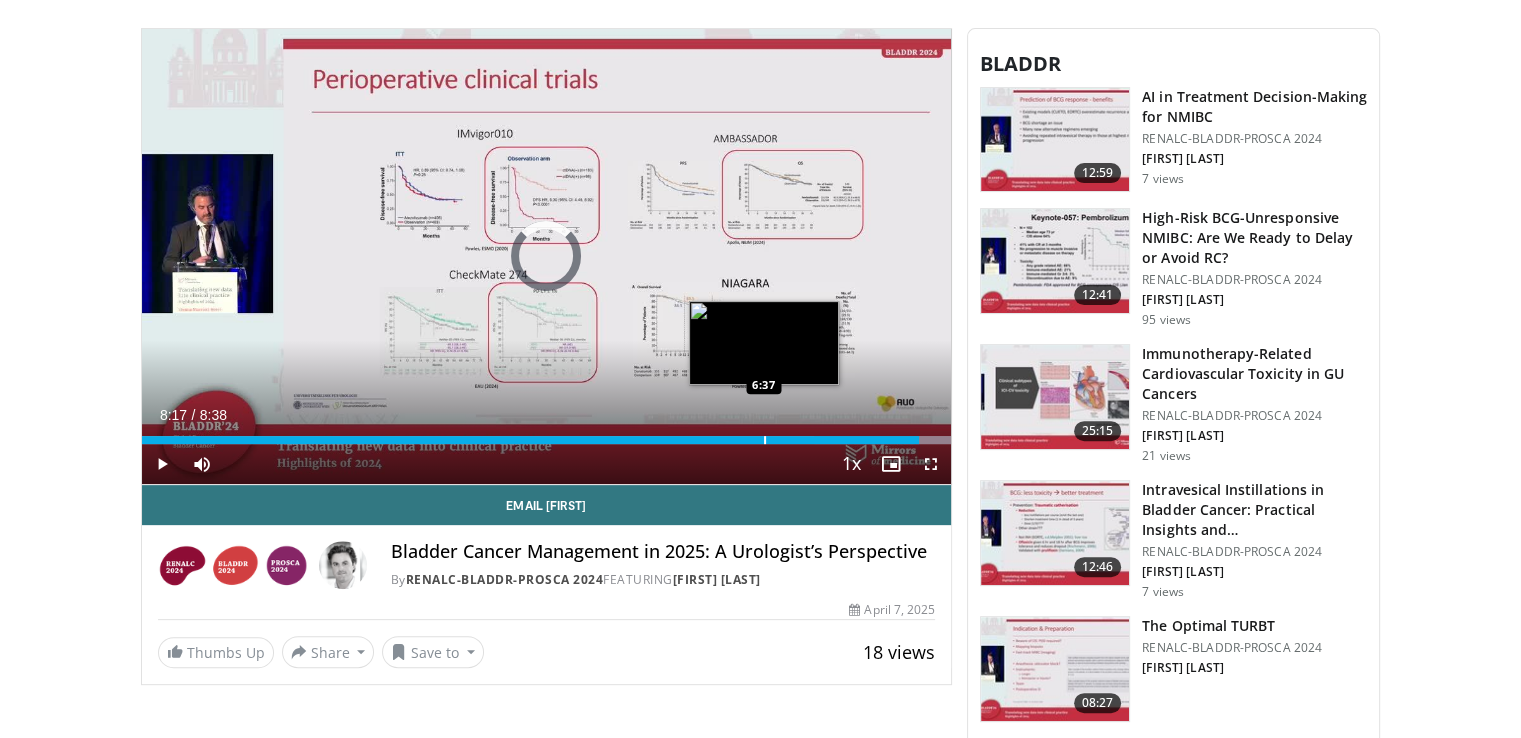click on "Loaded :  100.00% 8:17 6:37" at bounding box center (547, 434) 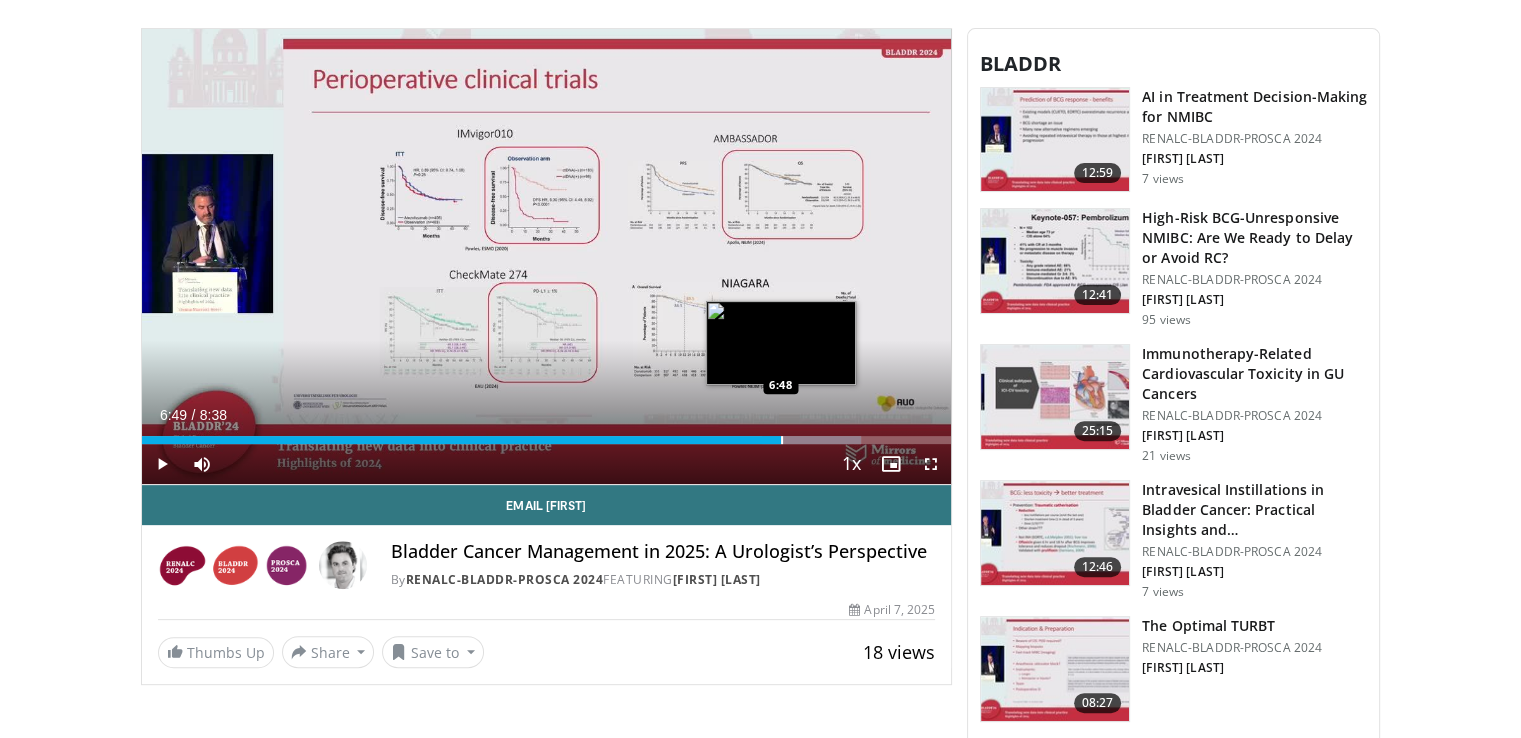 click at bounding box center [782, 440] 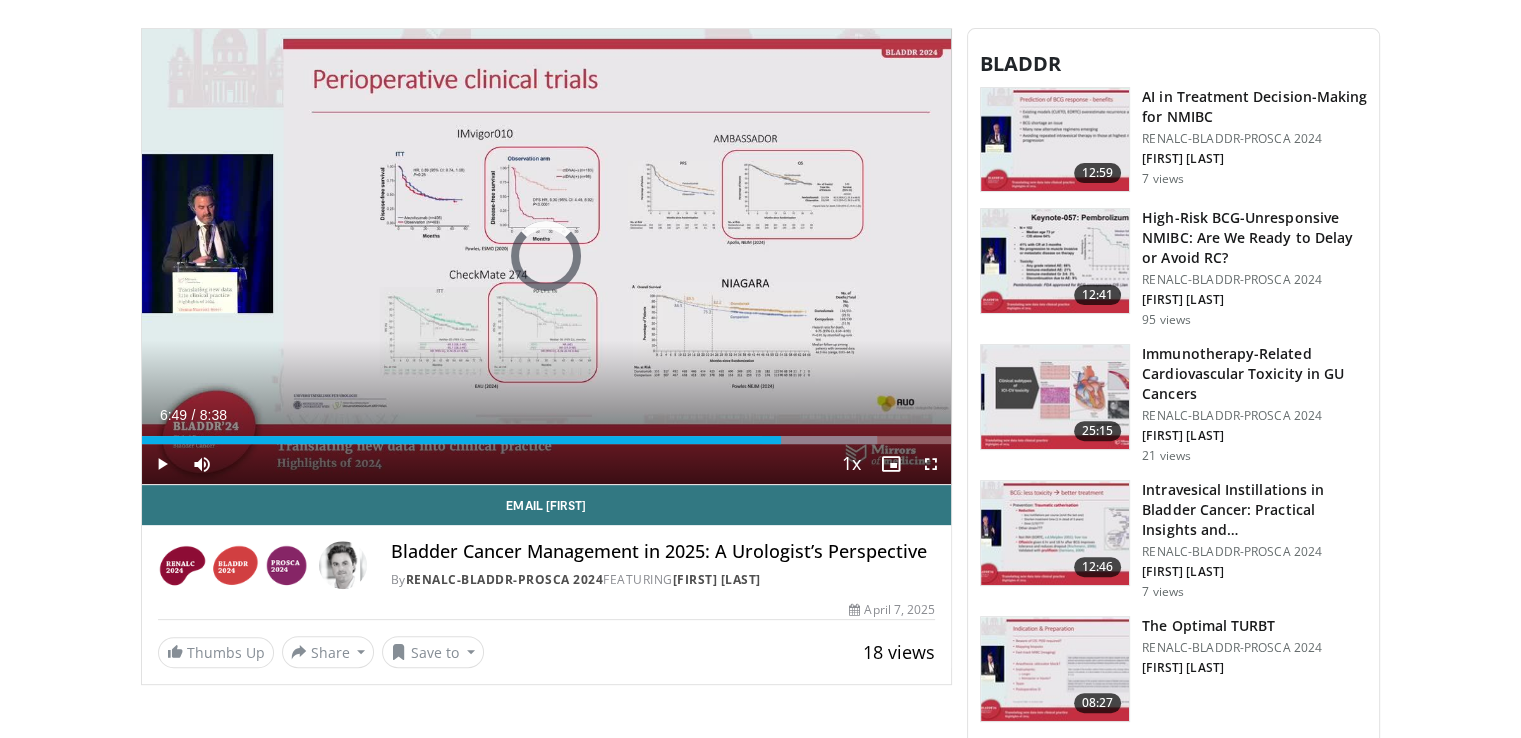click at bounding box center [734, 440] 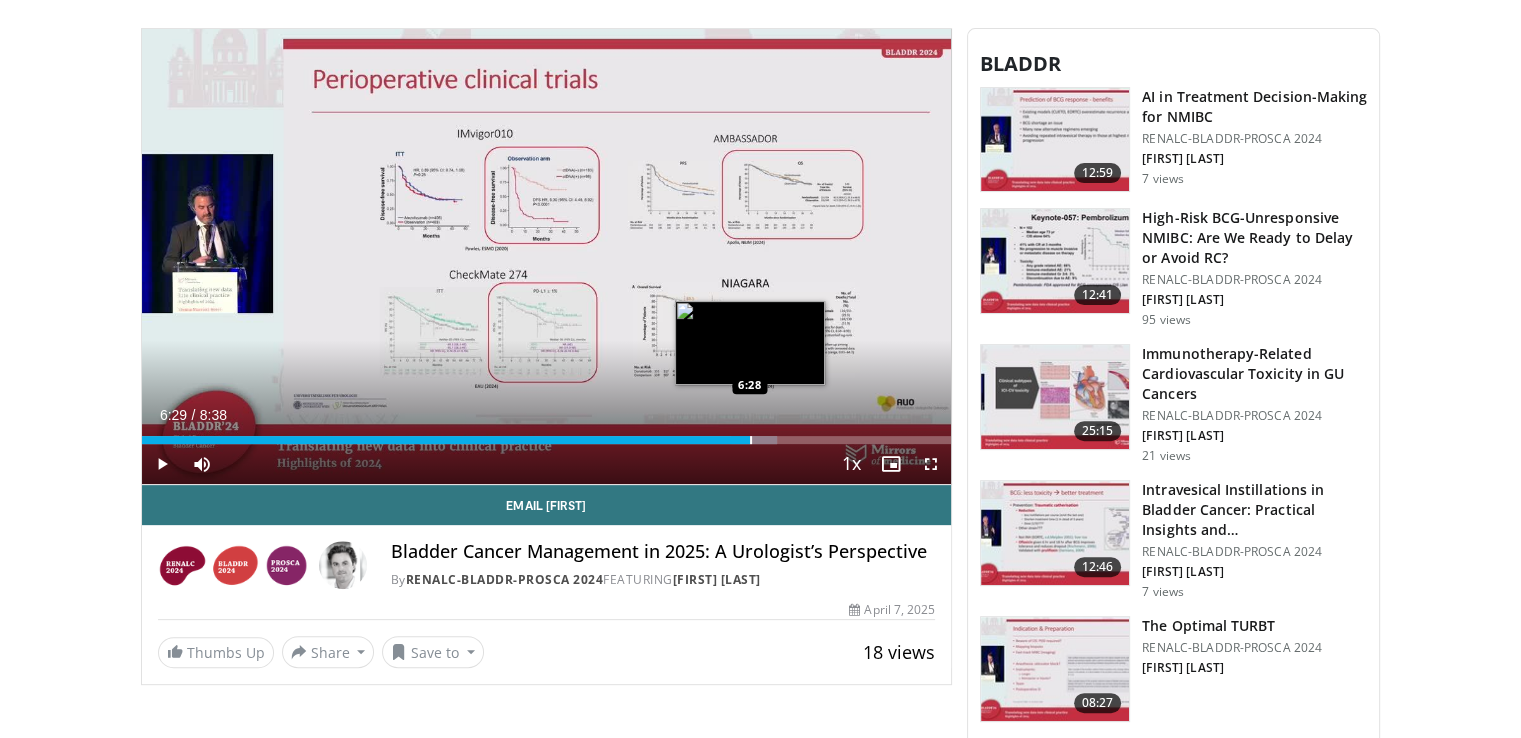 click at bounding box center [751, 440] 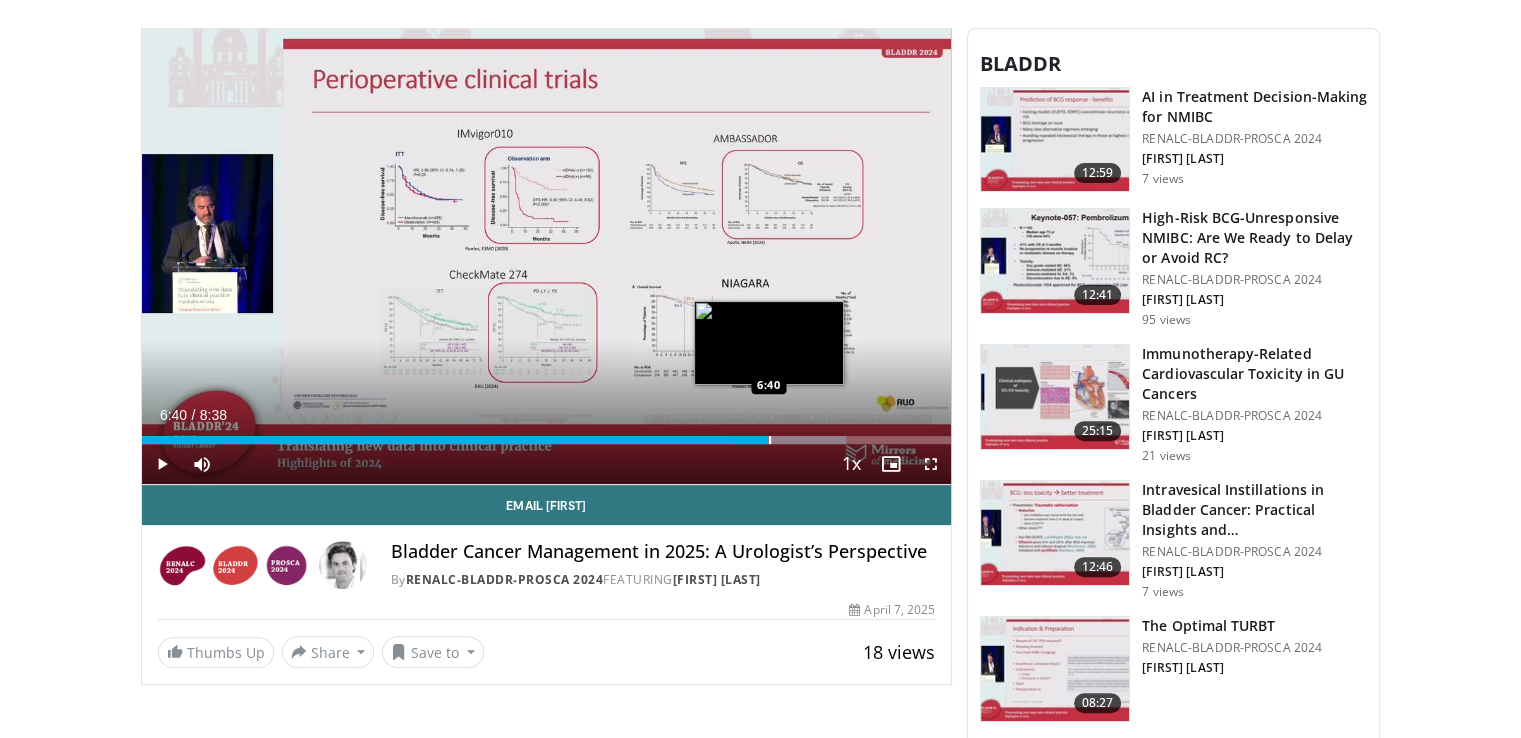 click at bounding box center (770, 440) 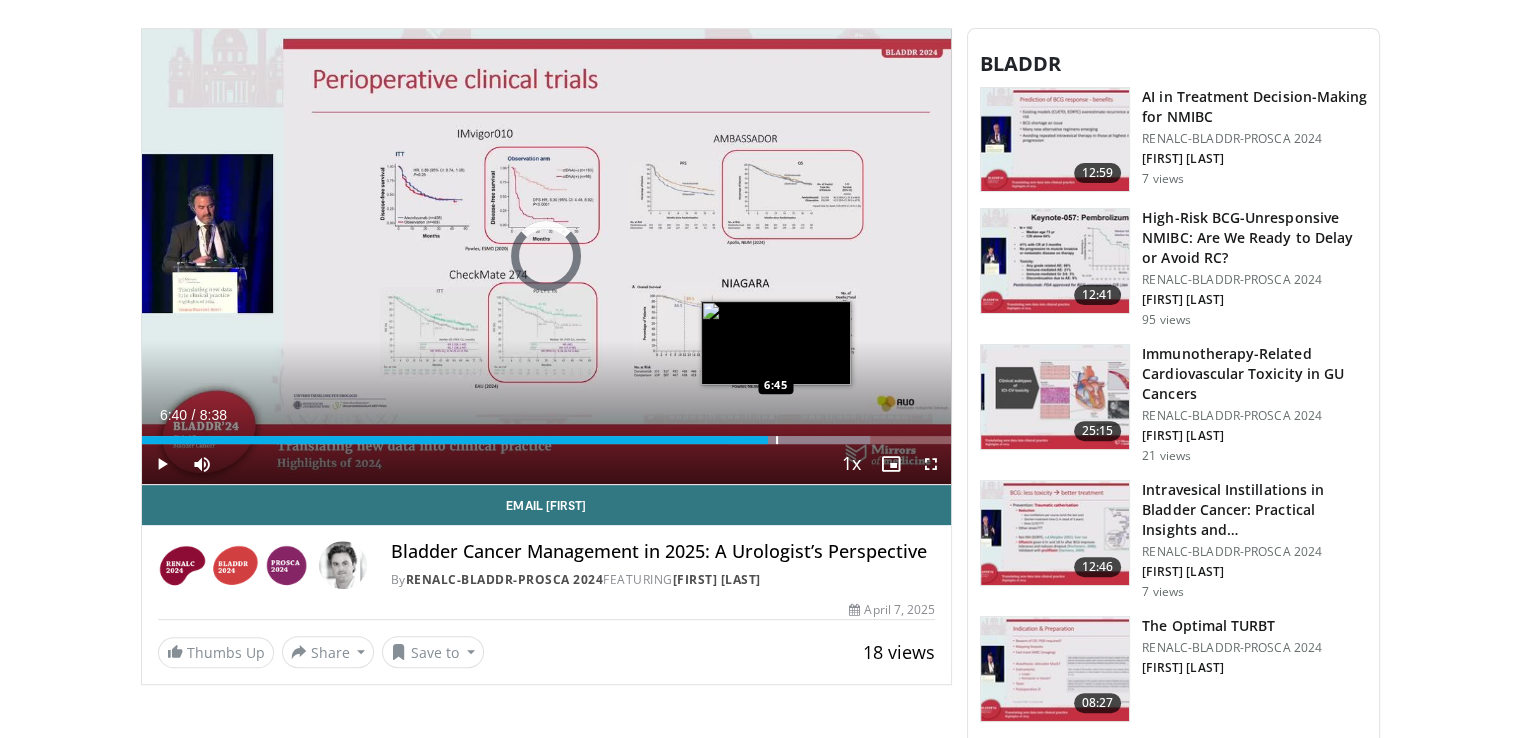 click on "Loaded :  89.99% 6:40 6:45" at bounding box center (547, 440) 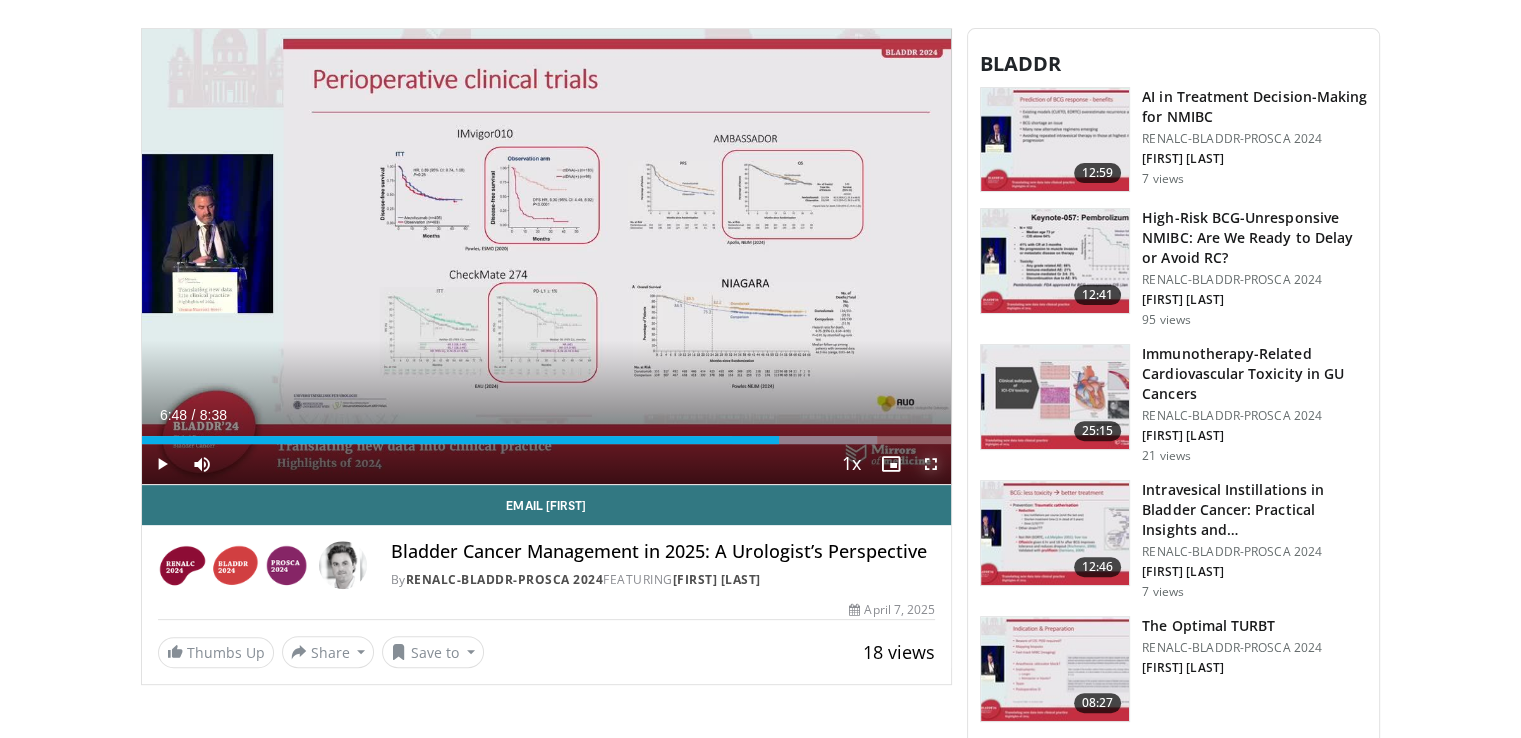 click at bounding box center [931, 464] 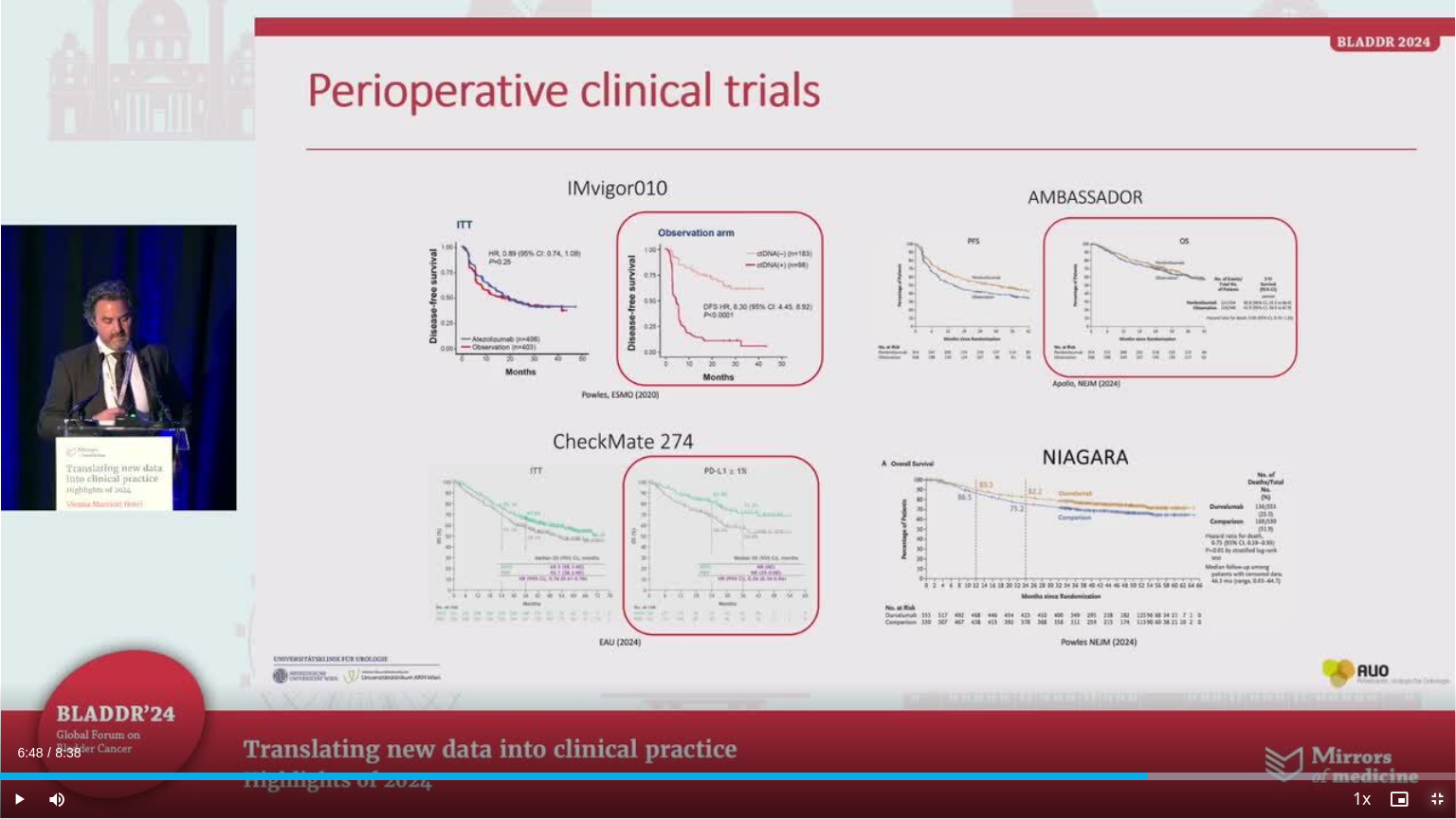 click at bounding box center [1437, 799] 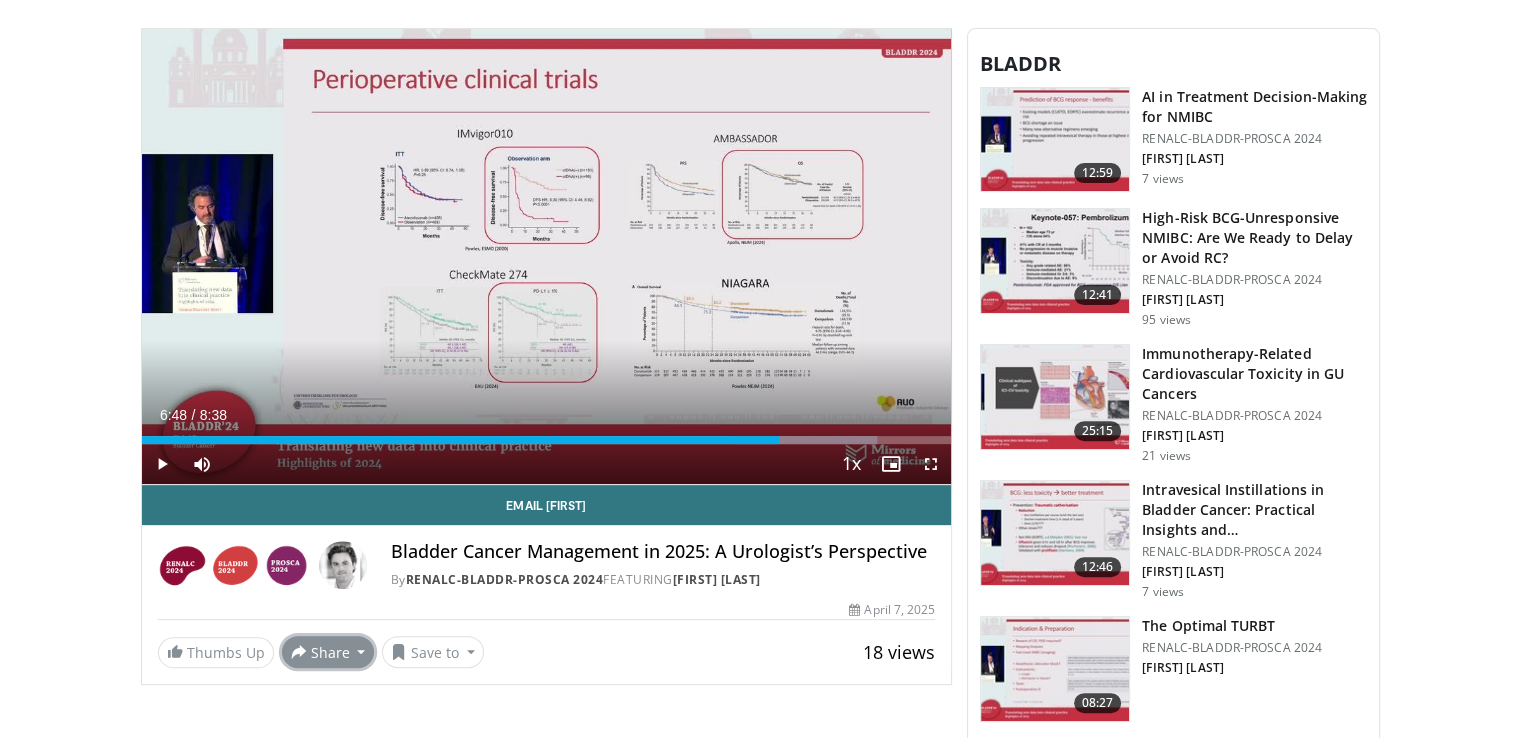 click on "Share" at bounding box center (328, 652) 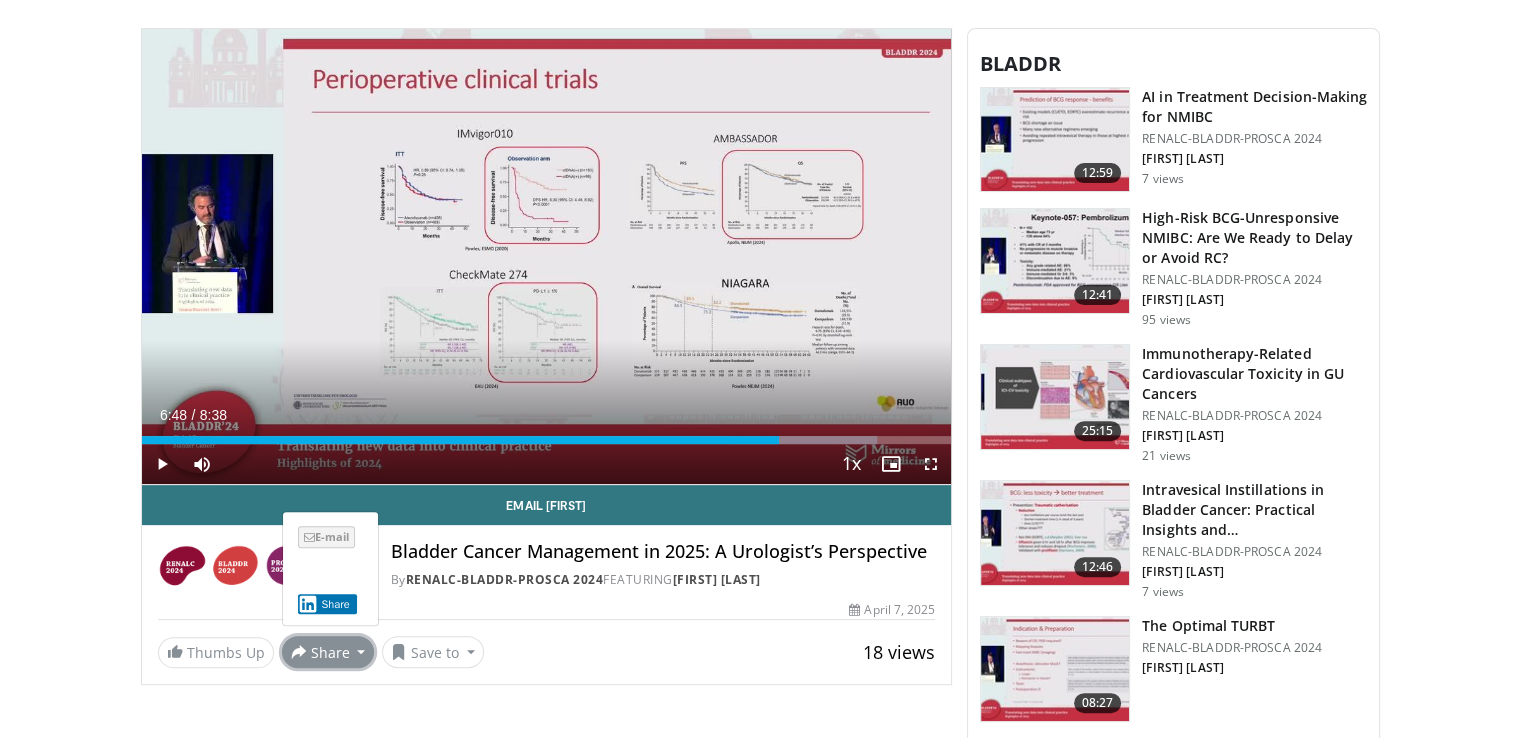 click on "E-mail" at bounding box center (326, 537) 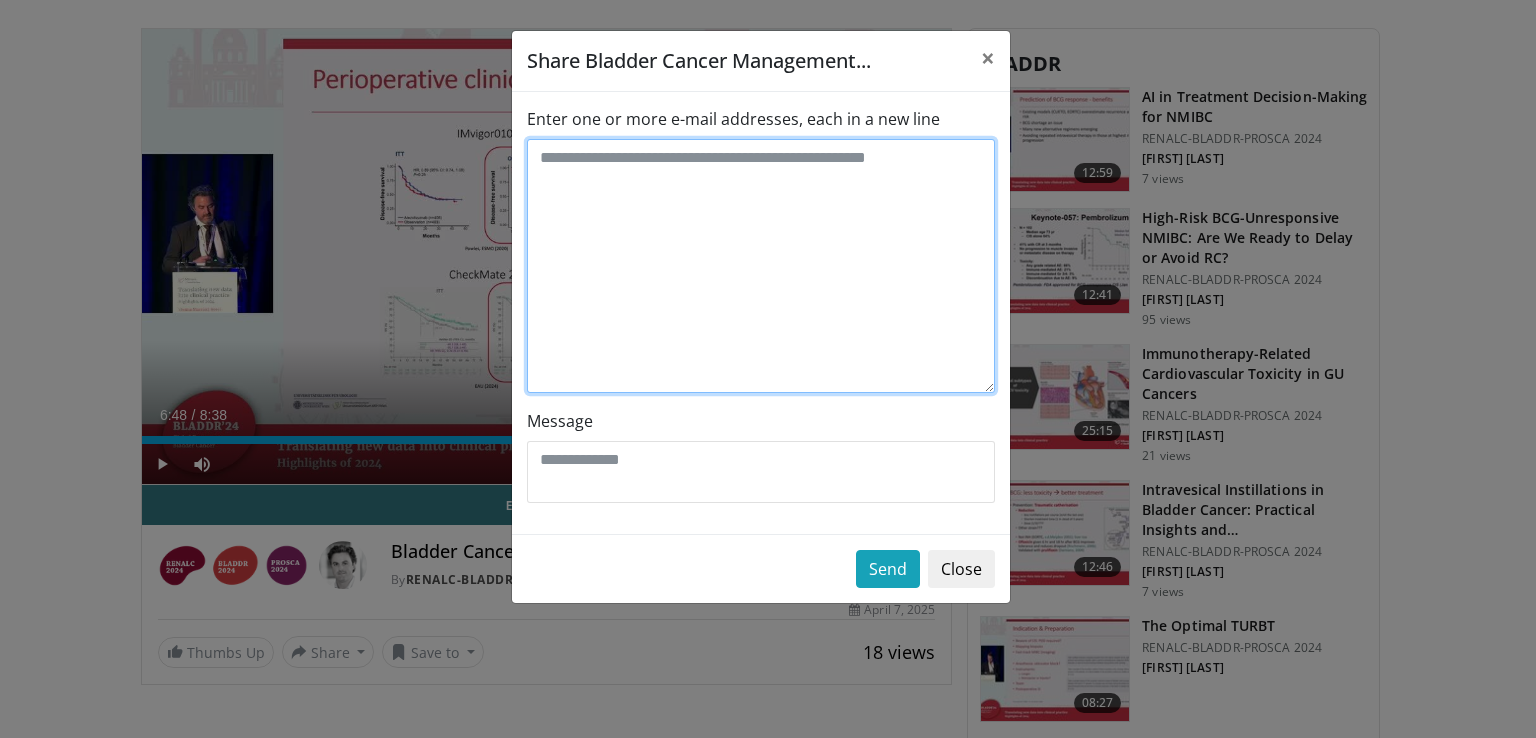 click on "Enter one or more e-mail addresses, each in a new line" at bounding box center [761, 266] 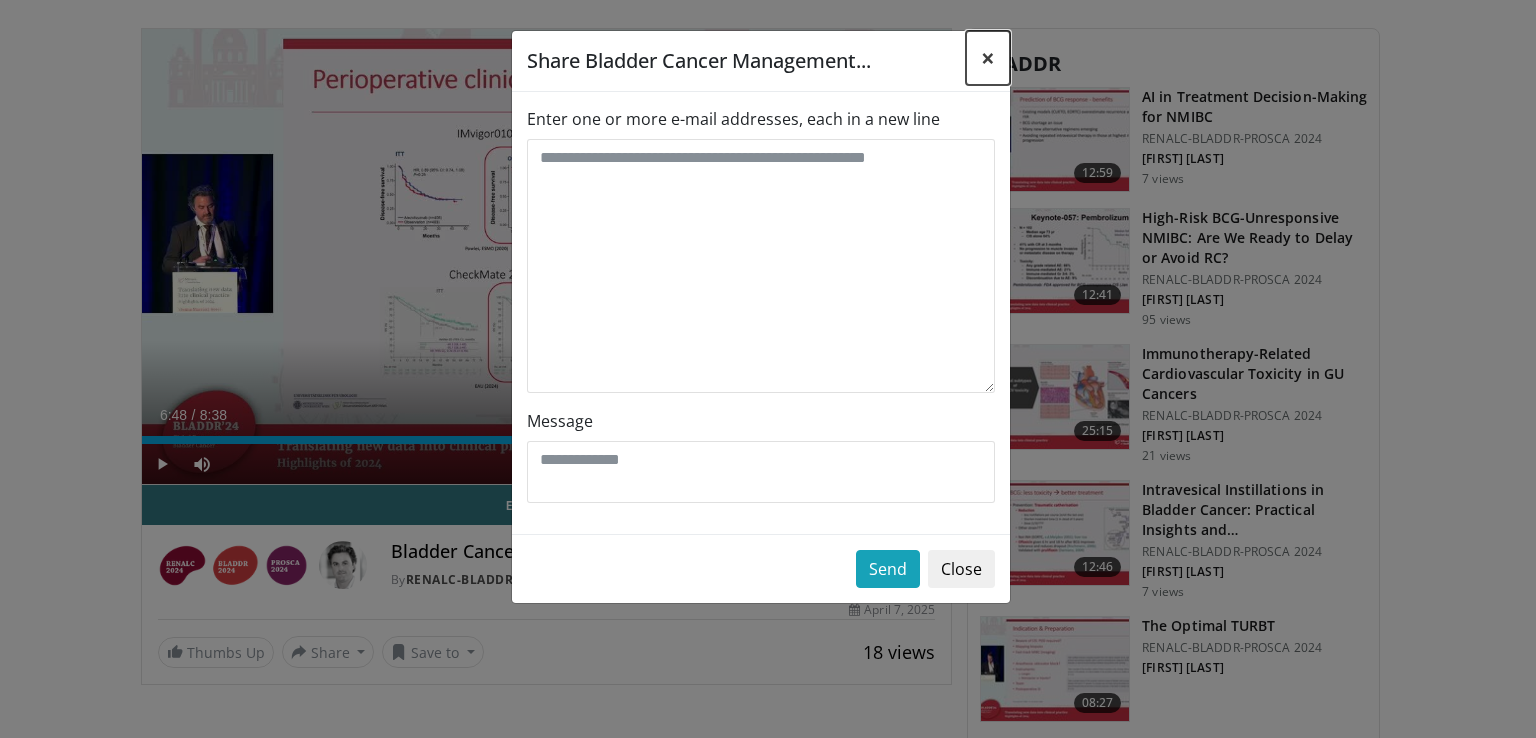 click on "×" at bounding box center [988, 58] 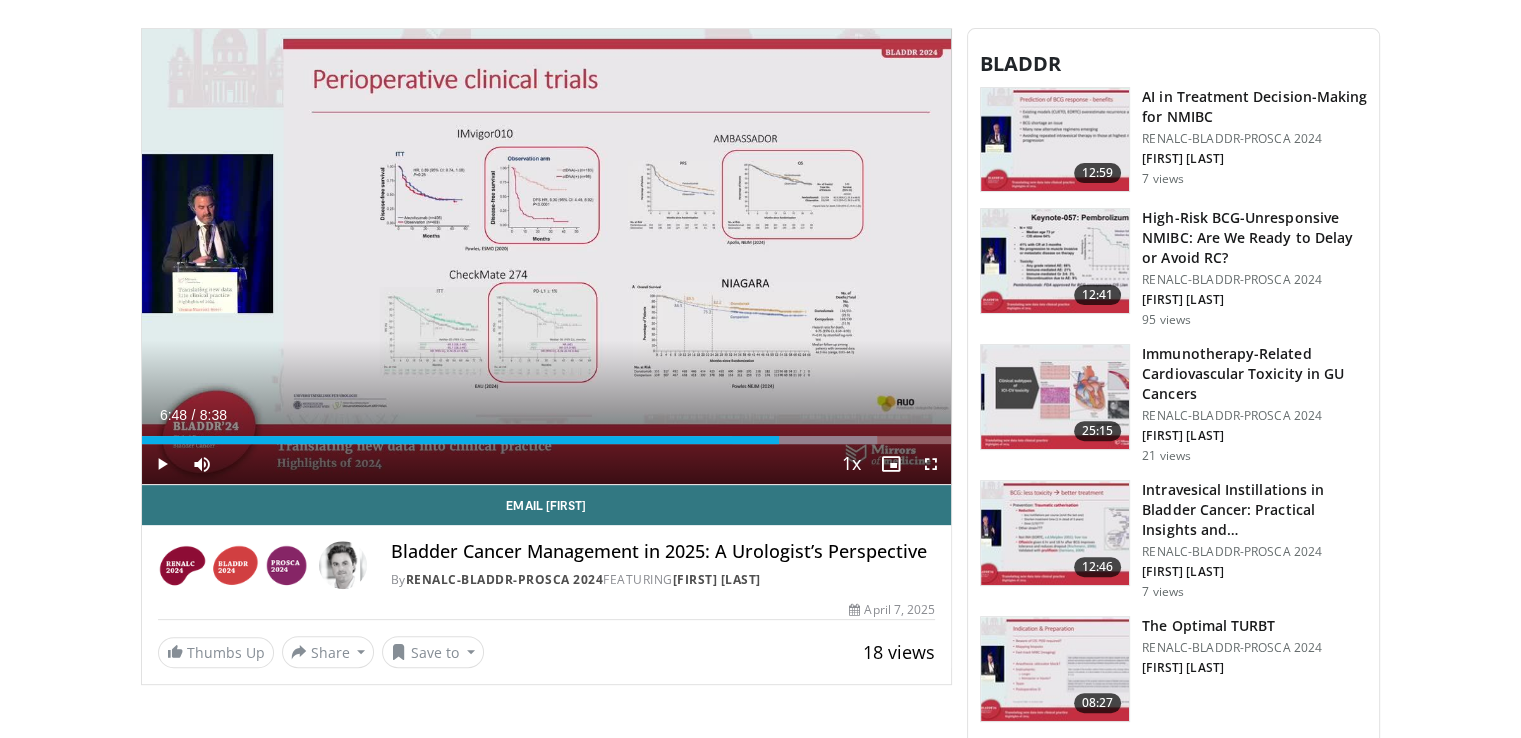 drag, startPoint x: 792, startPoint y: 5, endPoint x: 1437, endPoint y: 399, distance: 755.8181 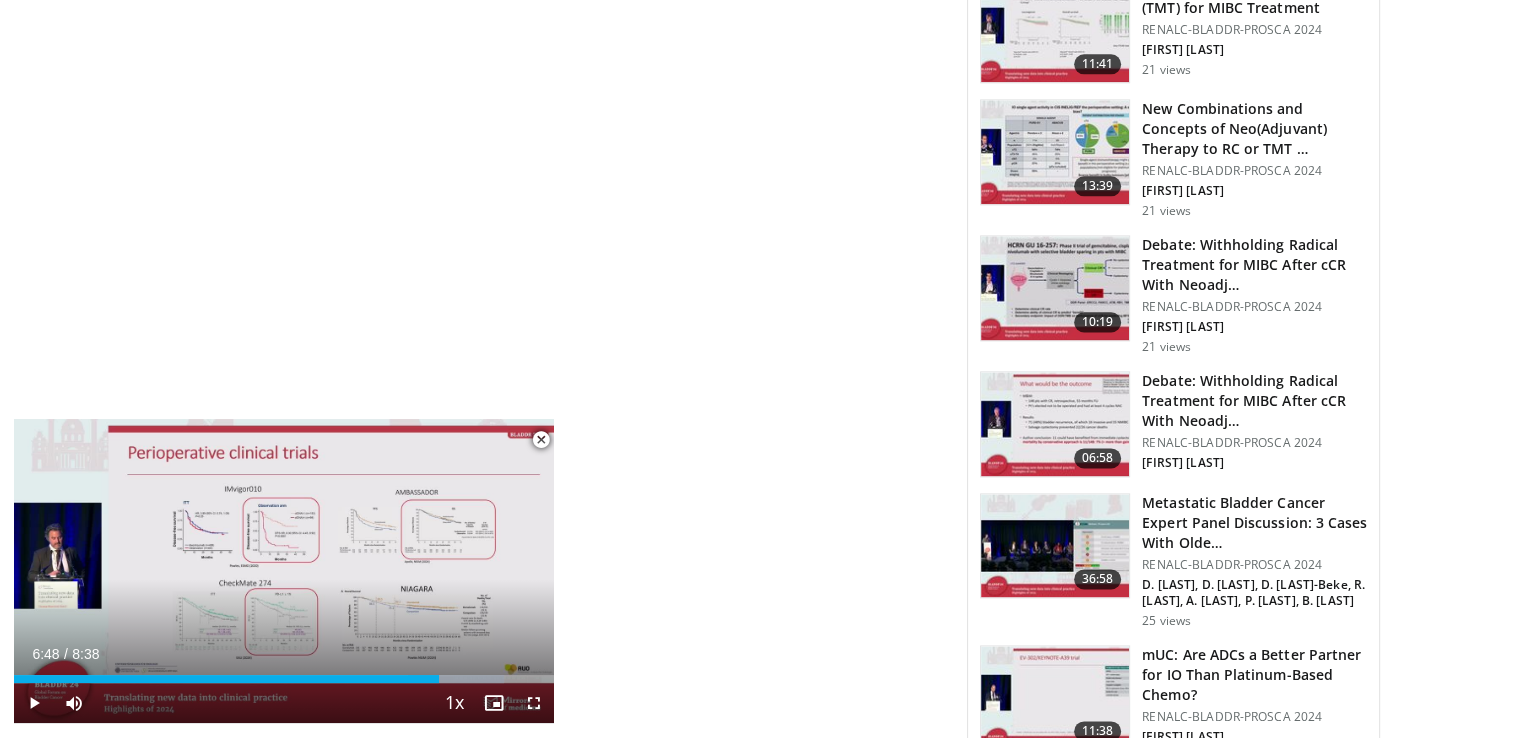 scroll, scrollTop: 2545, scrollLeft: 0, axis: vertical 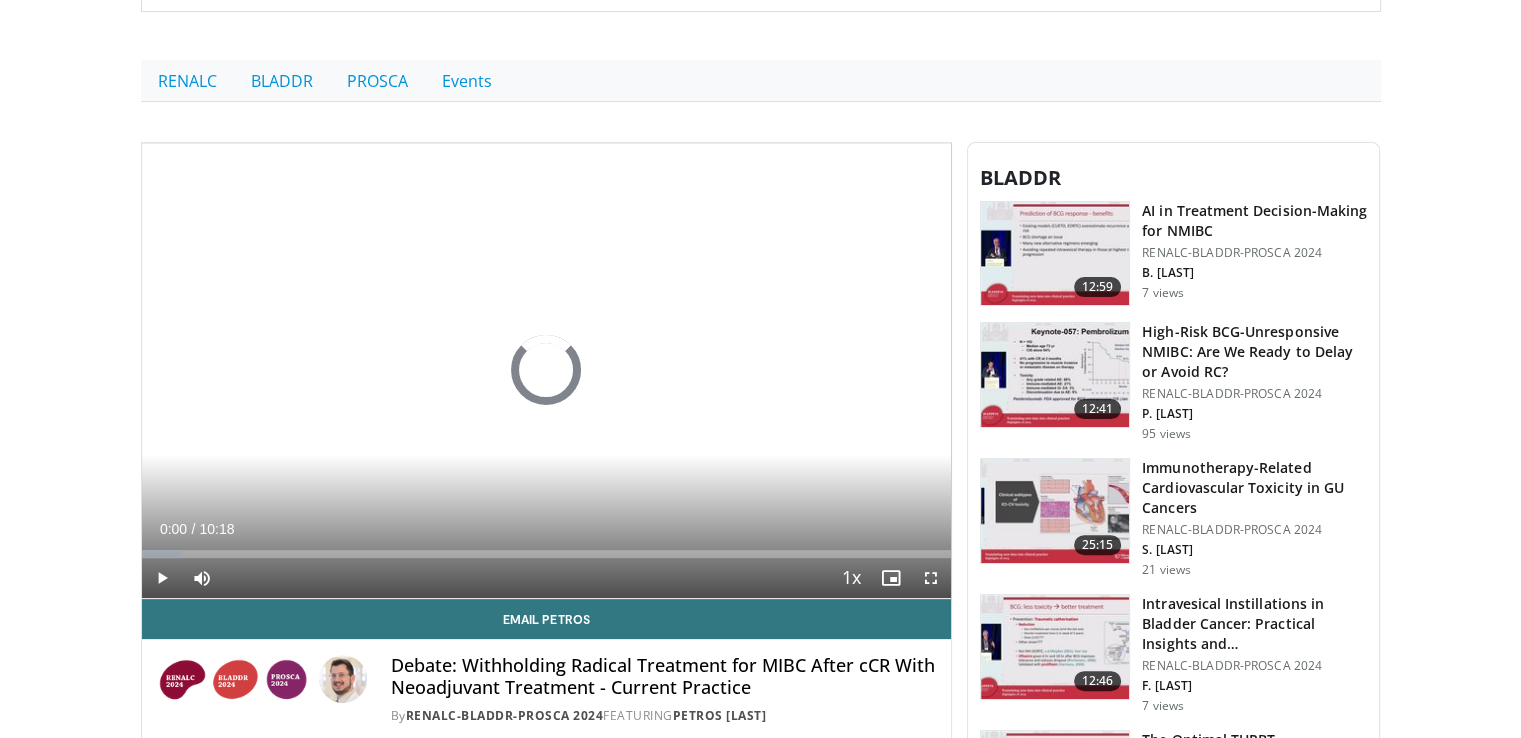 drag, startPoint x: 1535, startPoint y: 92, endPoint x: 1535, endPoint y: 158, distance: 66 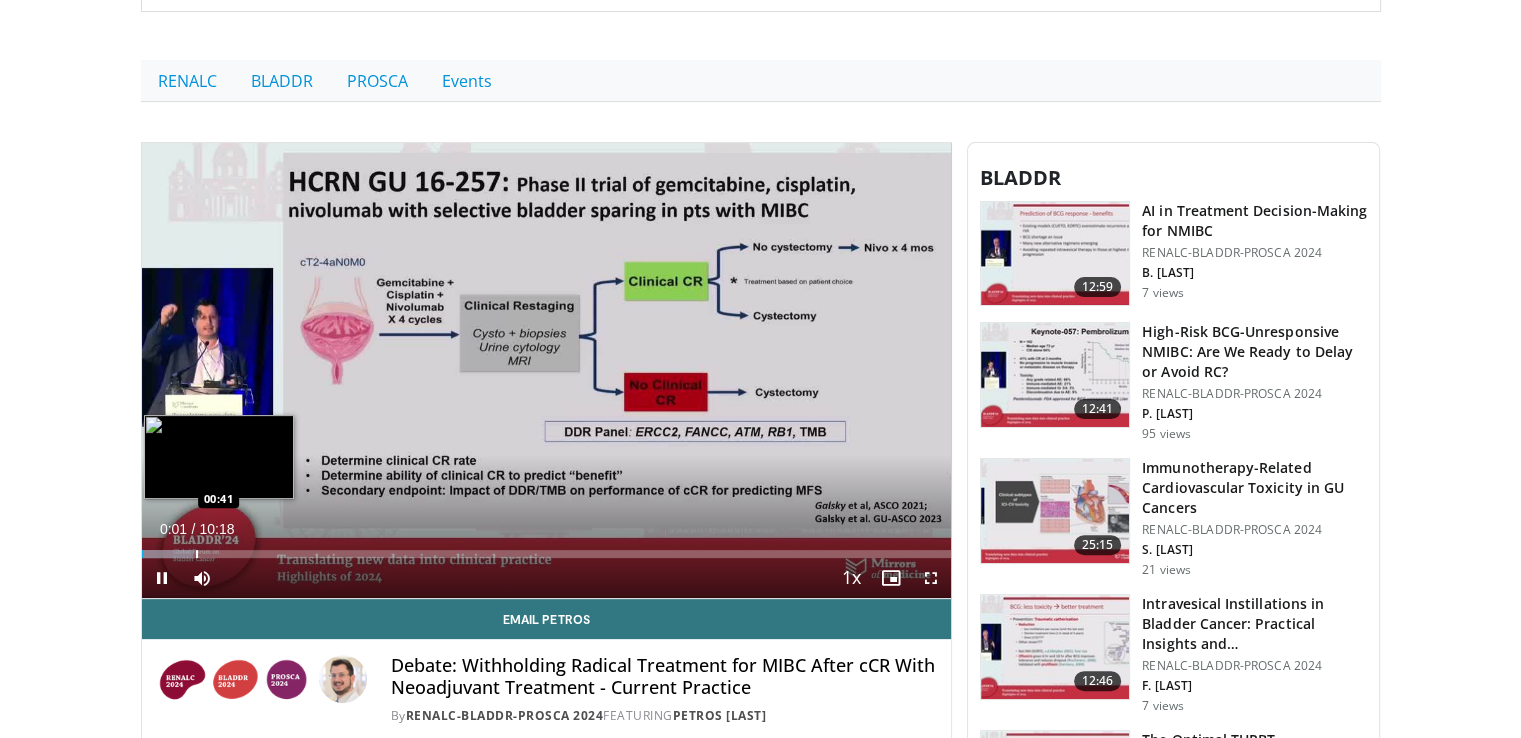 click on "Loaded :  6.41% 00:01 00:41" at bounding box center [547, 548] 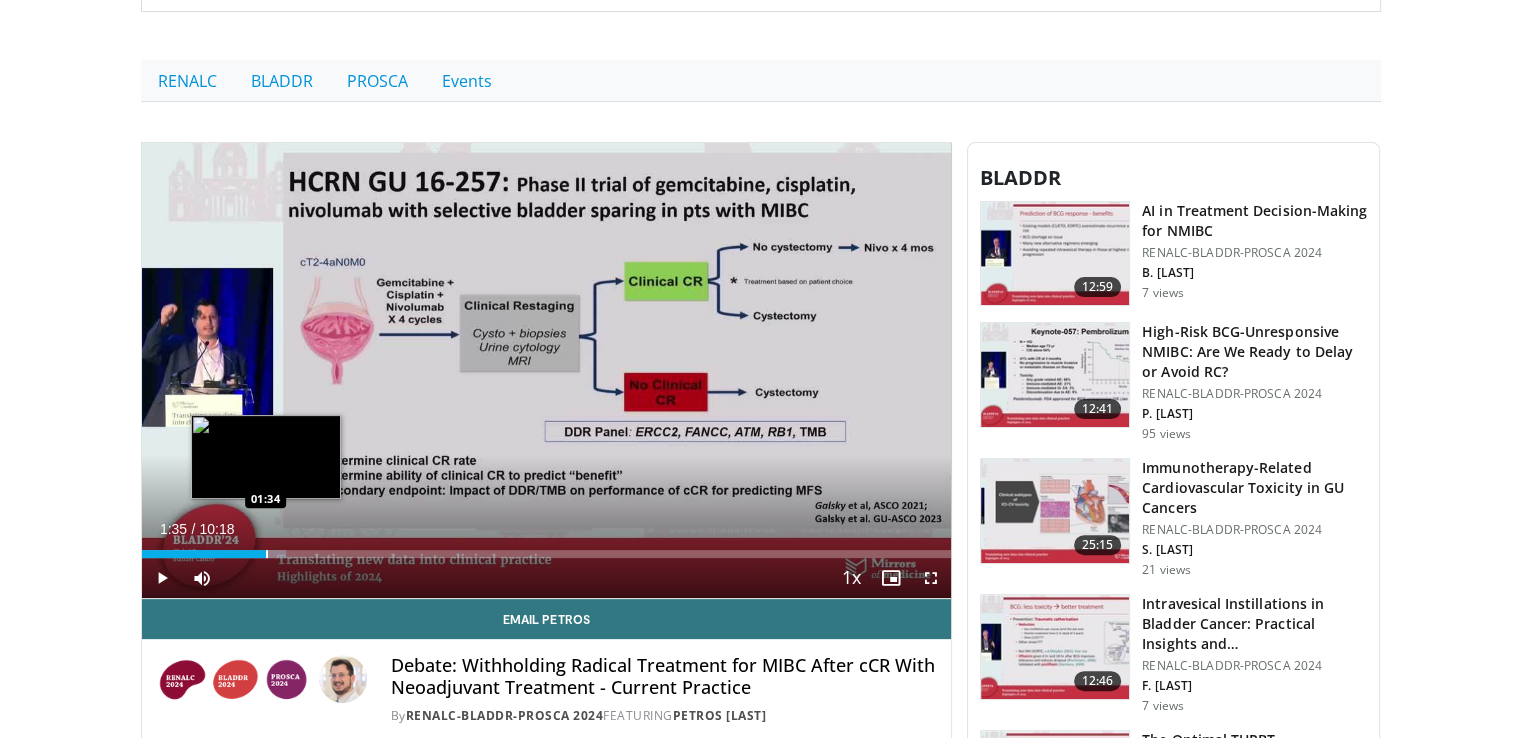 click at bounding box center (267, 554) 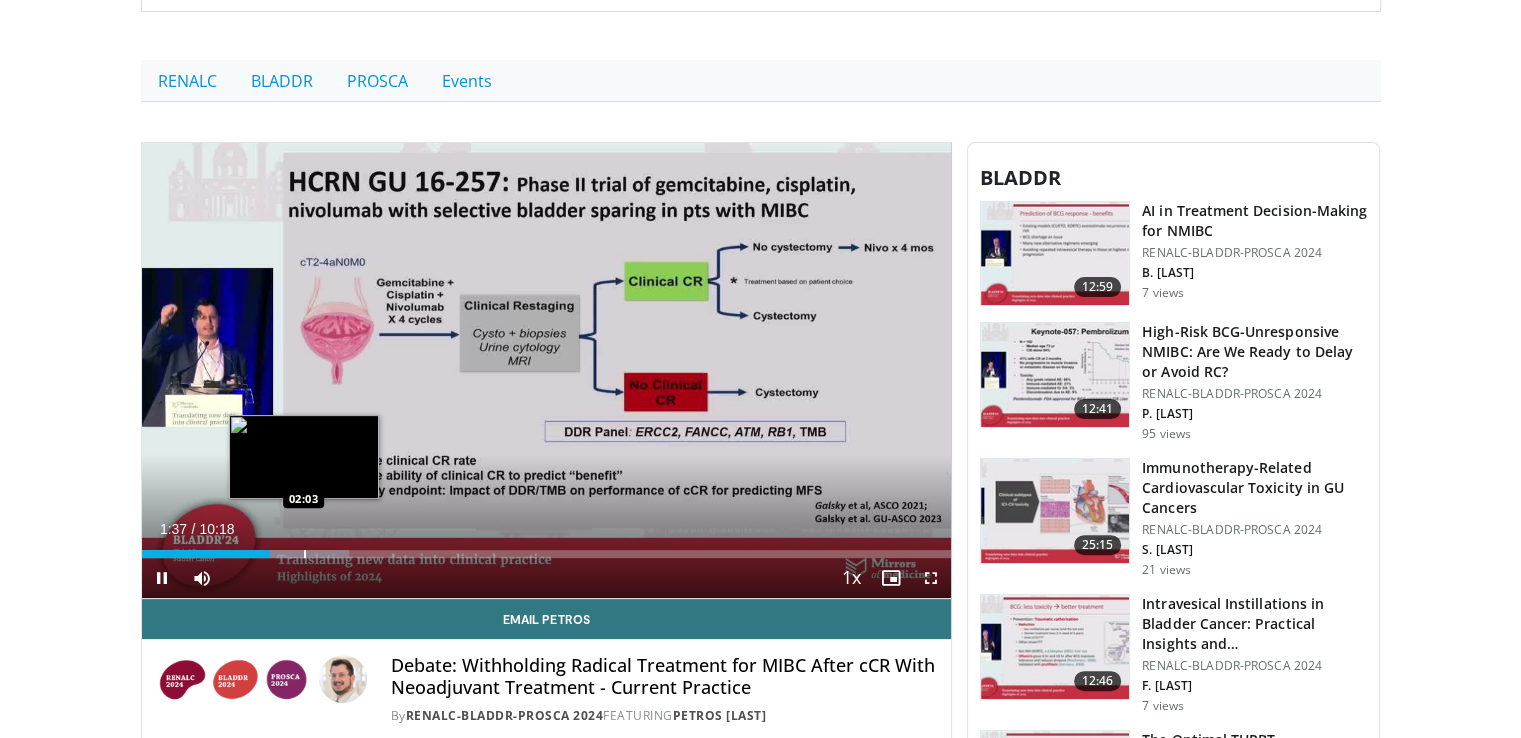 click at bounding box center (305, 554) 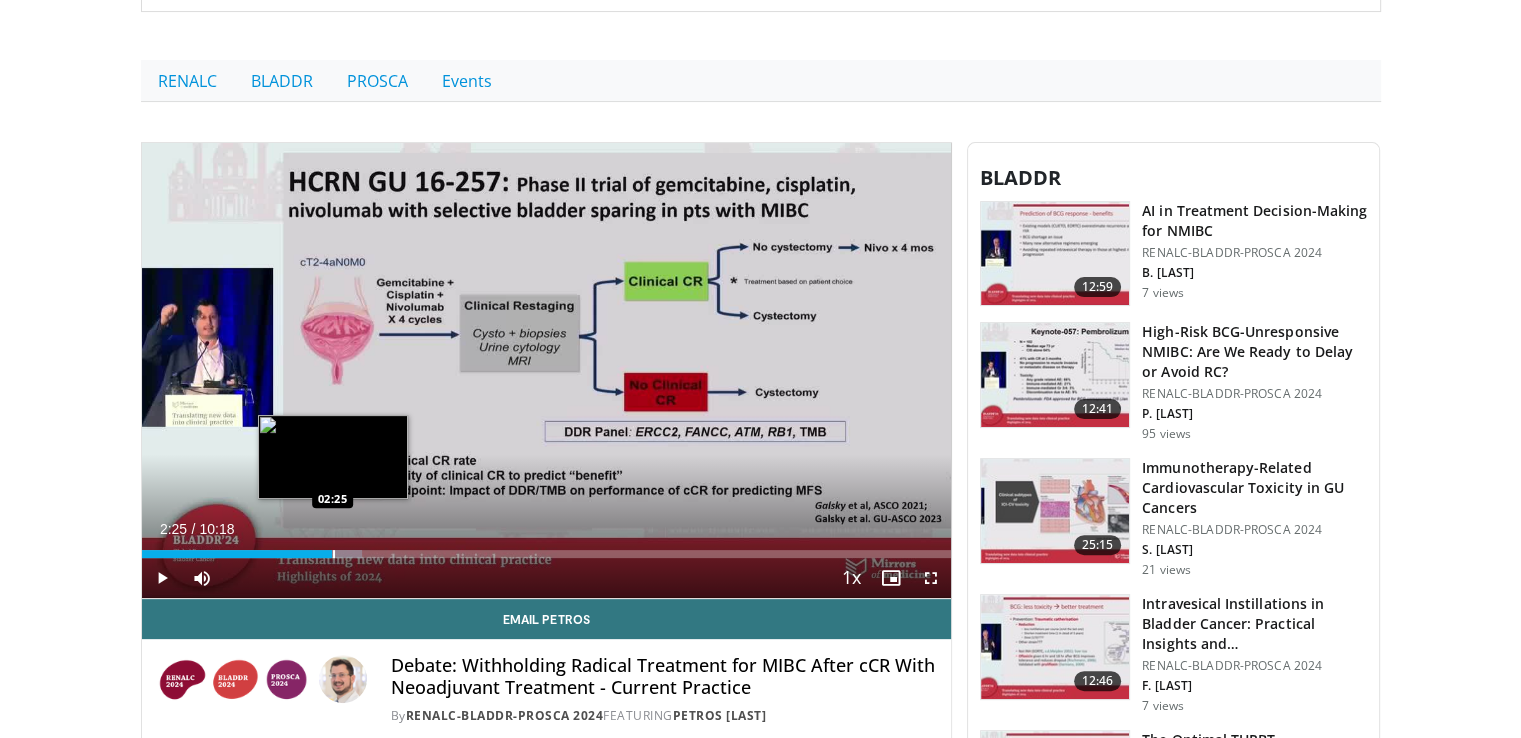 click at bounding box center [334, 554] 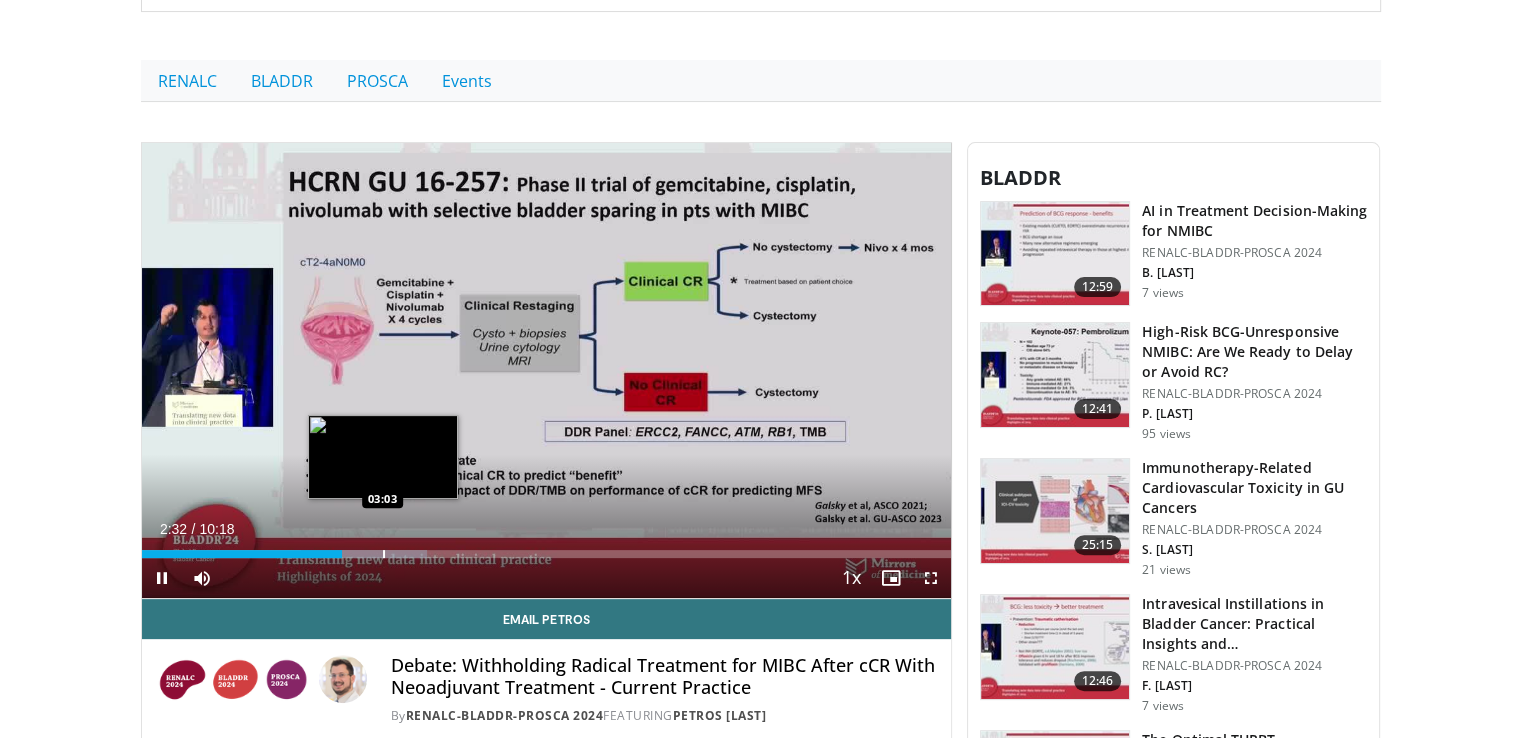 click at bounding box center (384, 554) 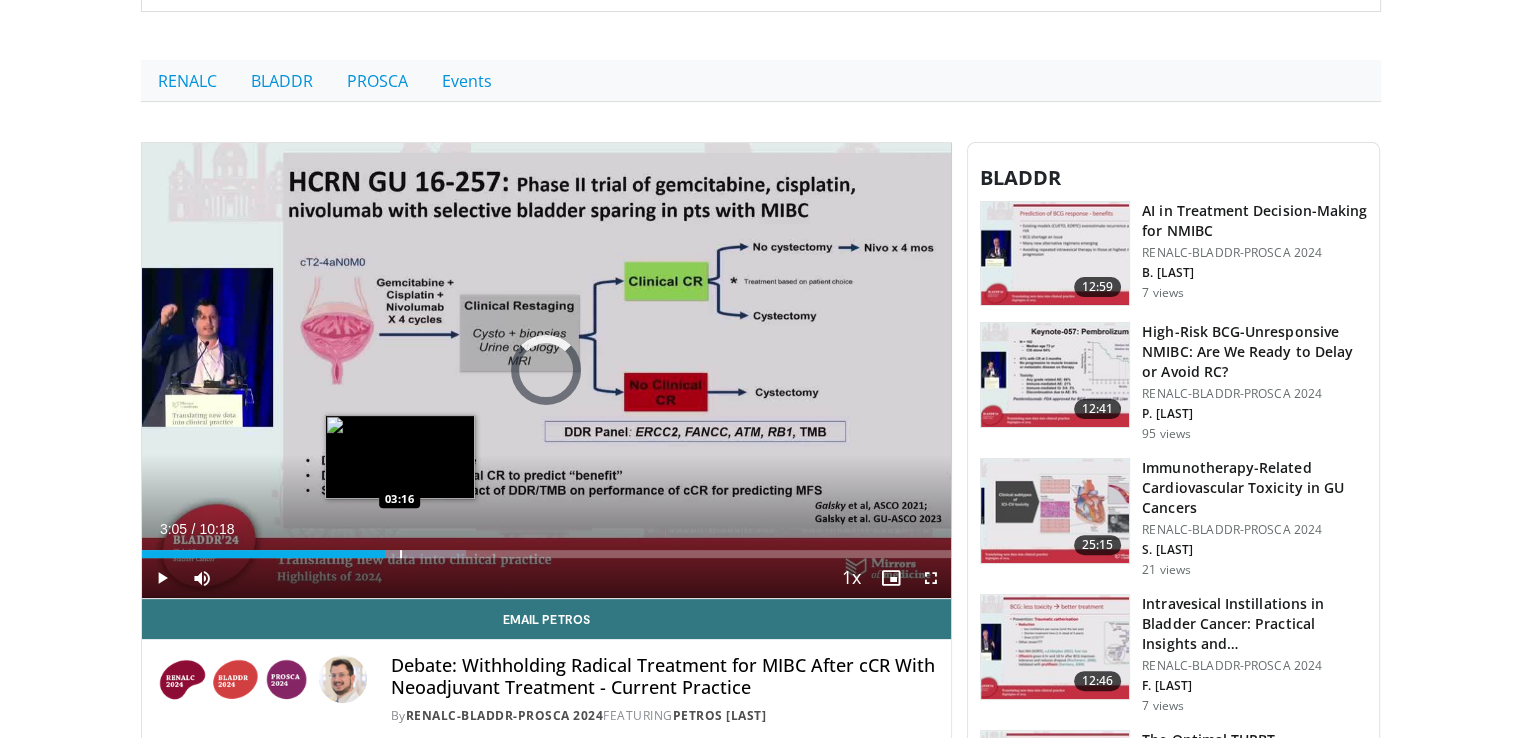 click on "Loaded :  40.12% 03:16 03:16" at bounding box center [547, 554] 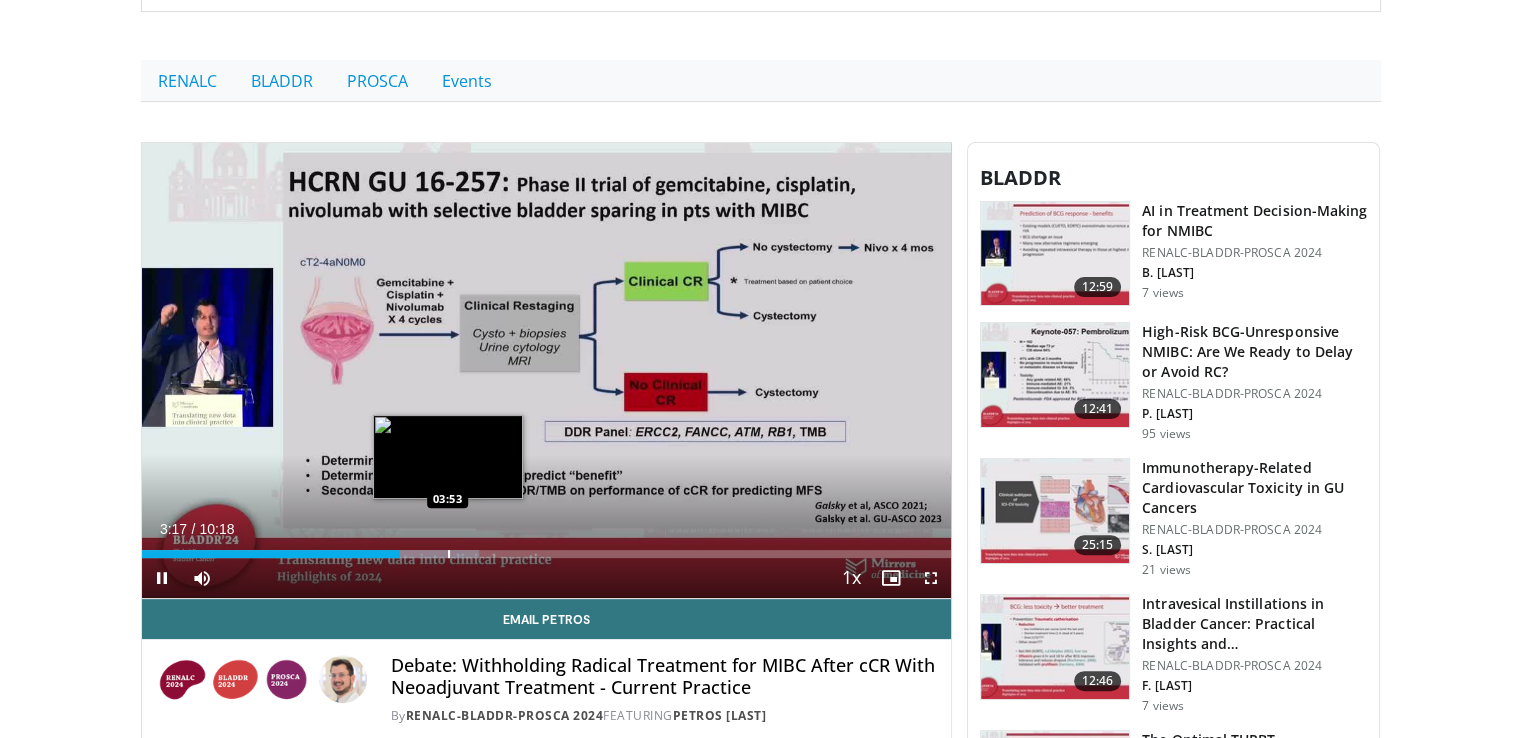 click at bounding box center [449, 554] 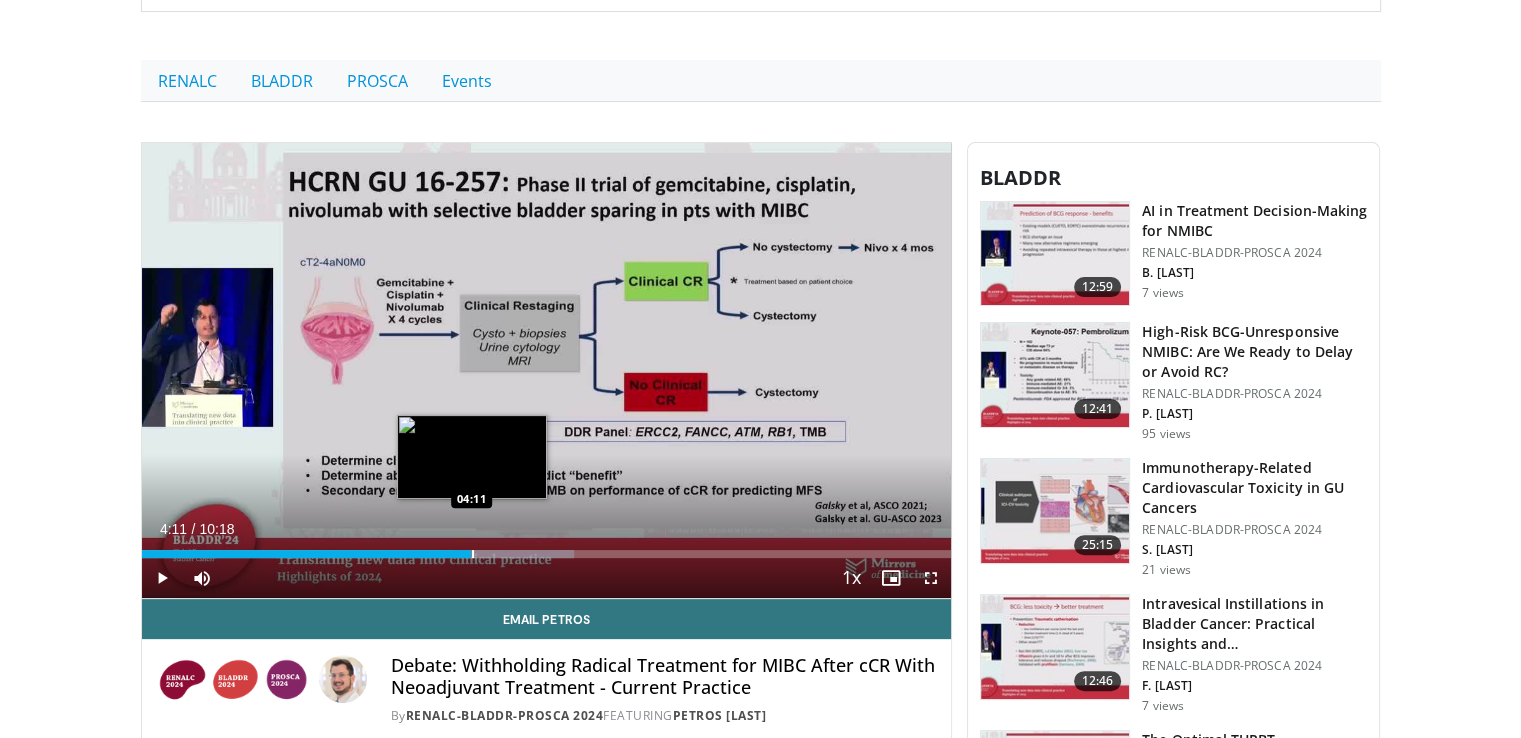 click on "Loaded :  53.45% 04:11 04:11" at bounding box center (547, 548) 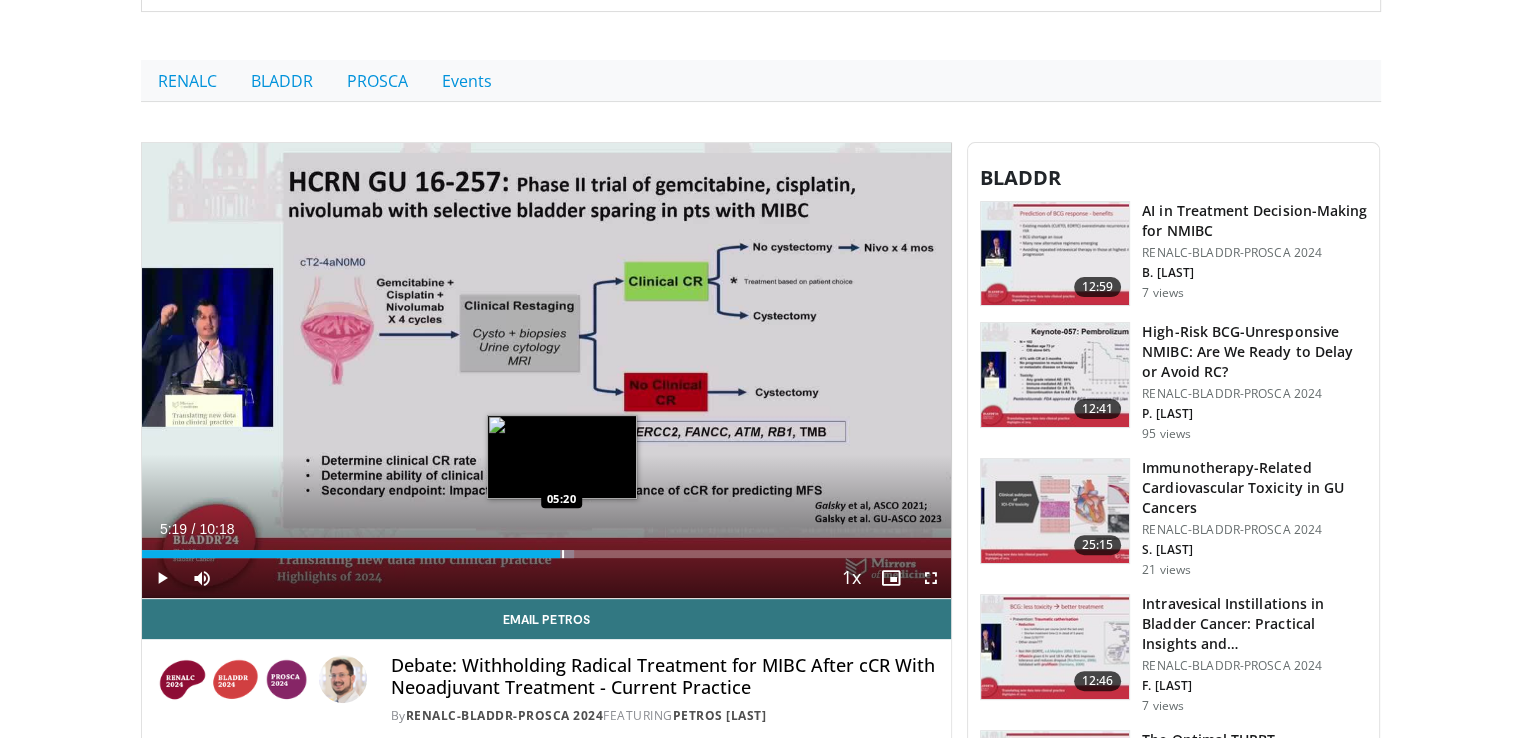 click on "Loaded :  53.45% 05:19 05:20" at bounding box center (547, 548) 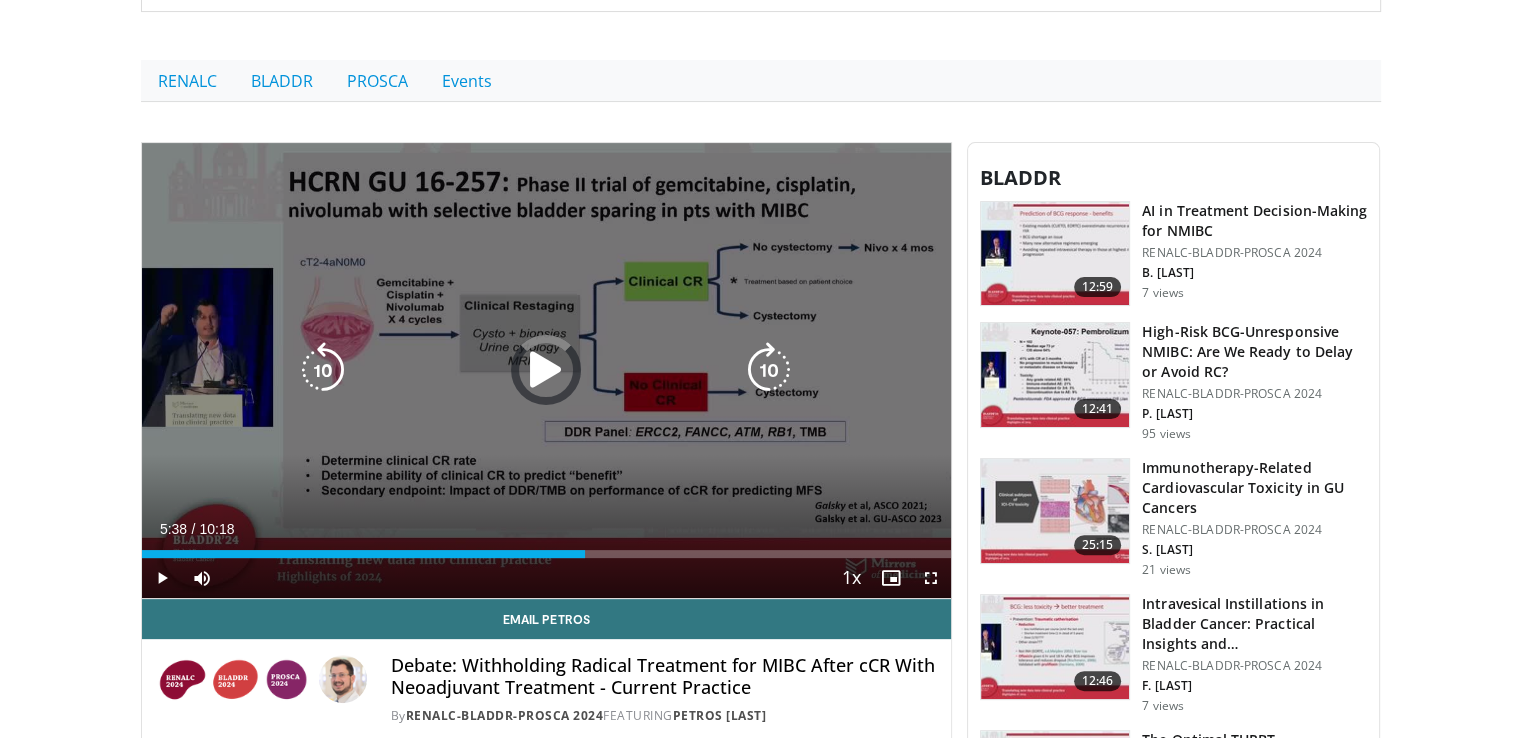 click on "Loaded :  0.00% 05:38 05:20" at bounding box center (547, 548) 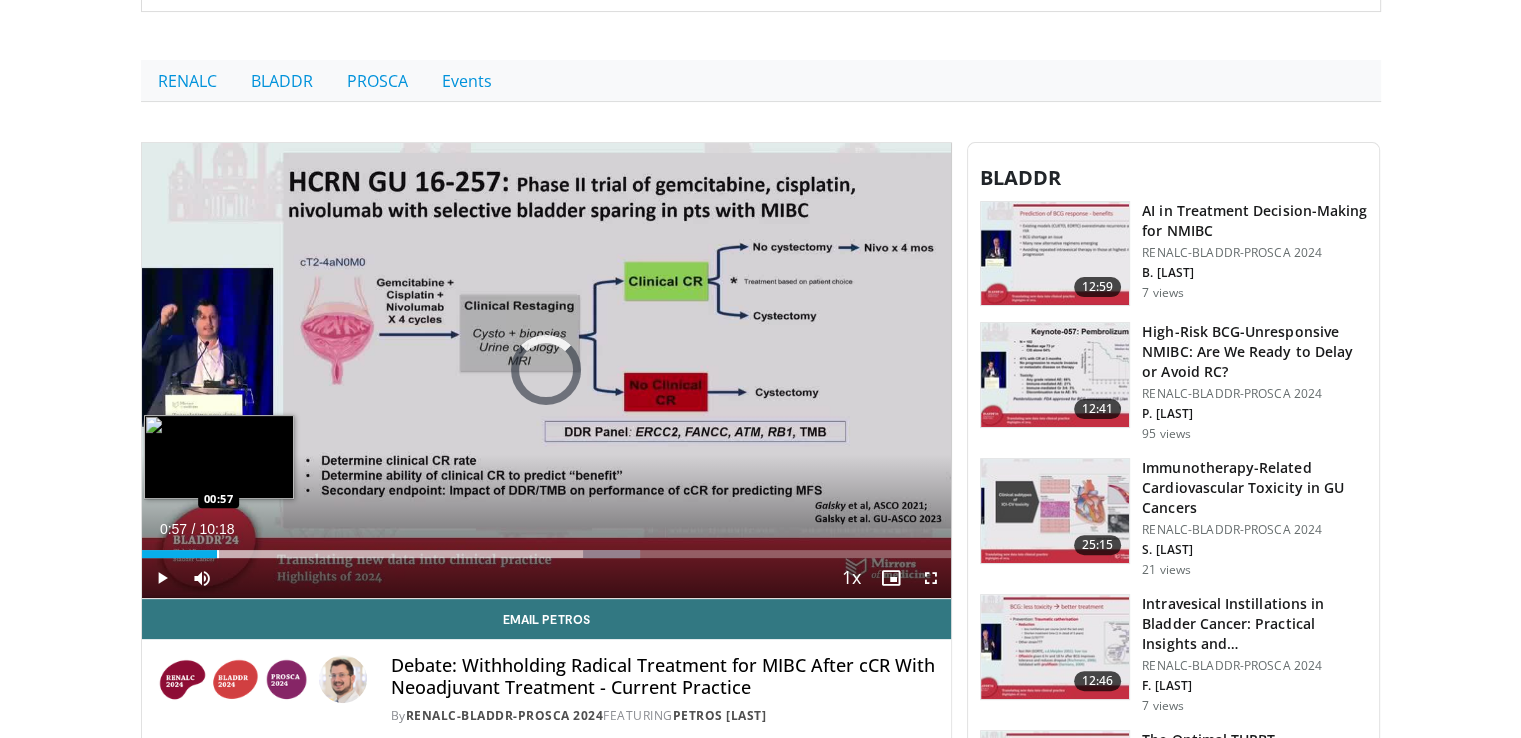 click at bounding box center (218, 554) 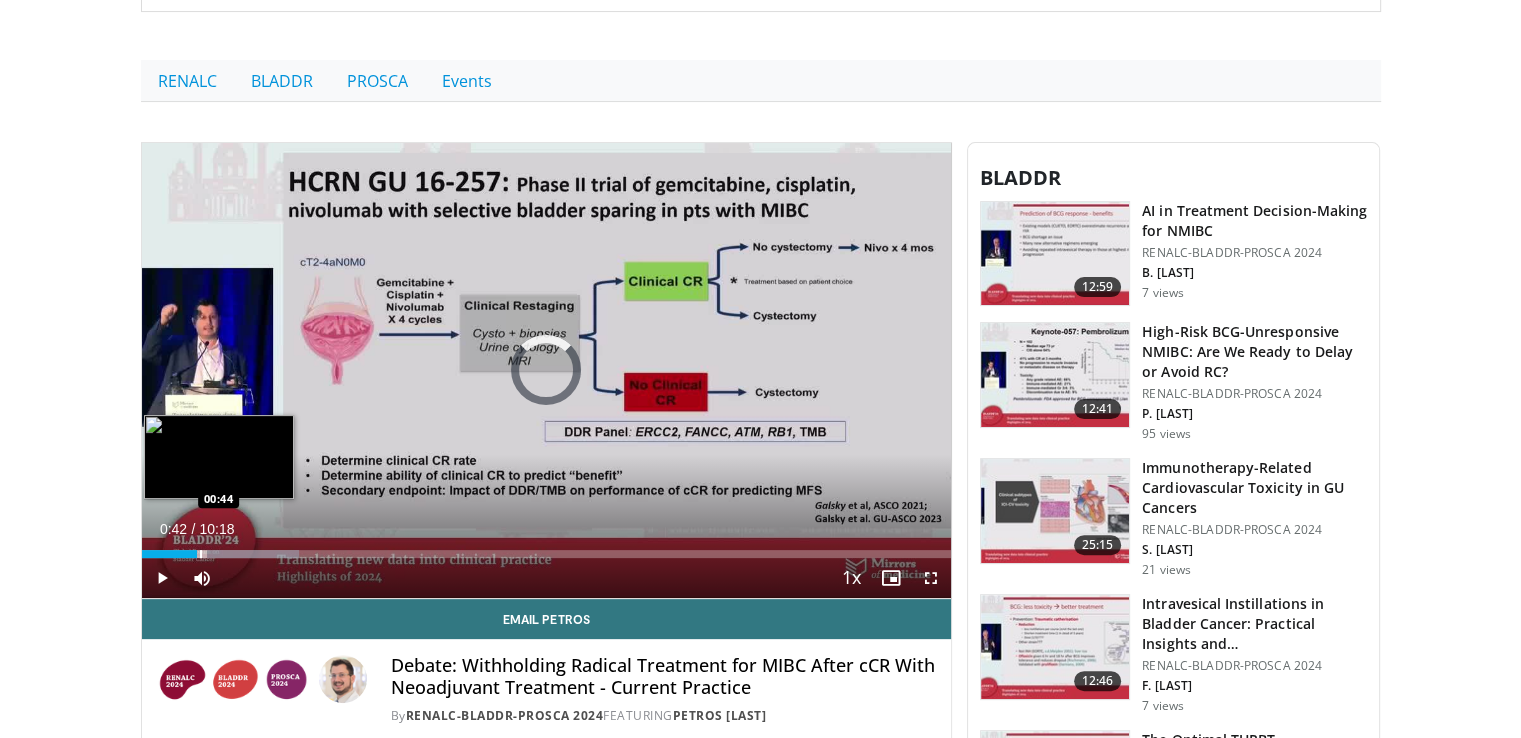click on "Loaded :  19.44% 00:42 00:44" at bounding box center (547, 554) 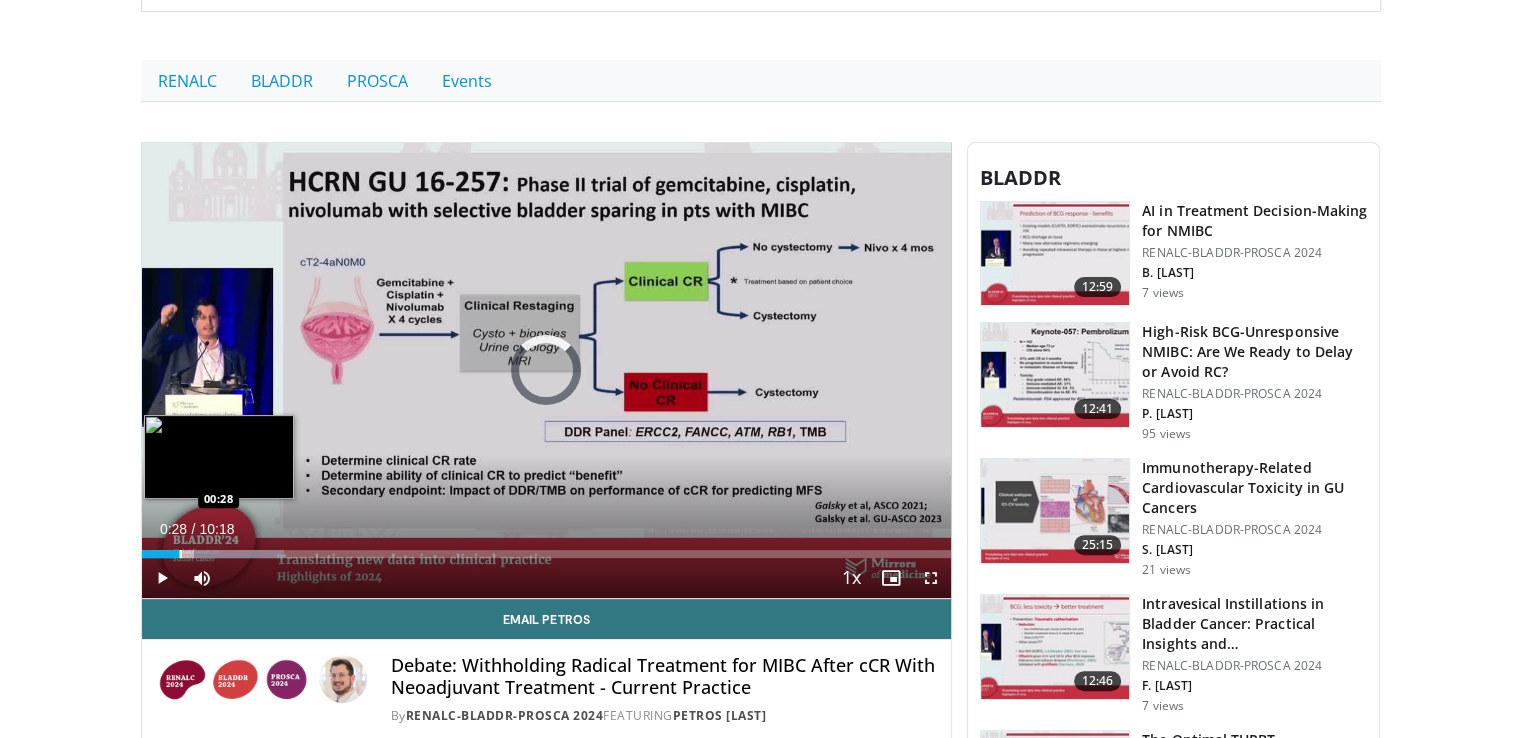 click at bounding box center [181, 554] 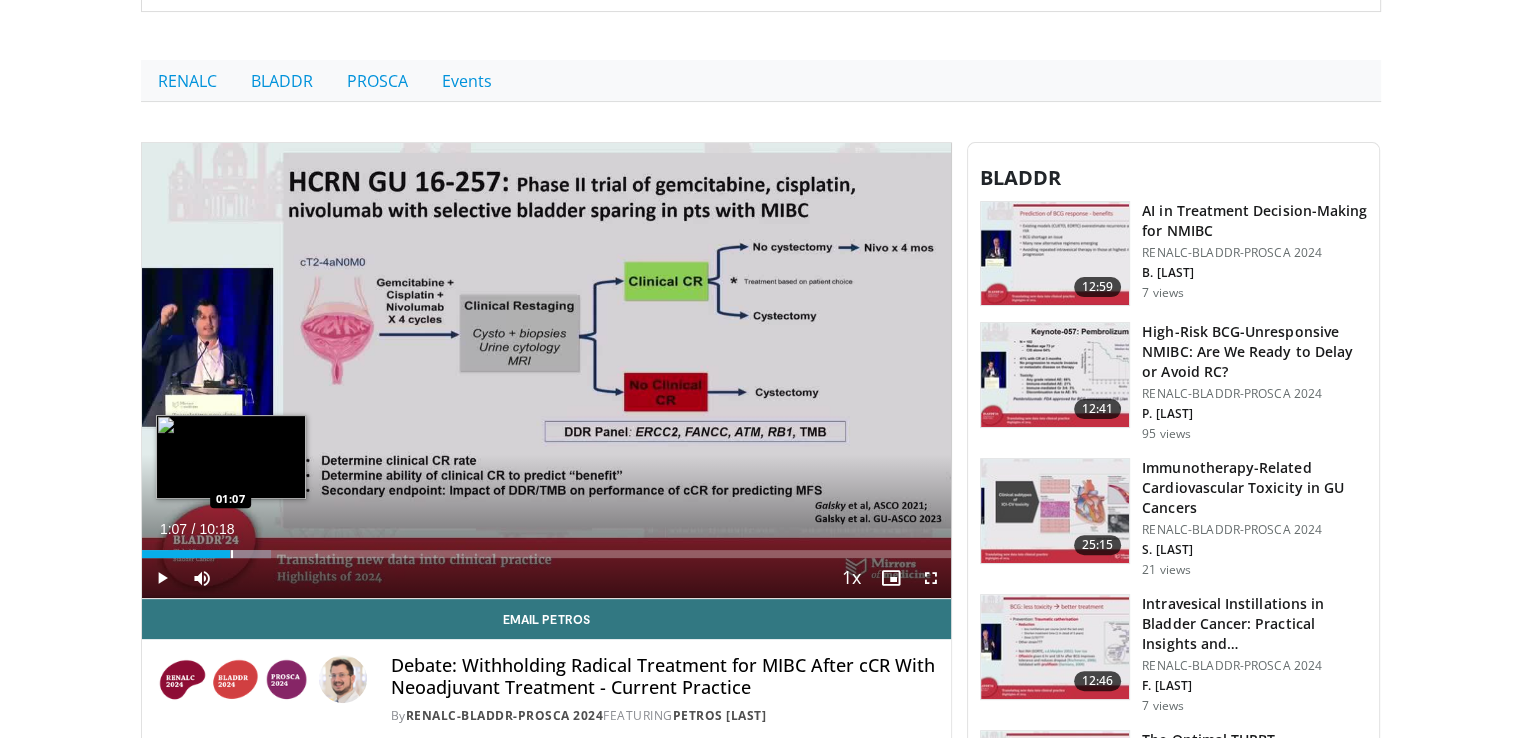 click at bounding box center [232, 554] 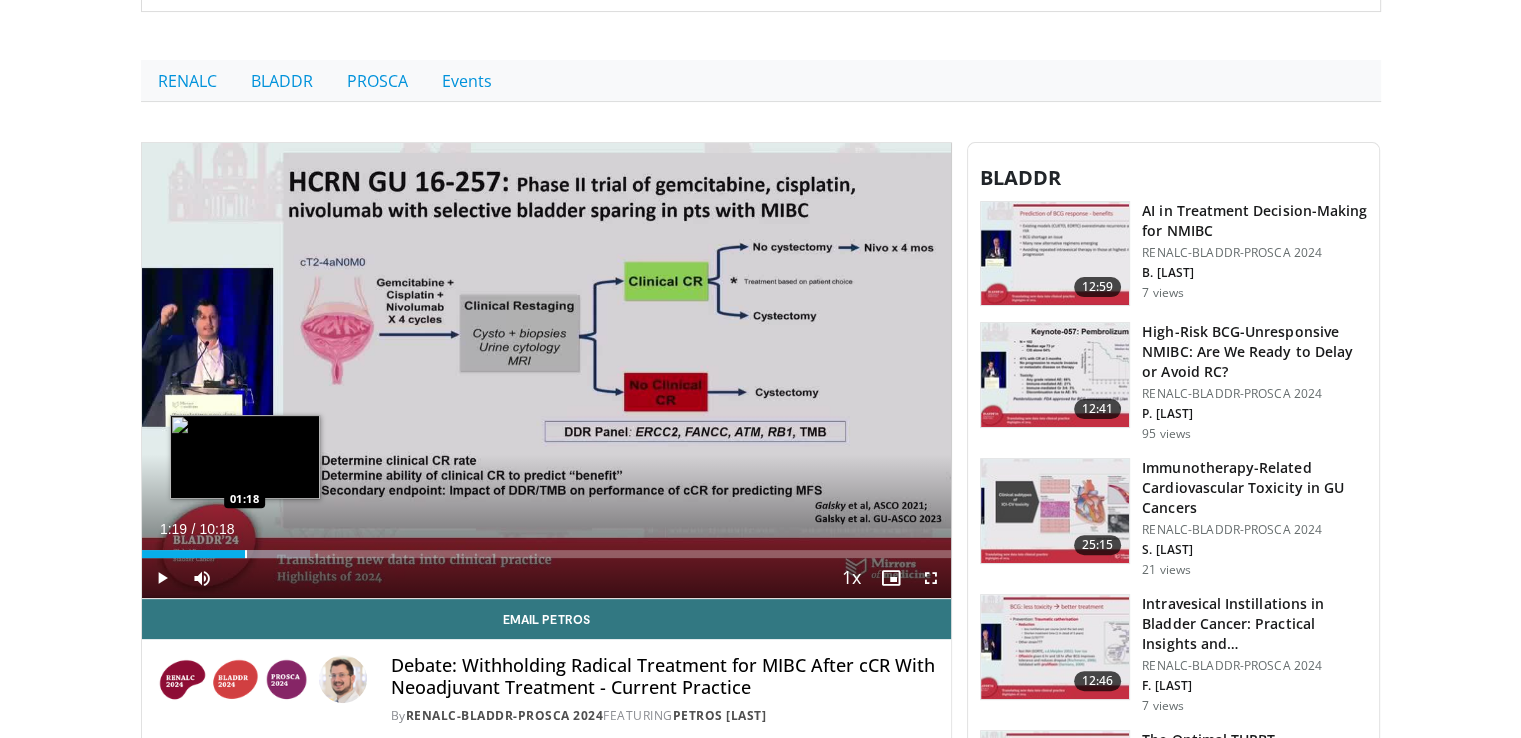 click at bounding box center [246, 554] 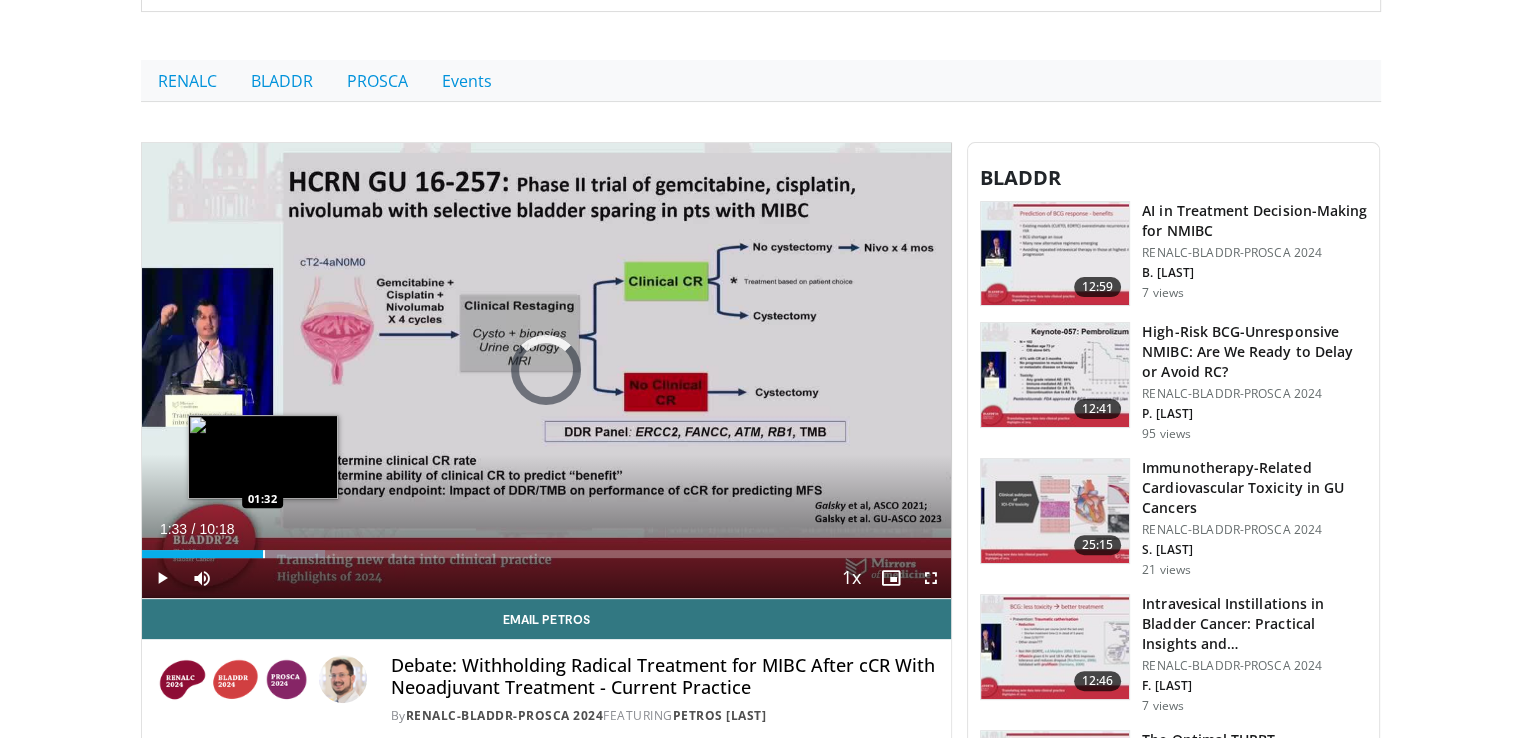 click at bounding box center [264, 554] 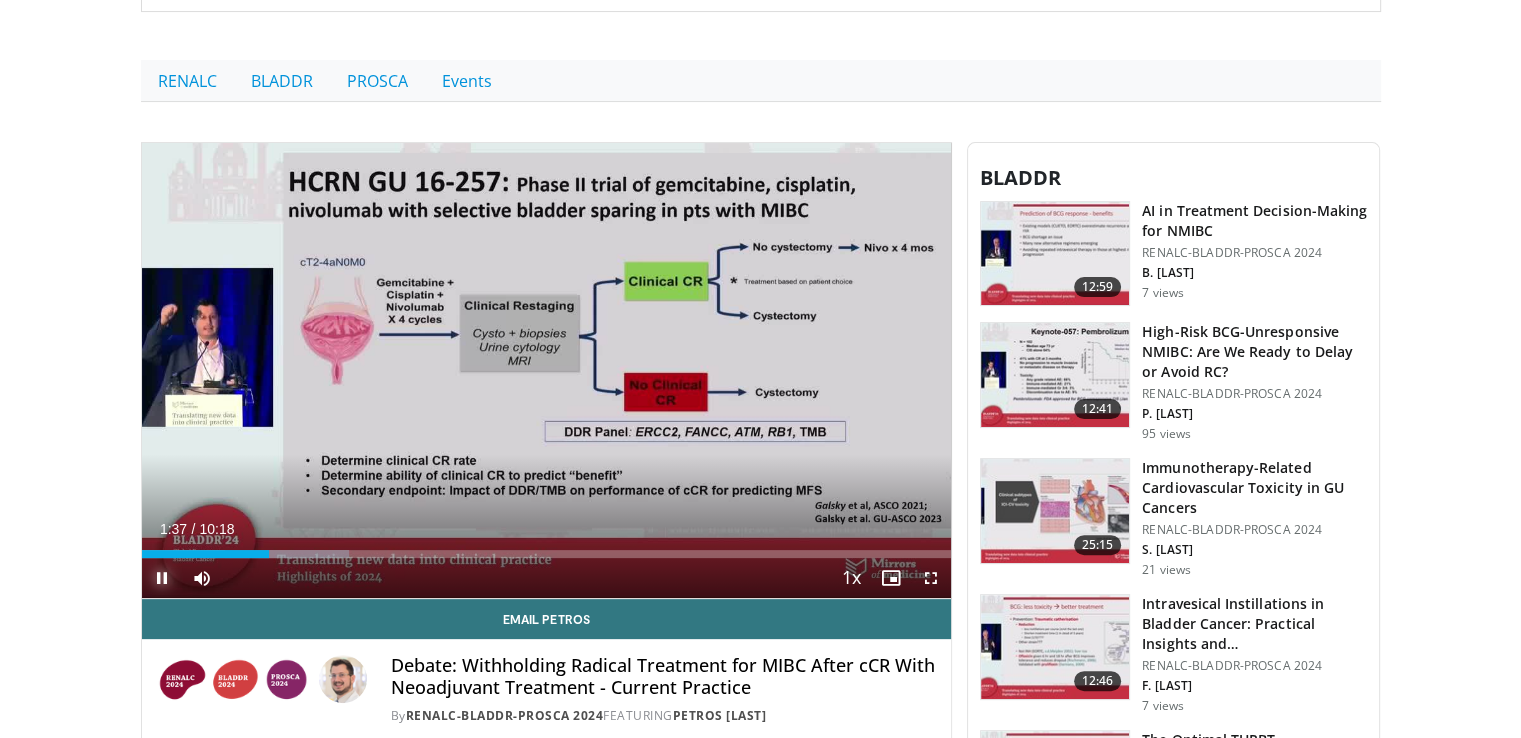 click at bounding box center [162, 578] 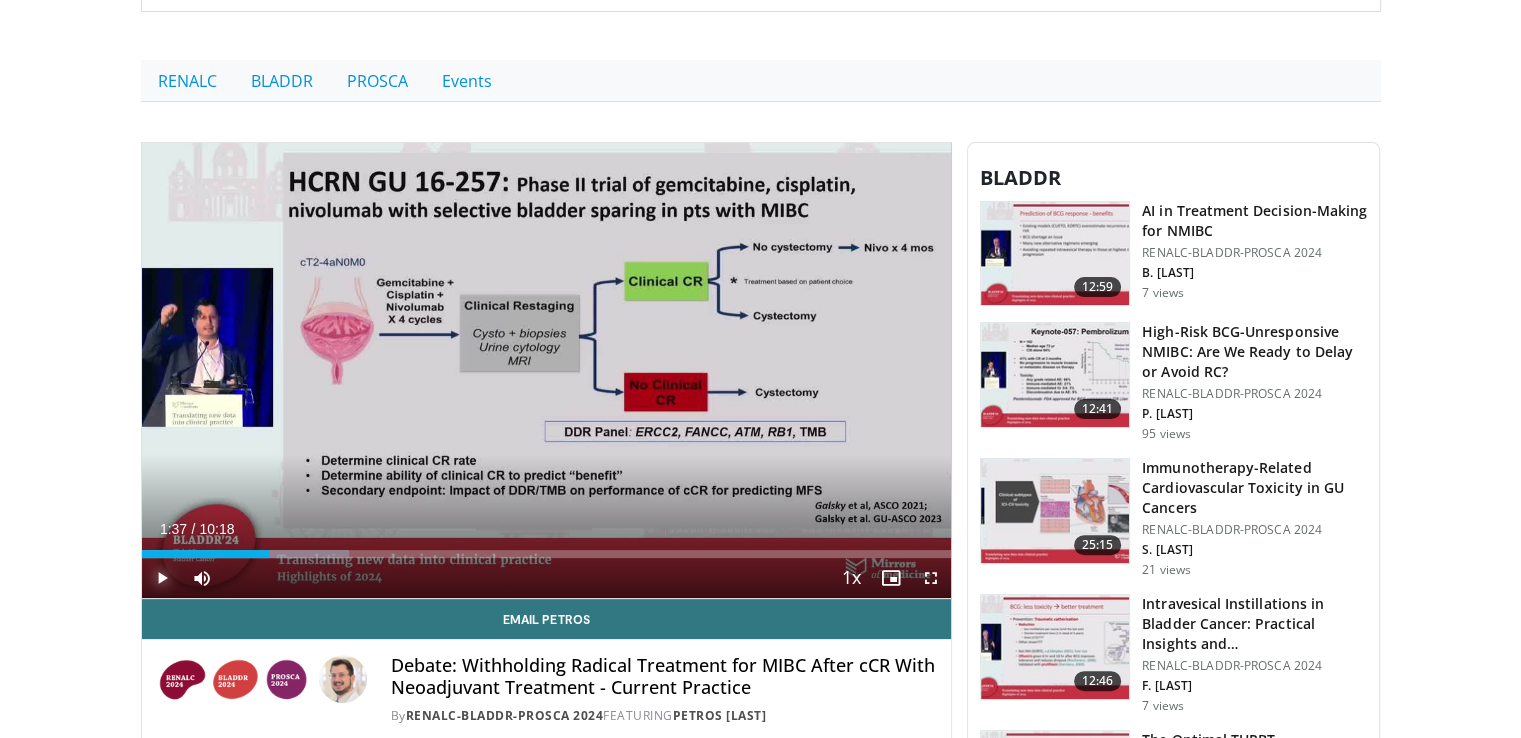 type 